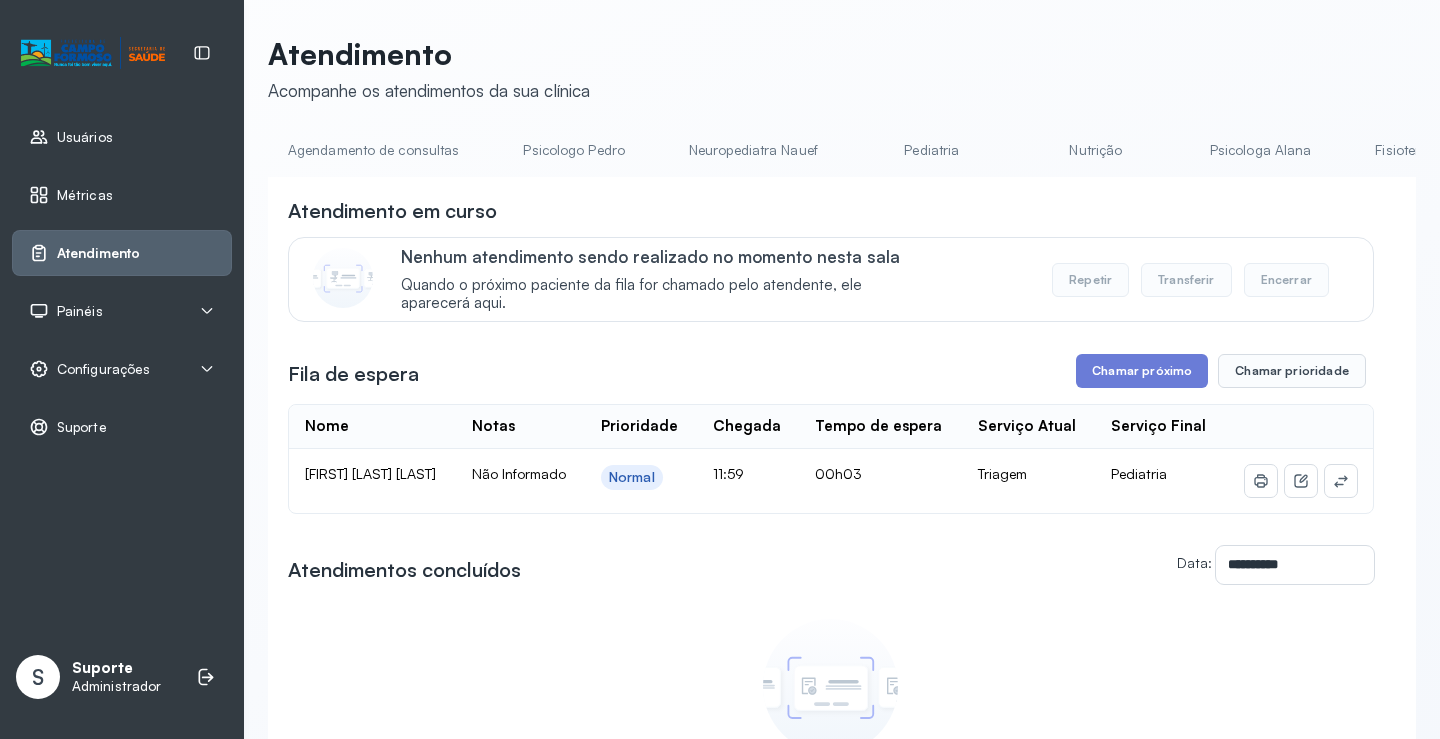 scroll, scrollTop: 0, scrollLeft: 0, axis: both 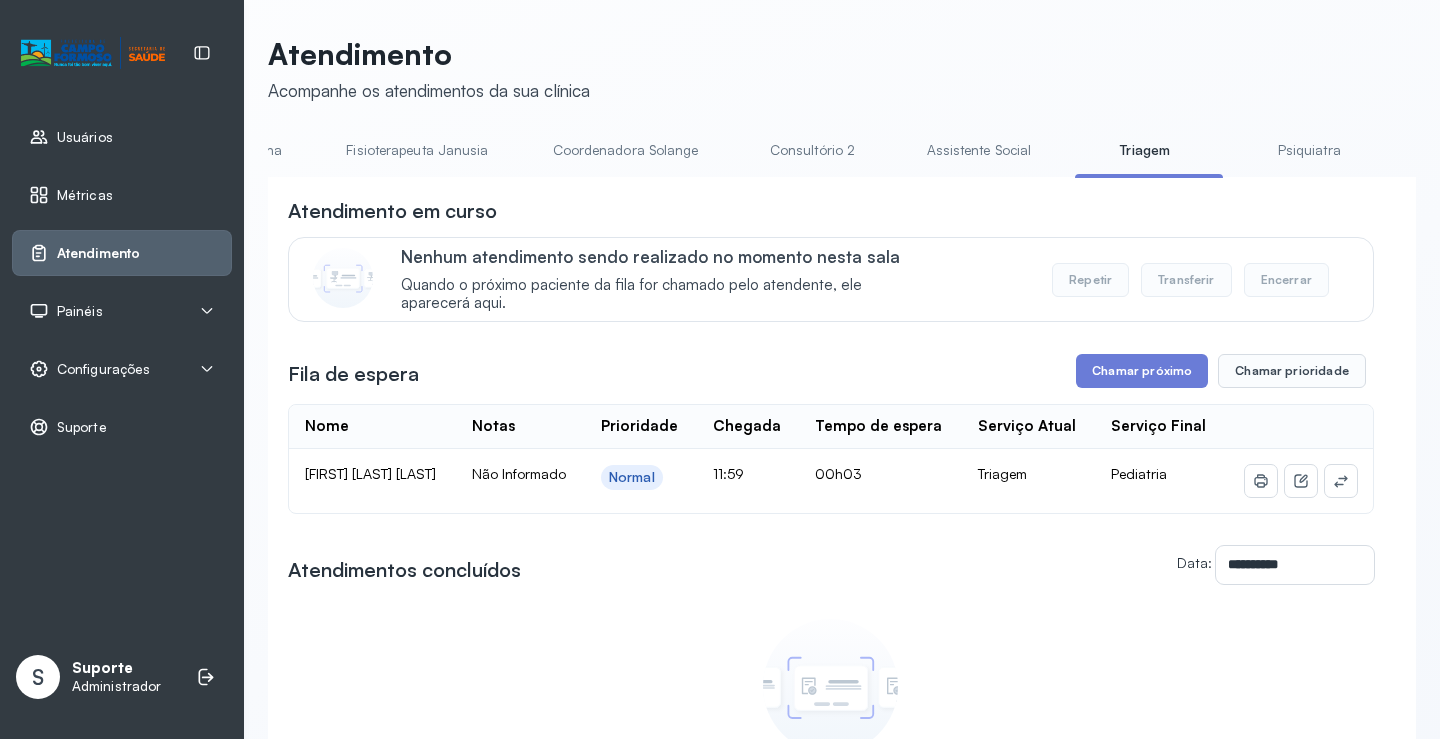 click on "Triagem" at bounding box center [1145, 150] 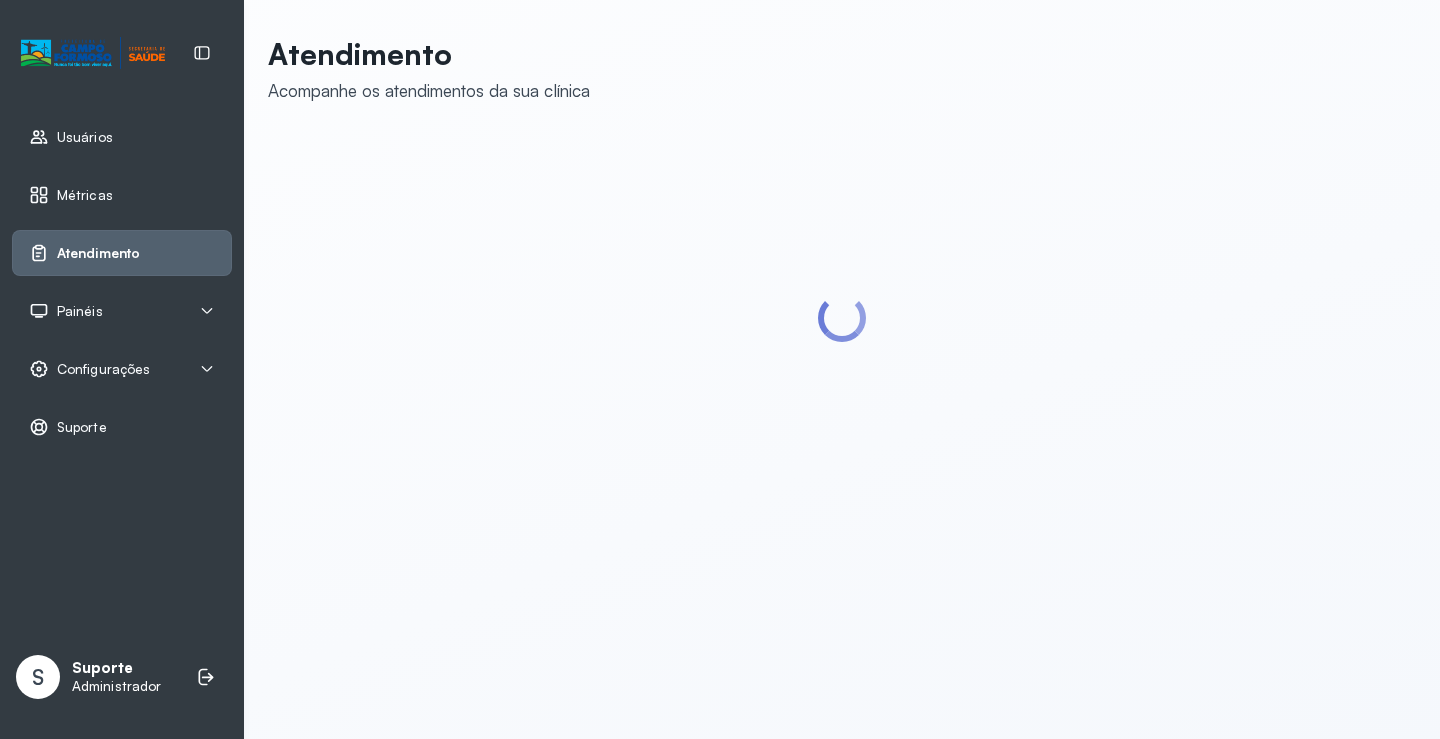 scroll, scrollTop: 0, scrollLeft: 0, axis: both 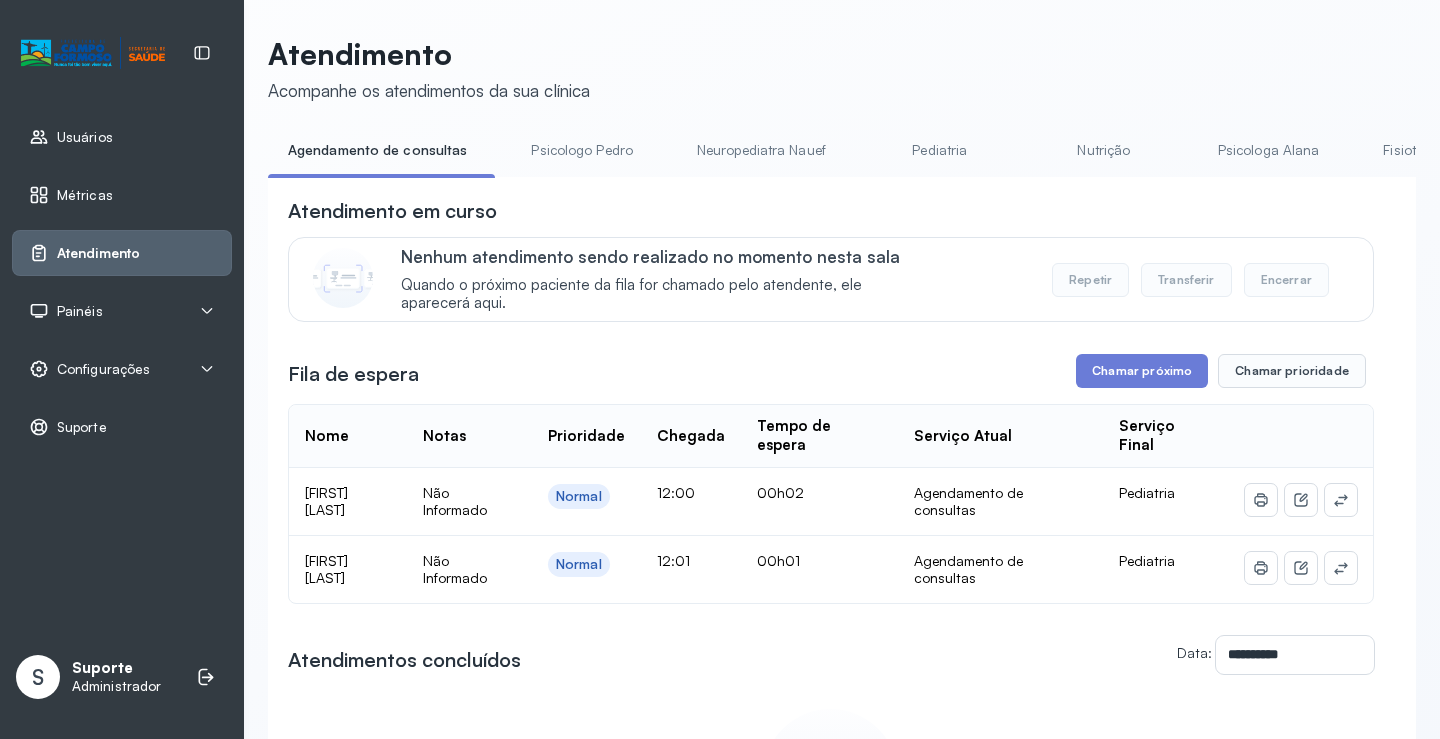 click on "Psicologo Pedro" 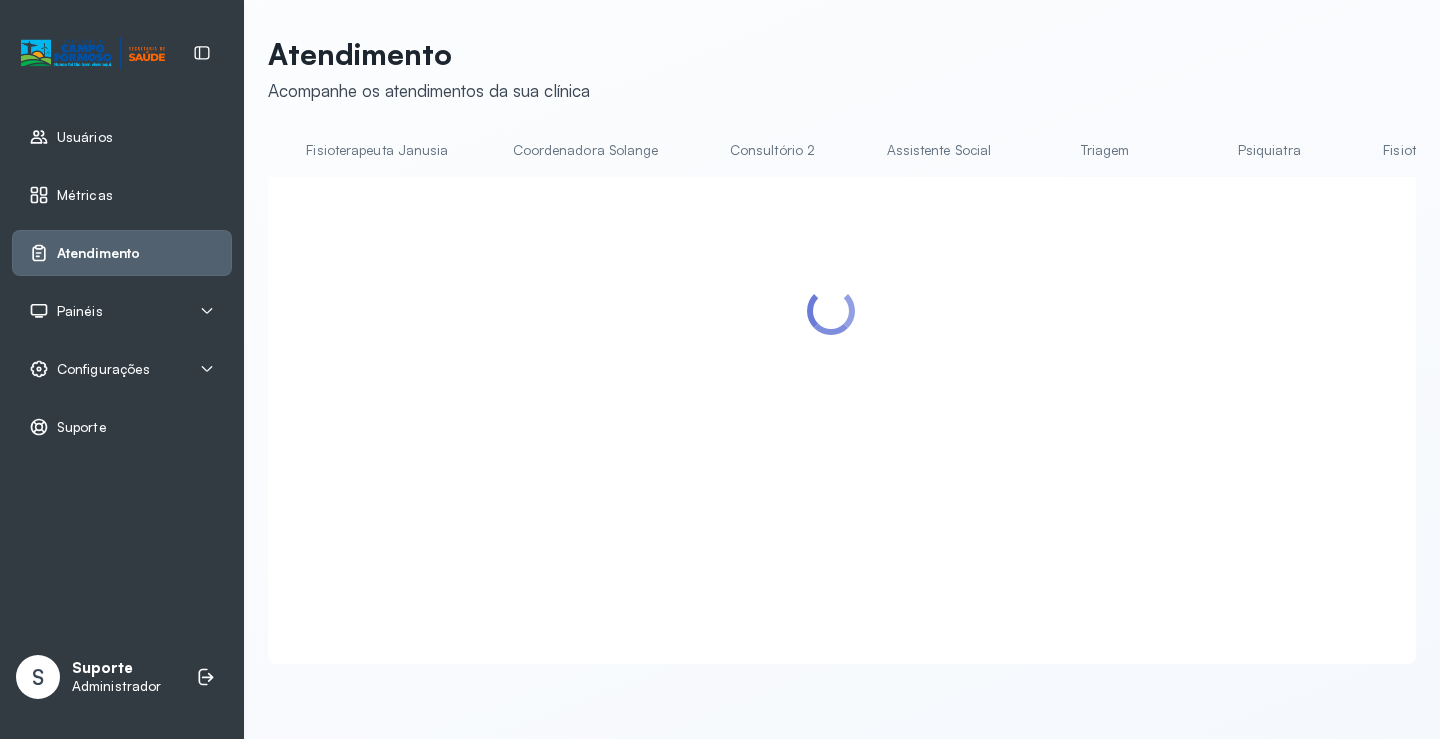 scroll, scrollTop: 0, scrollLeft: 1101, axis: horizontal 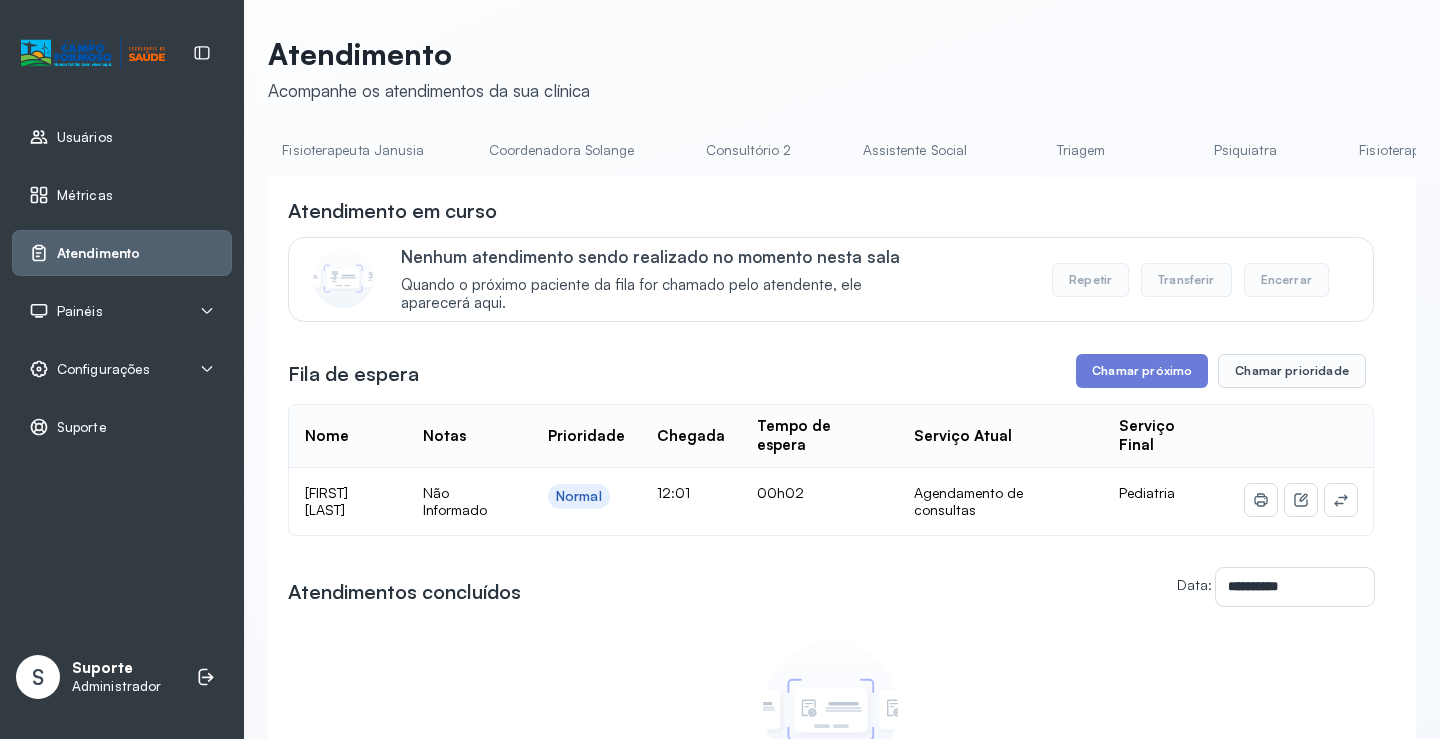click on "Triagem" at bounding box center (1081, 150) 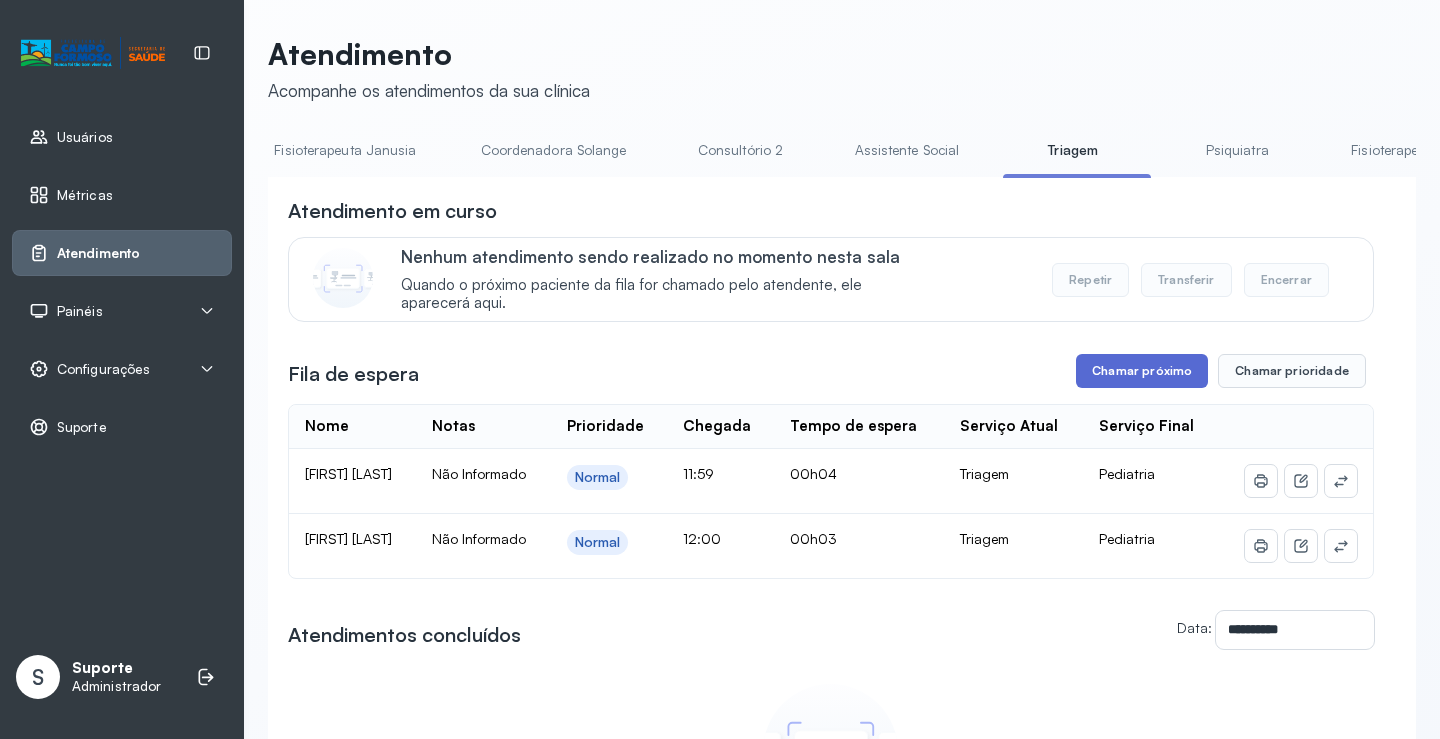 click on "Chamar próximo" at bounding box center (1142, 371) 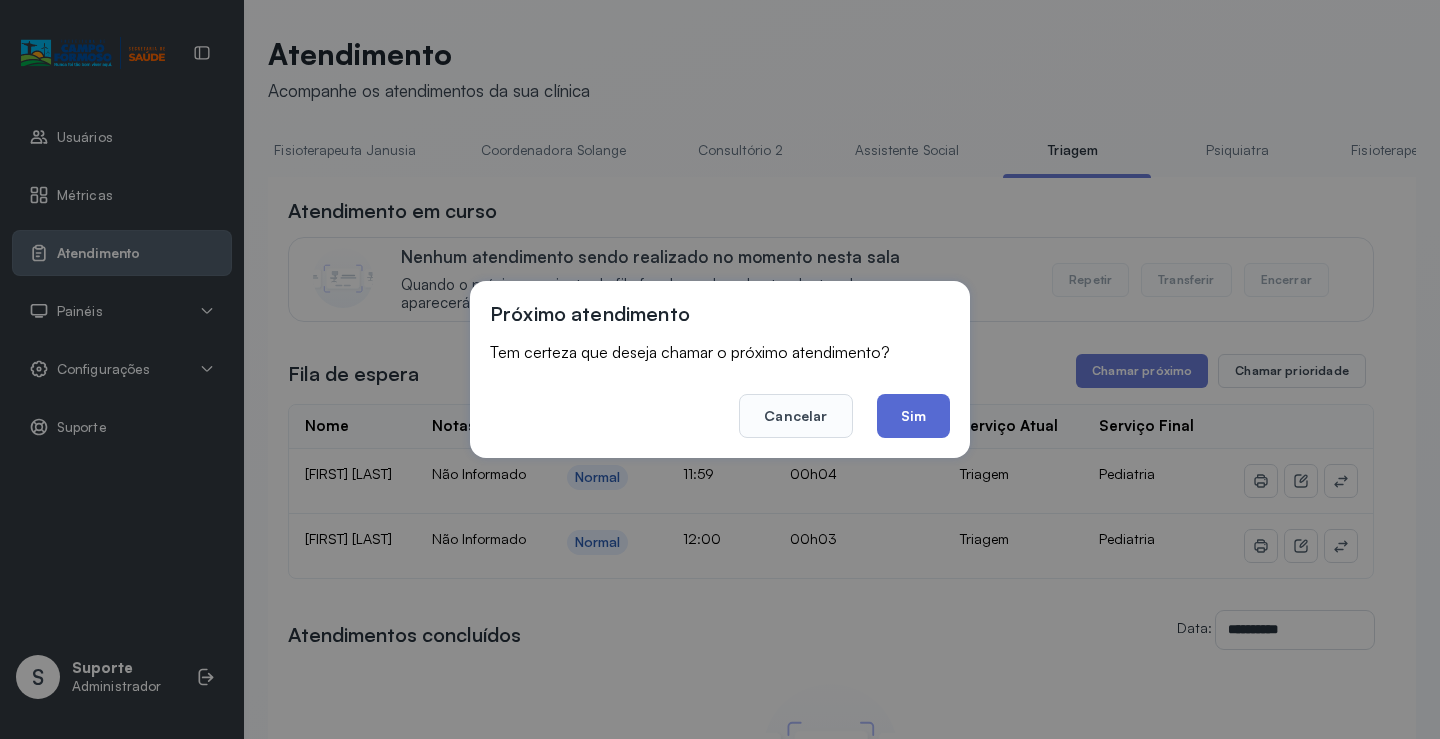 click on "Sim" 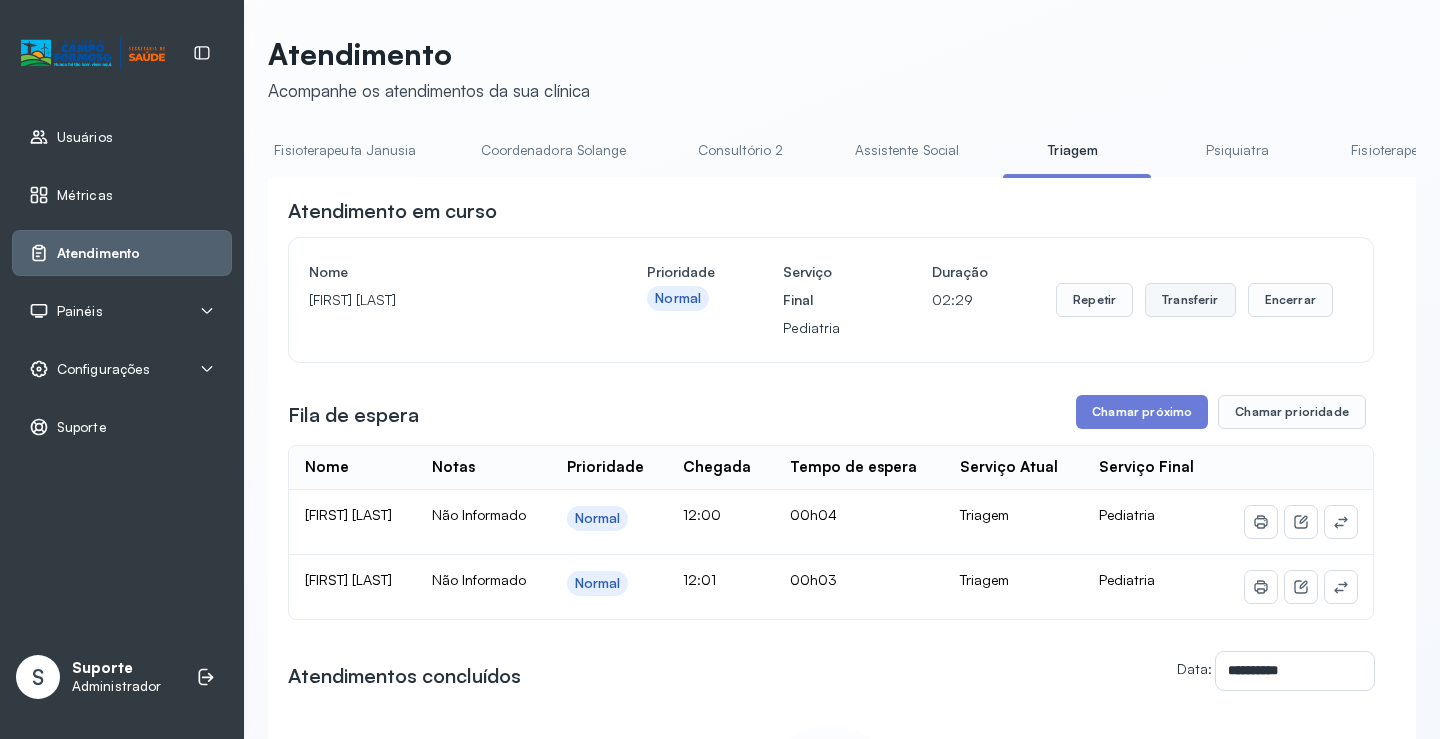 click on "Transferir" at bounding box center [1190, 300] 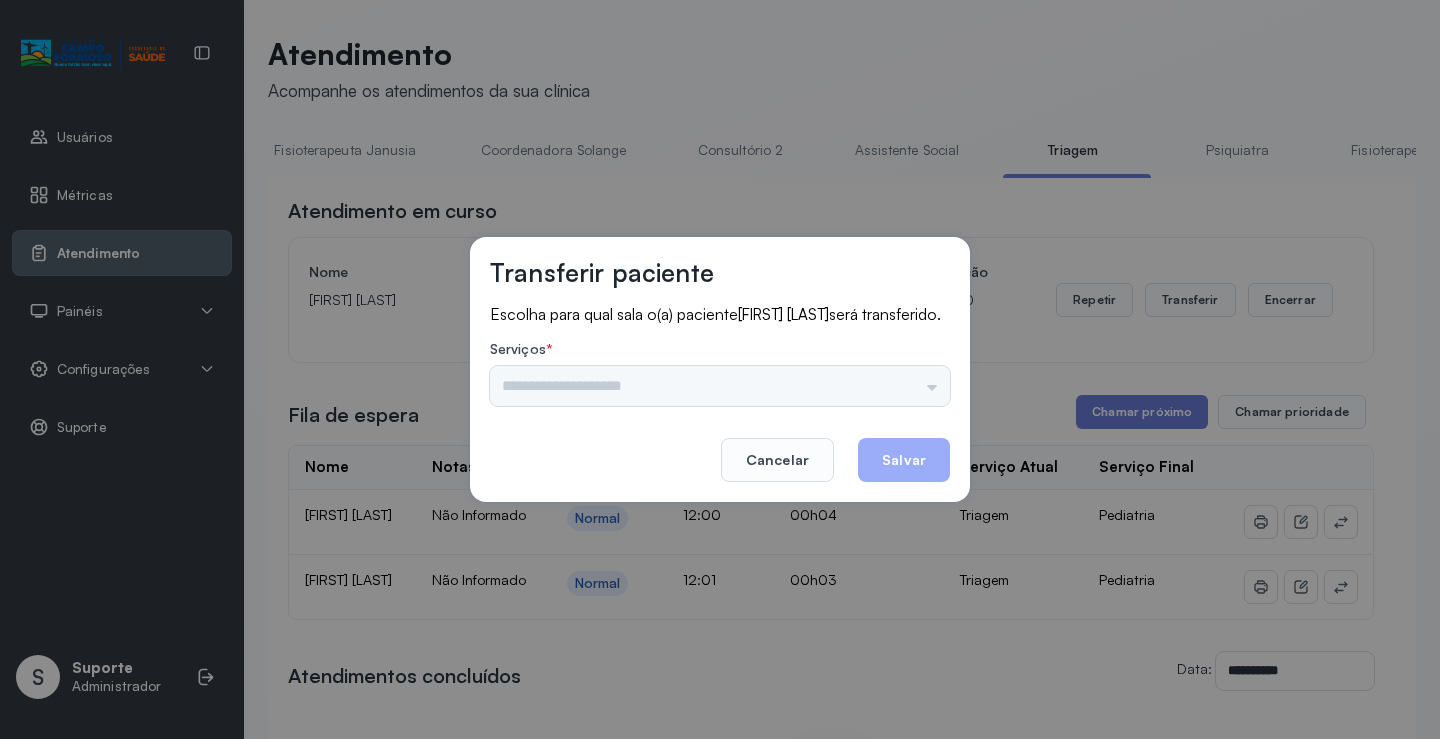 click on "Nenhuma opção encontrada" at bounding box center (720, 386) 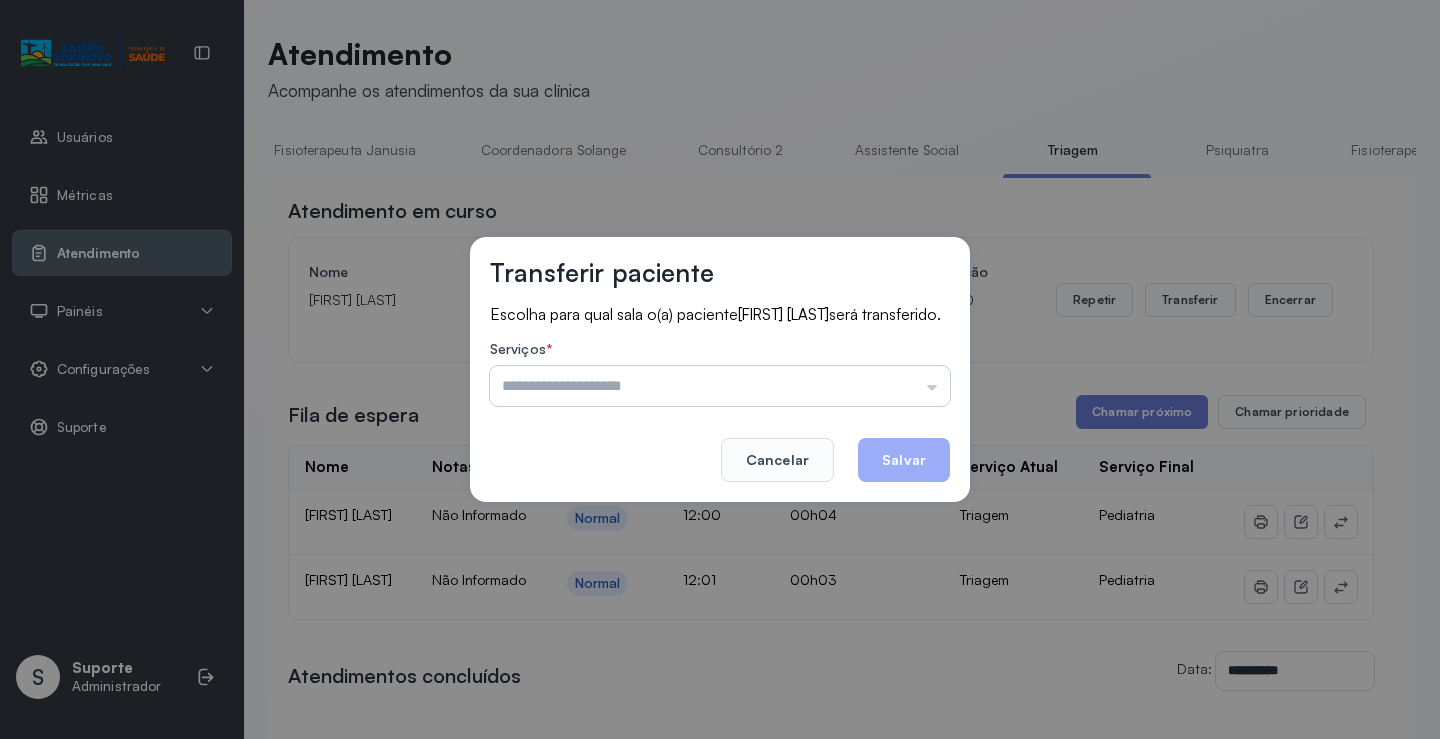 click at bounding box center [720, 386] 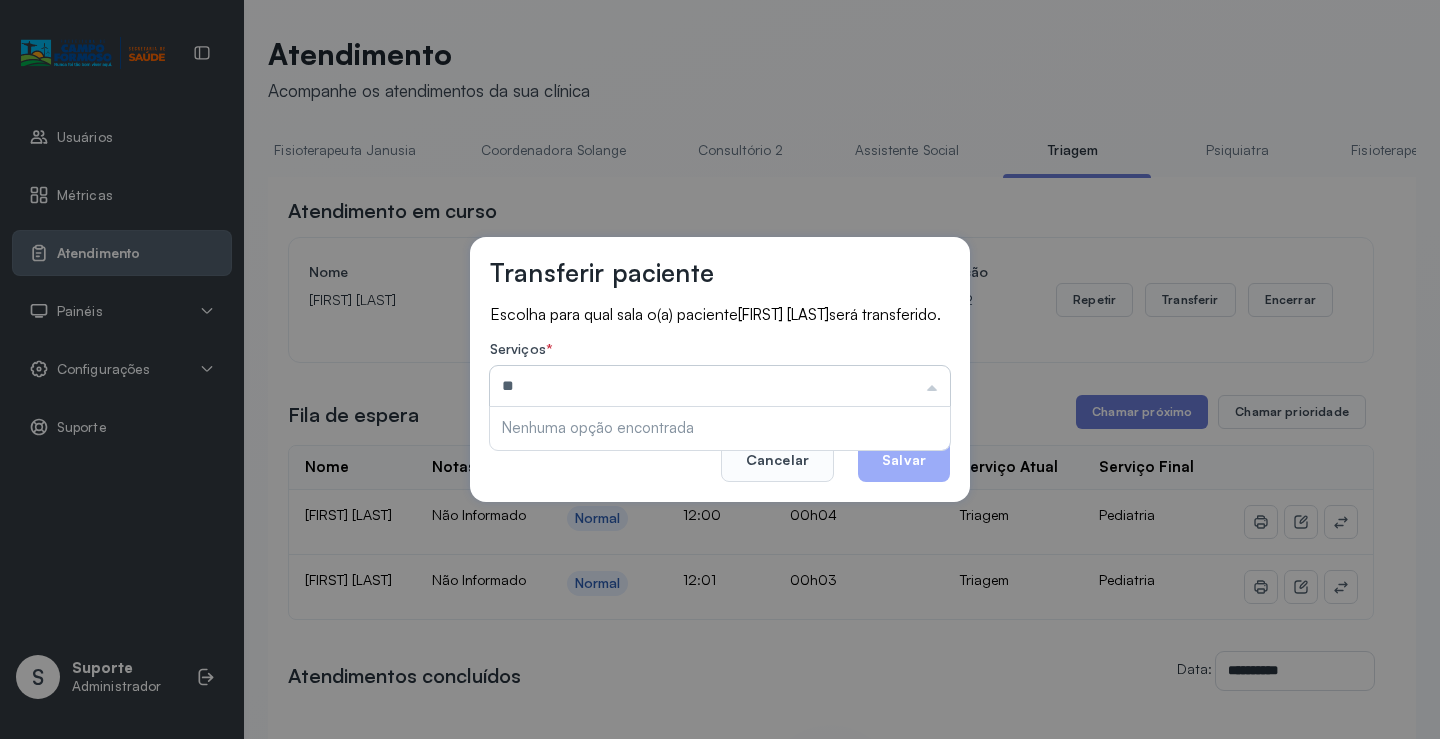 type on "*" 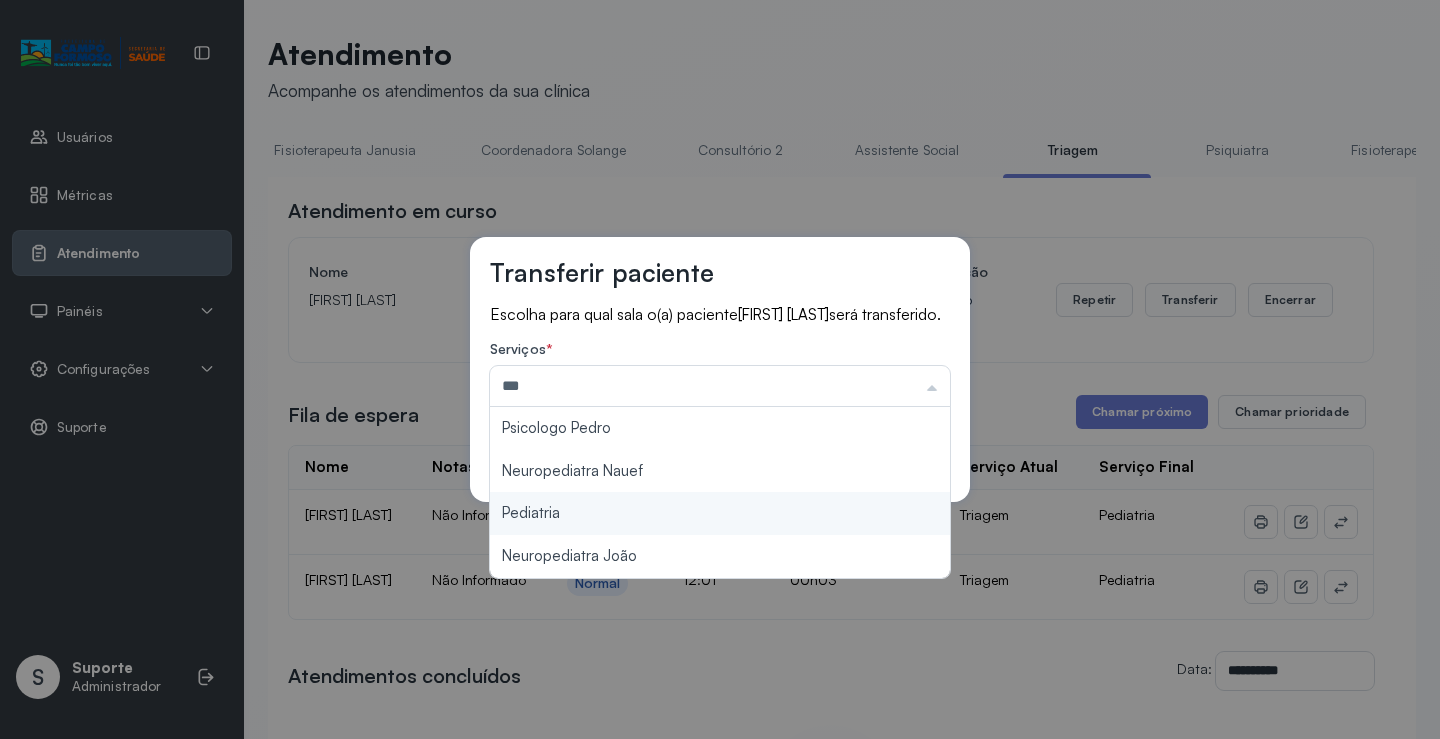 type on "*********" 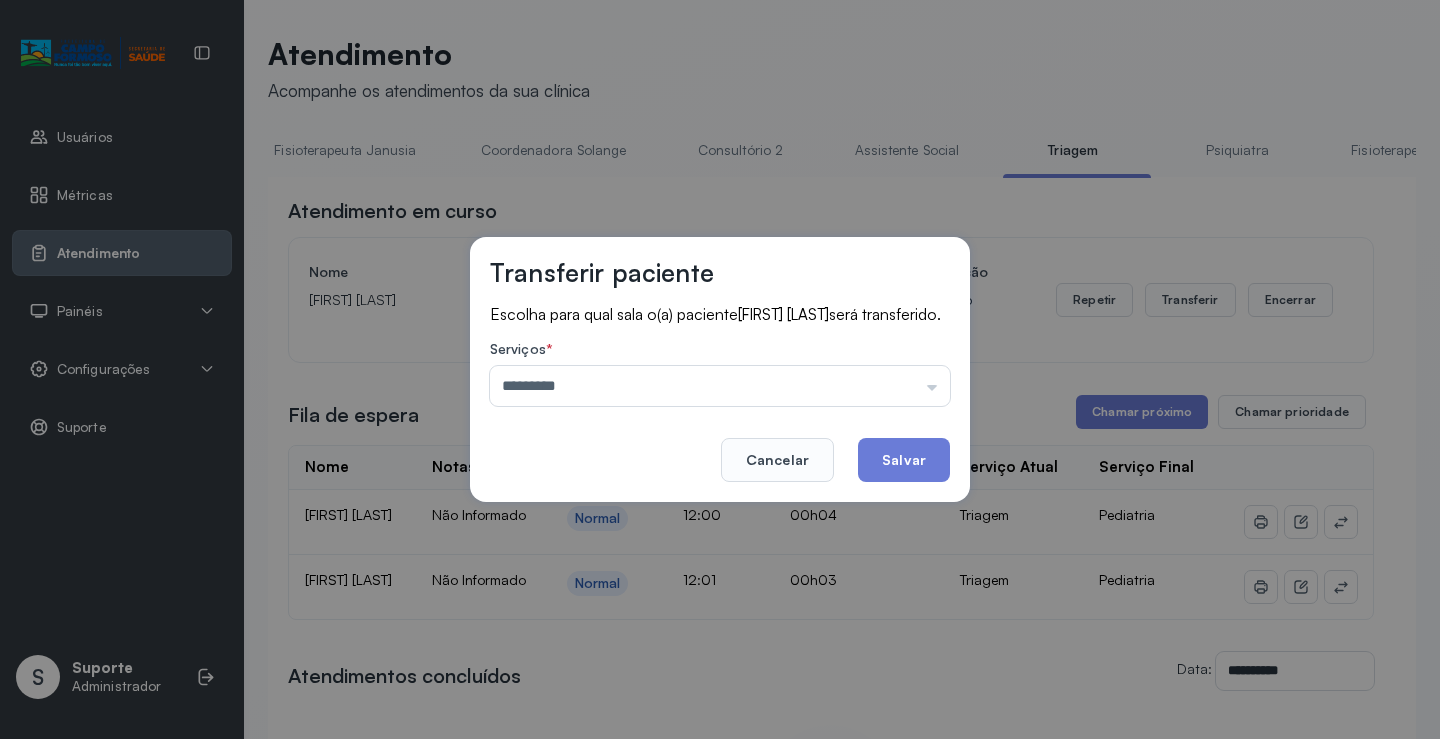 click on "Transferir paciente Escolha para qual sala o(a) paciente  Gabriel Galdino da Silva  será transferido.  Serviços  *  ********* Psicologo Pedro Neuropediatra Nauef Pediatria Nutrição Psicologa Alana Agendamento de consultas Fisioterapeuta Janusia Coordenadora Solange Consultório 2 Assistente Social Psiquiatra Fisioterapeuta Francyne Fisioterapeuta Morgana Neuropediatra João Cancelar Salvar" at bounding box center [720, 369] 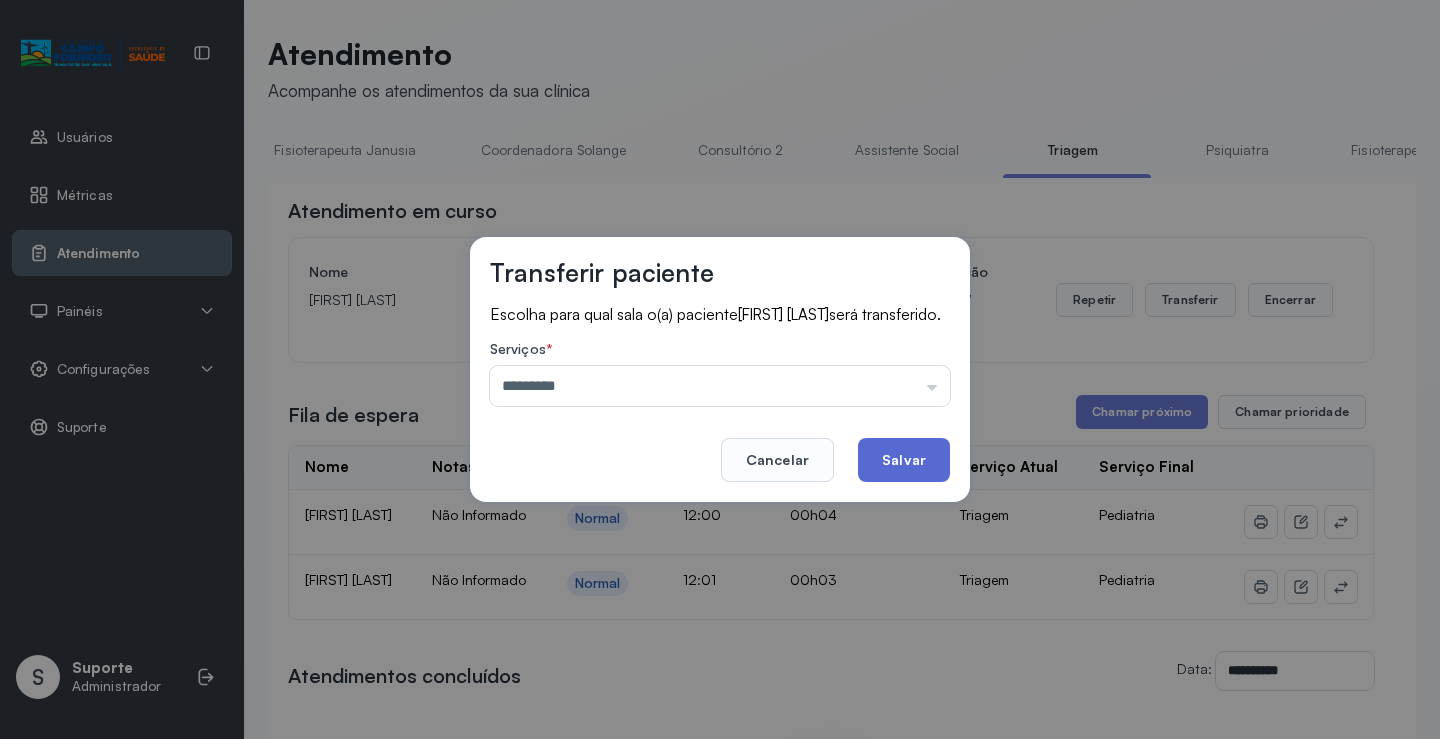 click on "Salvar" 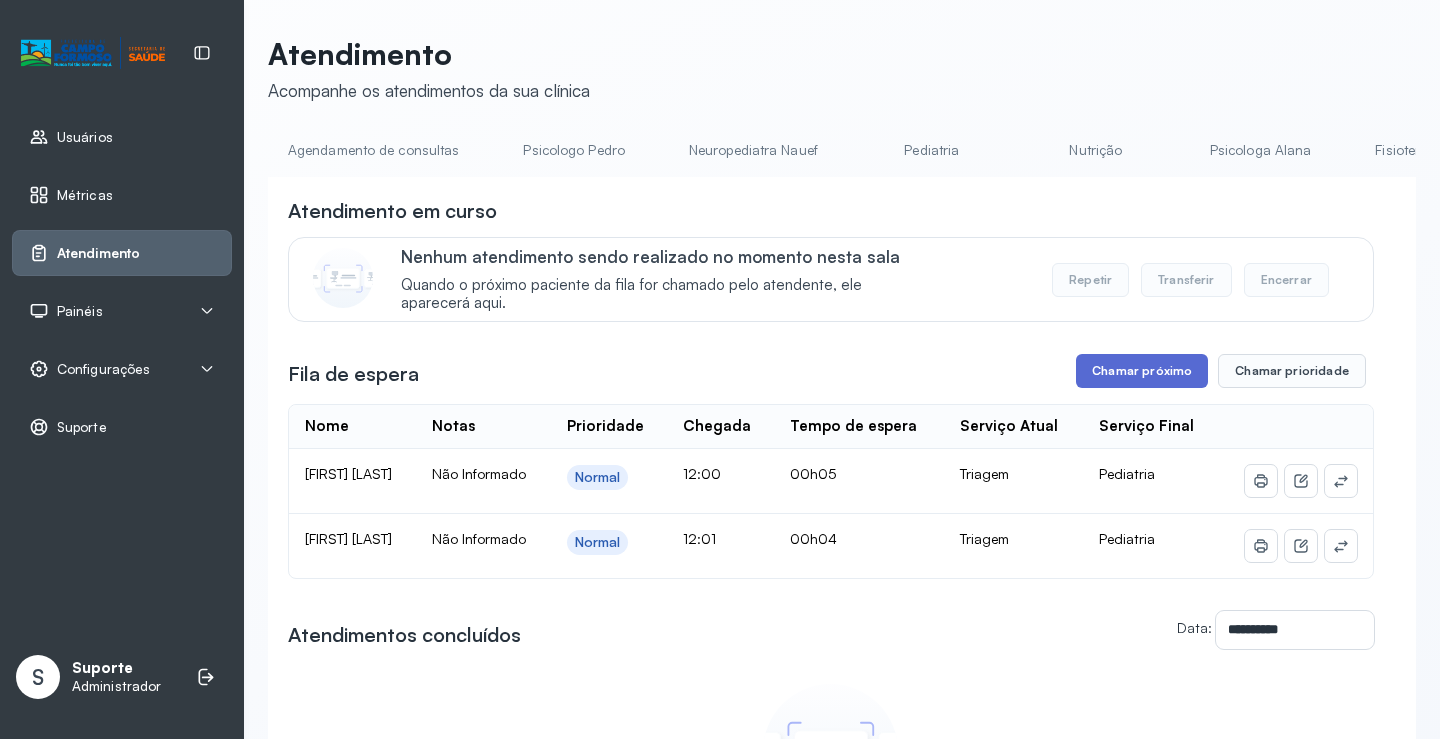 click on "Chamar próximo" at bounding box center [1142, 371] 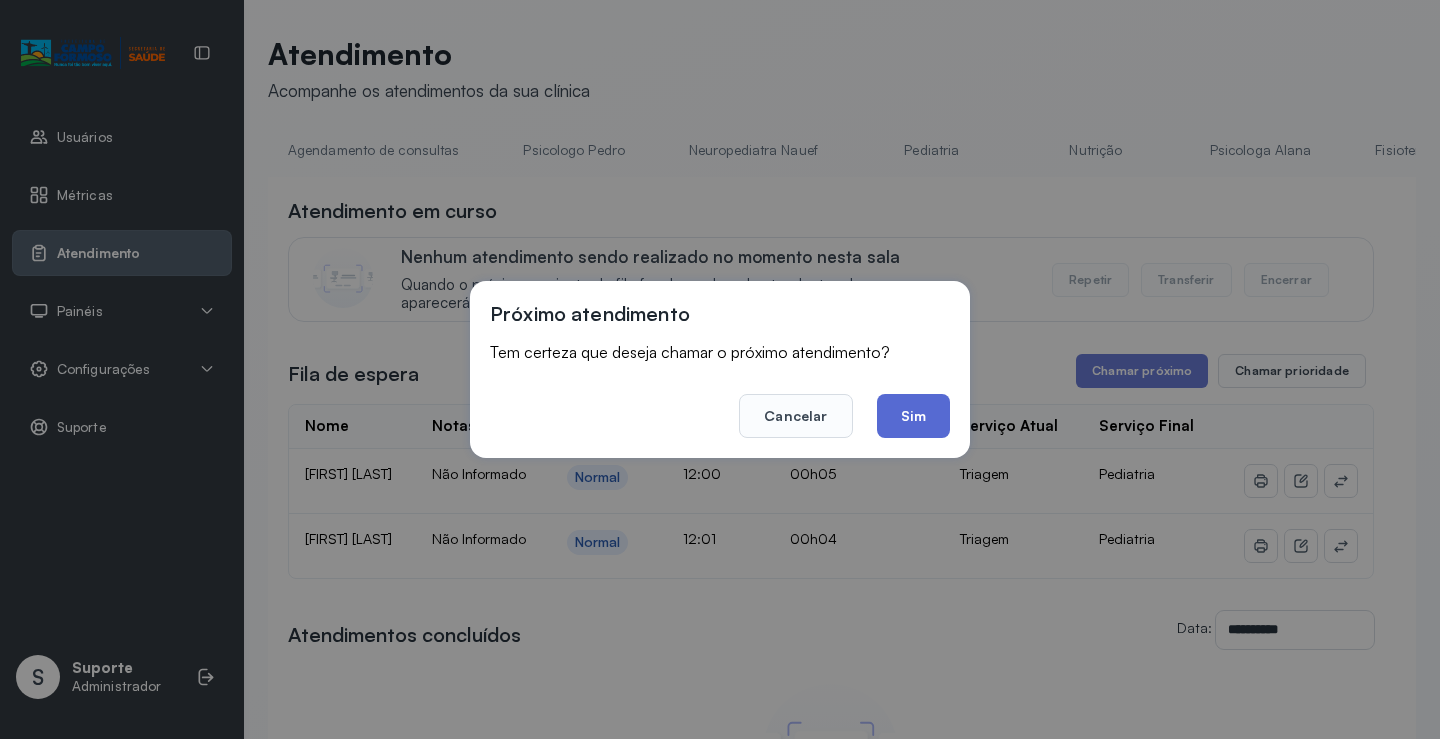 click on "Sim" 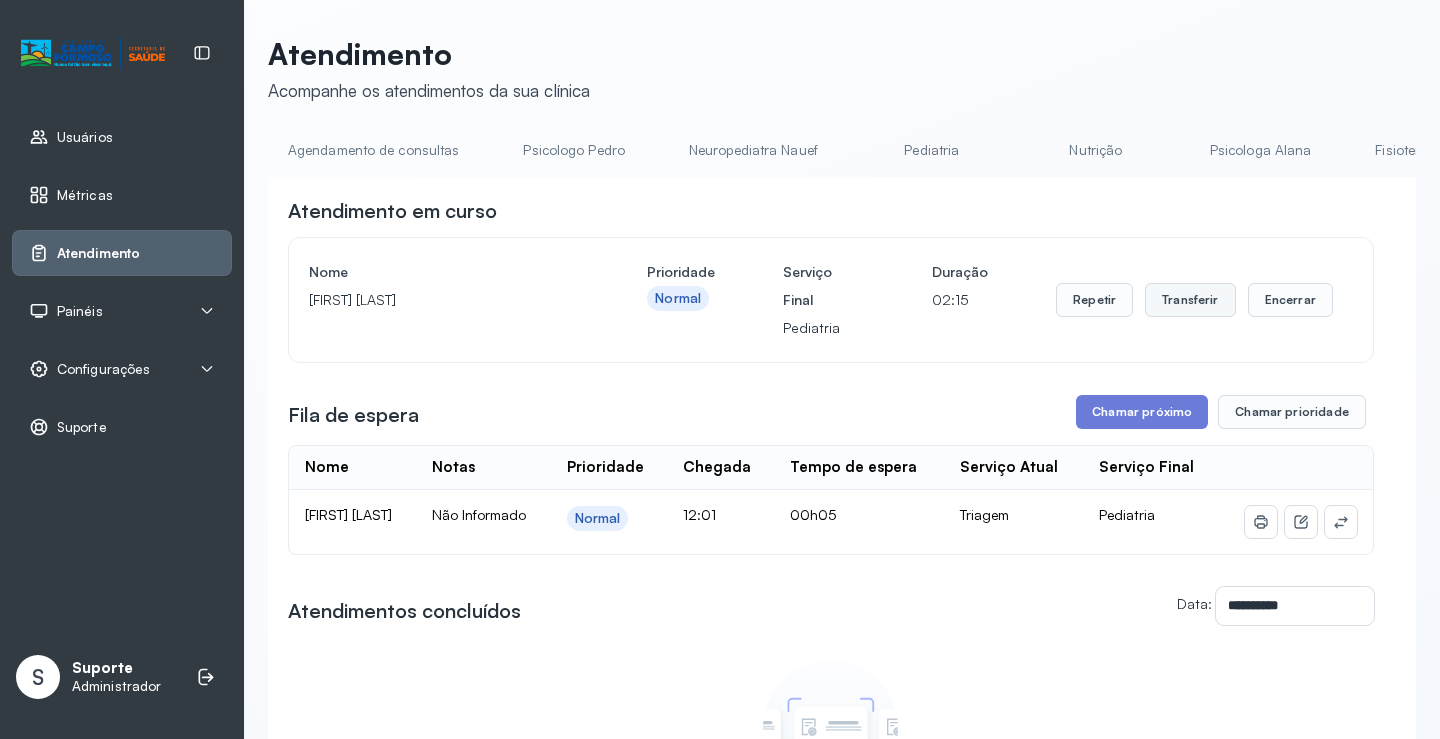 click on "Transferir" at bounding box center (1190, 300) 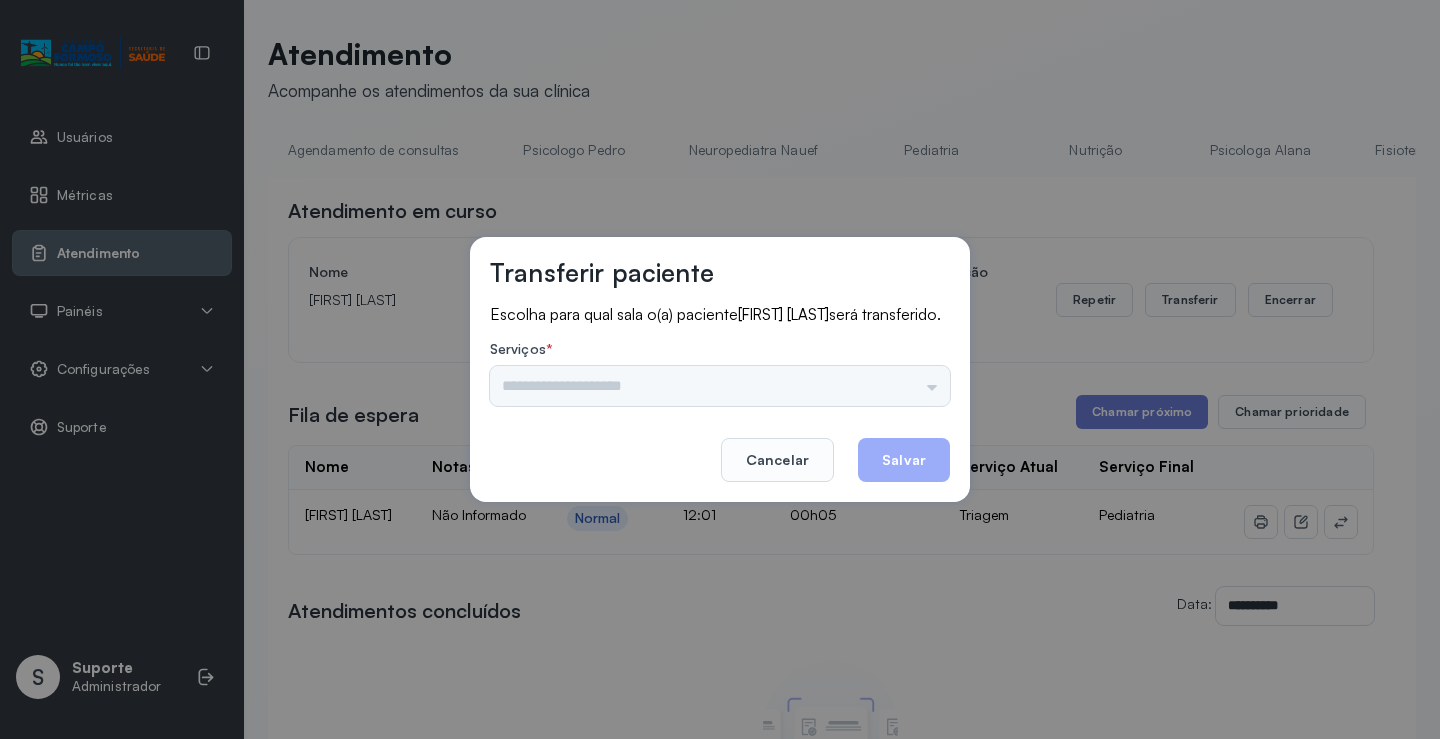 click on "Psicologo Pedro Neuropediatra Nauef Pediatria Nutrição Psicologa Alana Agendamento de consultas Fisioterapeuta Janusia Coordenadora Solange Consultório 2 Assistente Social Psiquiatra Fisioterapeuta Francyne Fisioterapeuta Morgana Neuropediatra João" at bounding box center (720, 386) 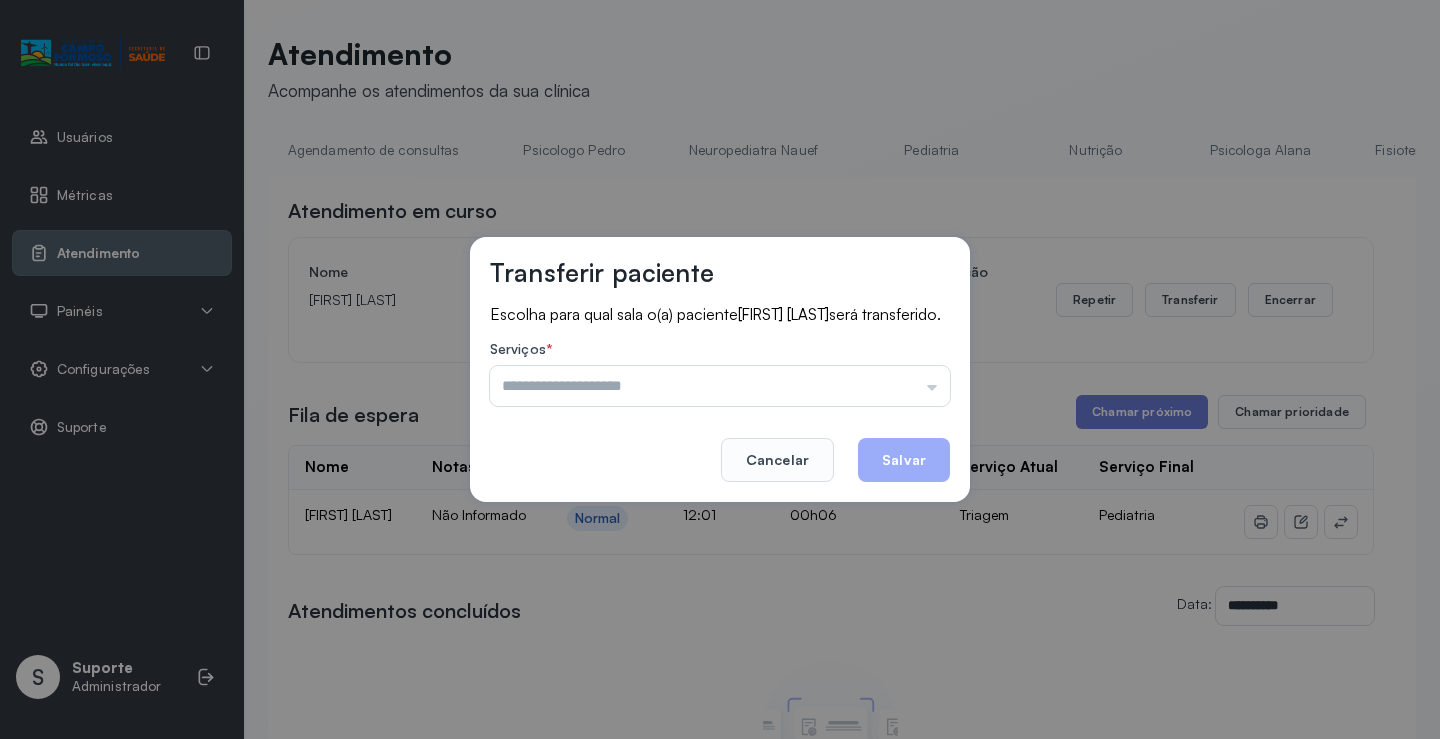 click at bounding box center [720, 386] 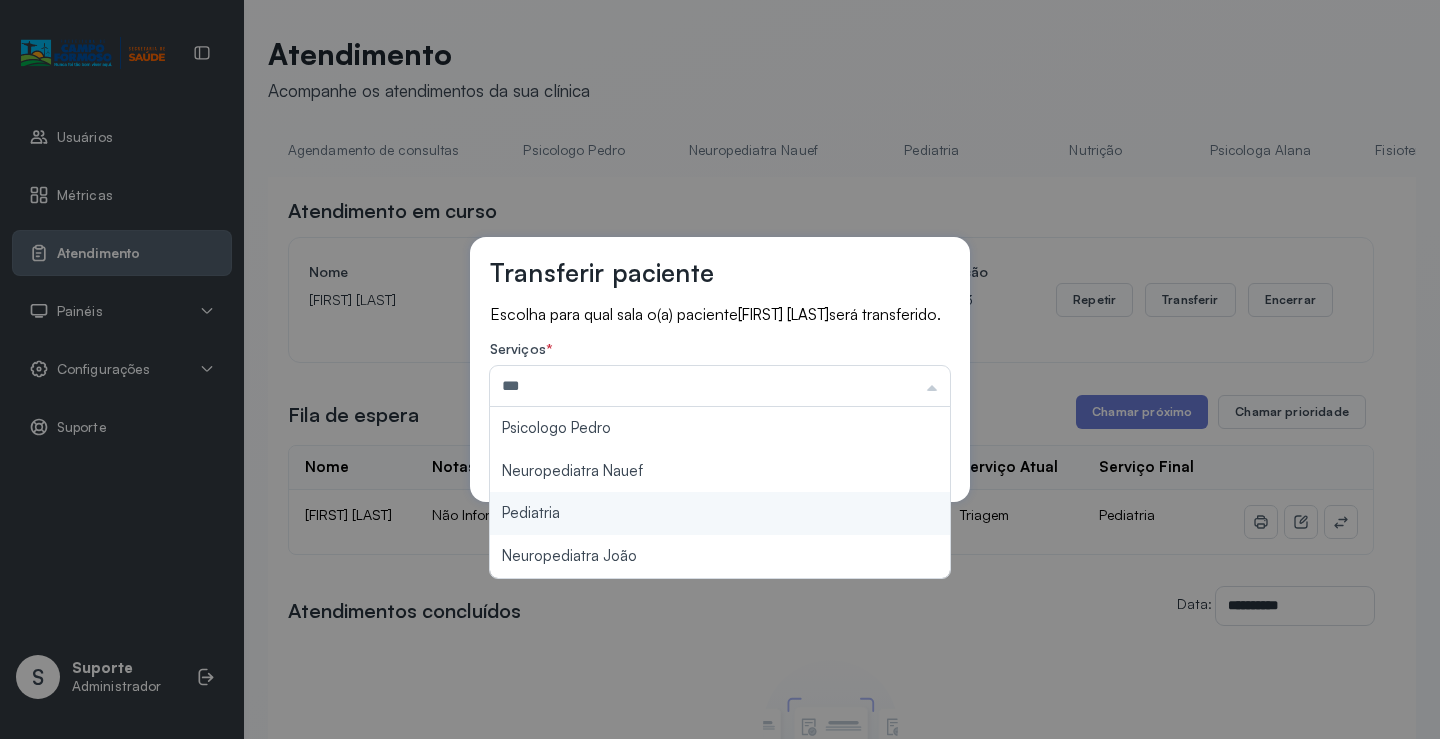 type on "*********" 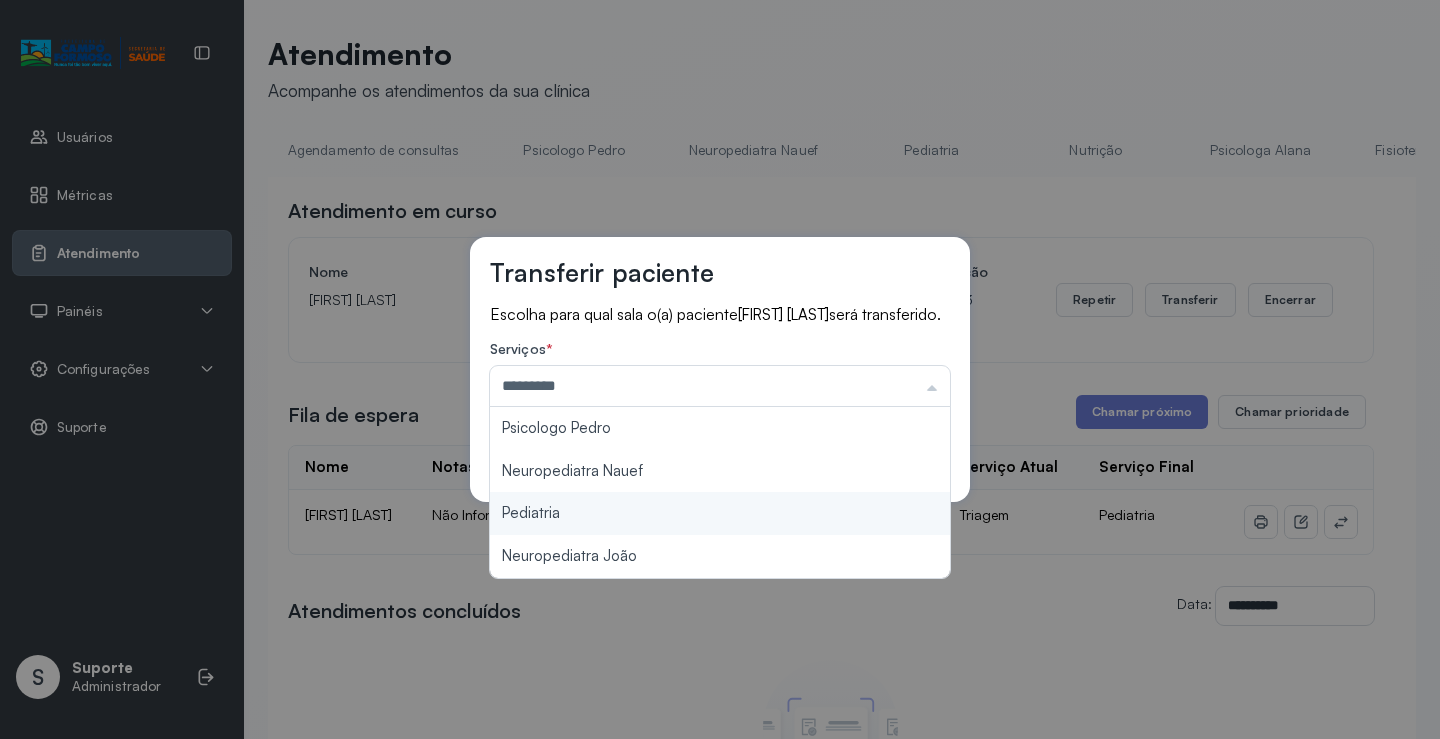 click on "Transferir paciente Escolha para qual sala o(a) paciente  Isaque Amorim dos Santos  será transferido.  Serviços  *  ********* Psicologo Pedro Neuropediatra Nauef Pediatria Neuropediatra João Cancelar Salvar" at bounding box center (720, 369) 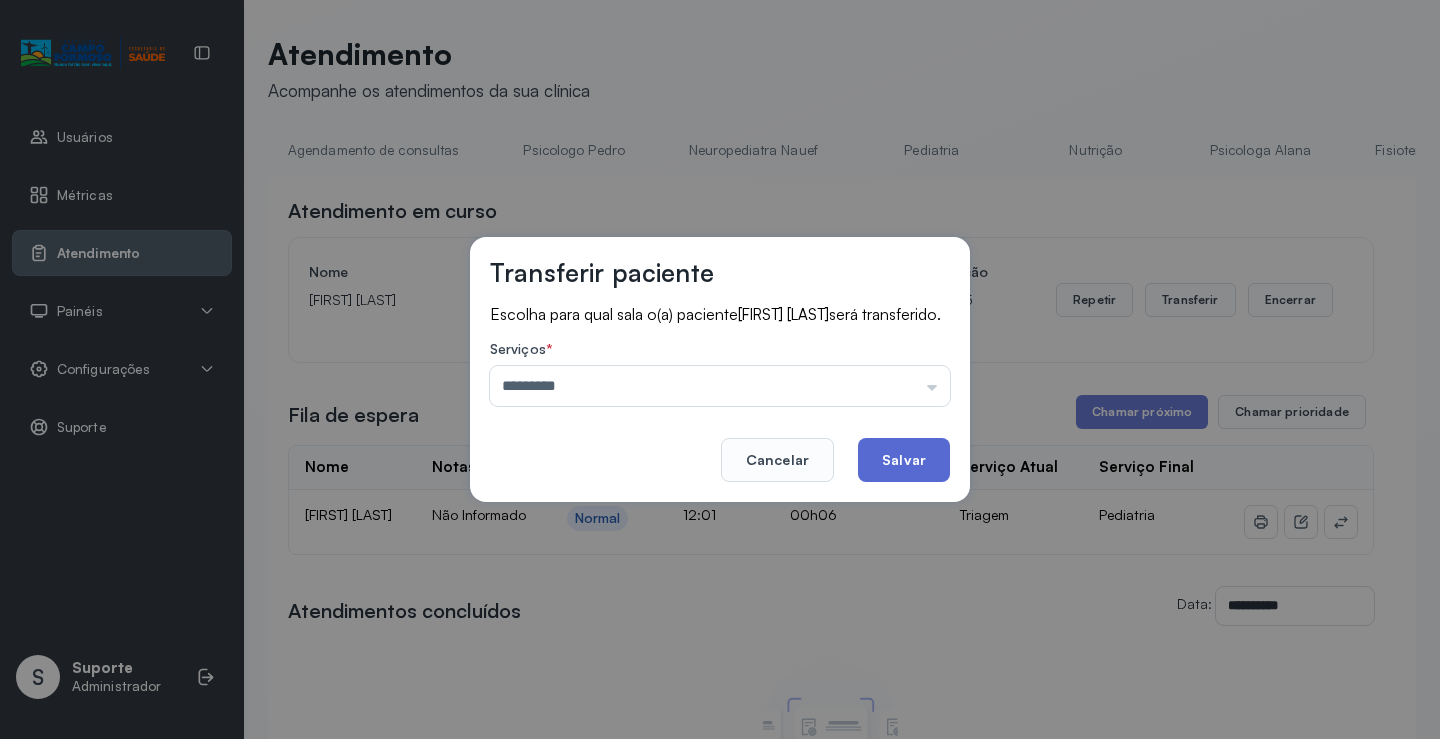click on "Salvar" 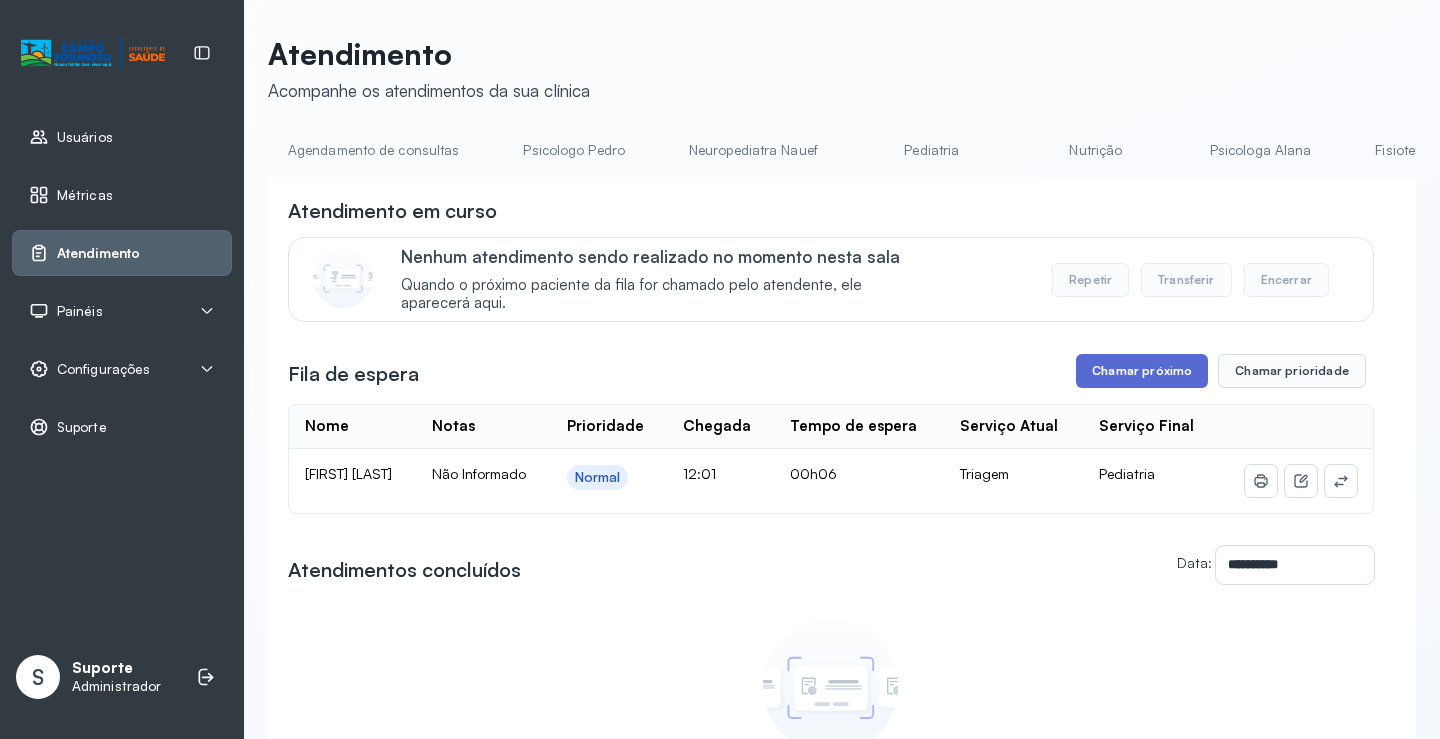click on "Chamar próximo" at bounding box center [1142, 371] 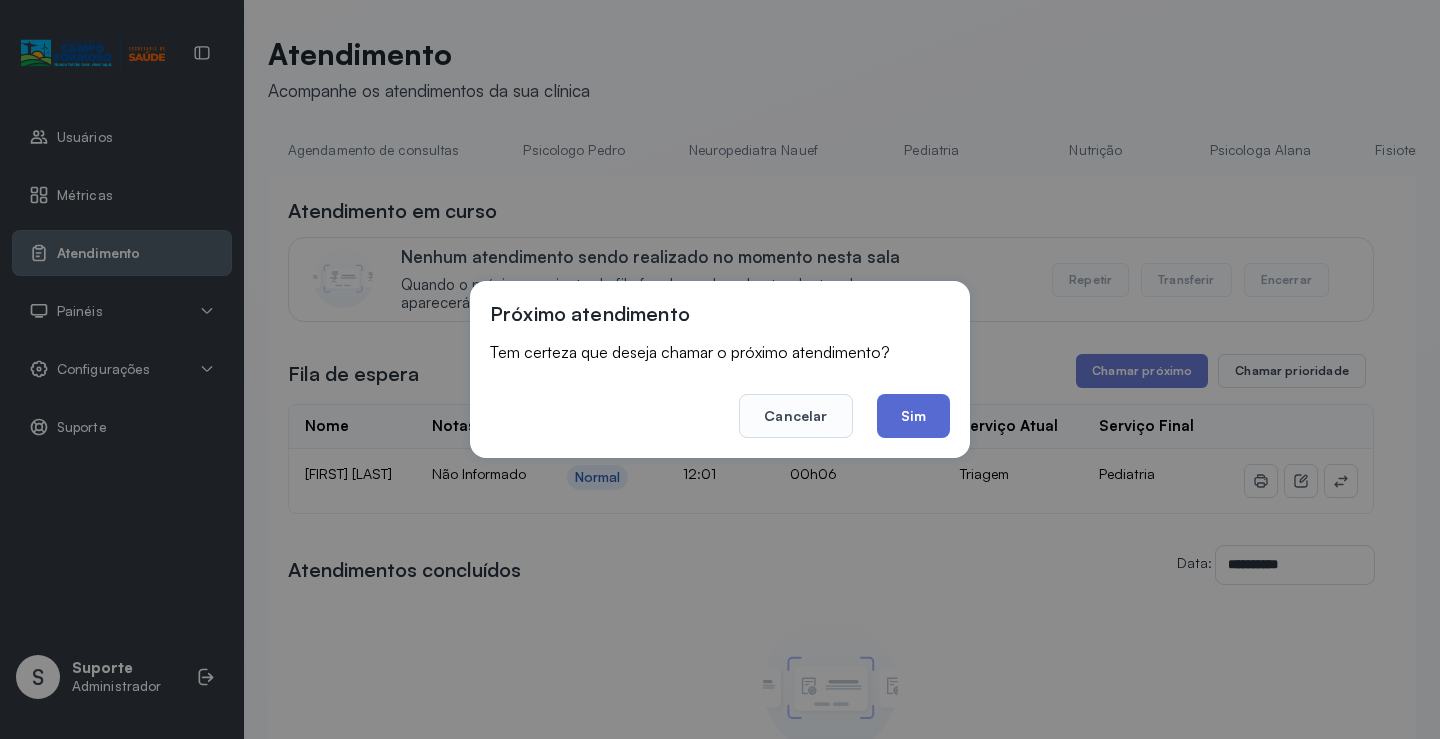 click on "Sim" 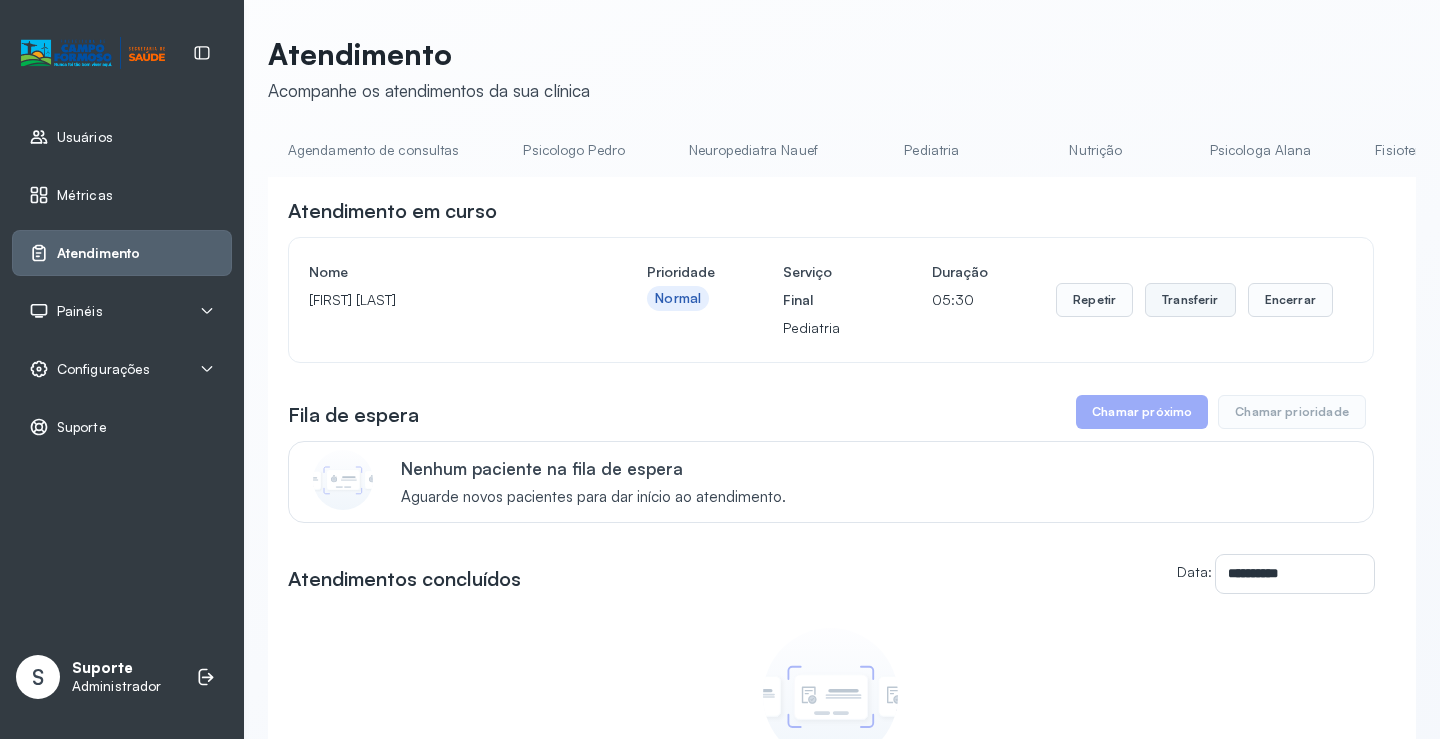 click on "Transferir" at bounding box center [1190, 300] 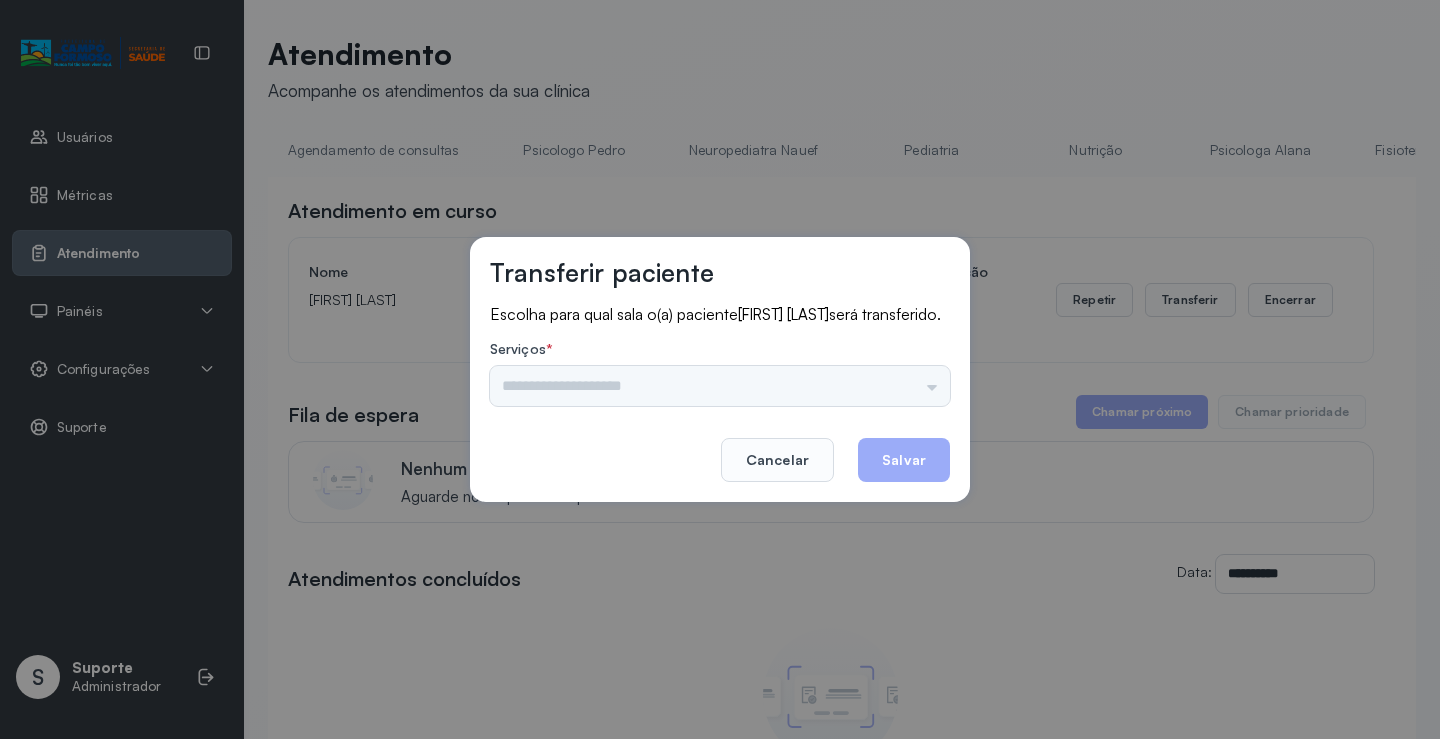click on "Psicologo Pedro Neuropediatra Nauef Pediatria Nutrição Psicologa Alana Agendamento de consultas Fisioterapeuta Janusia Coordenadora Solange Consultório 2 Assistente Social Psiquiatra Fisioterapeuta Francyne Fisioterapeuta Morgana Neuropediatra João" at bounding box center [720, 386] 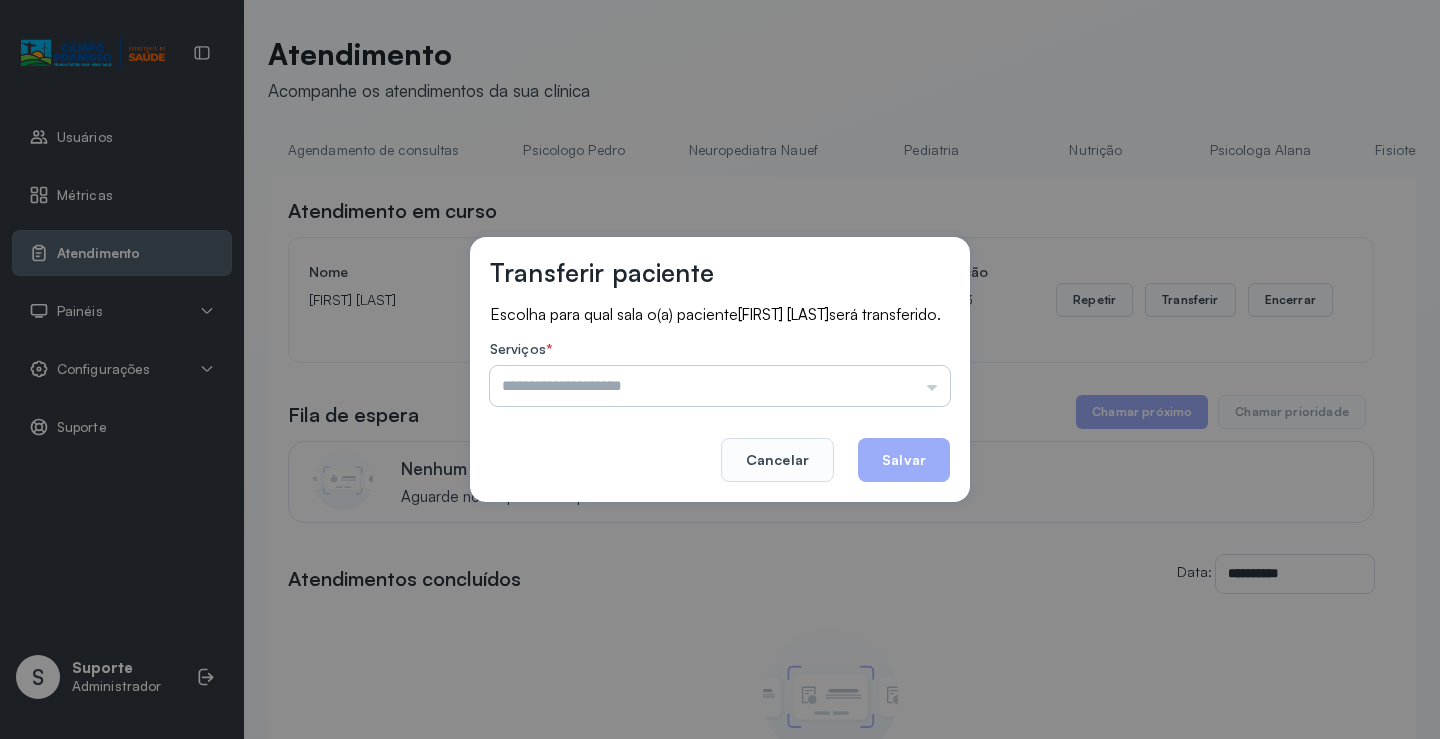 click at bounding box center (720, 386) 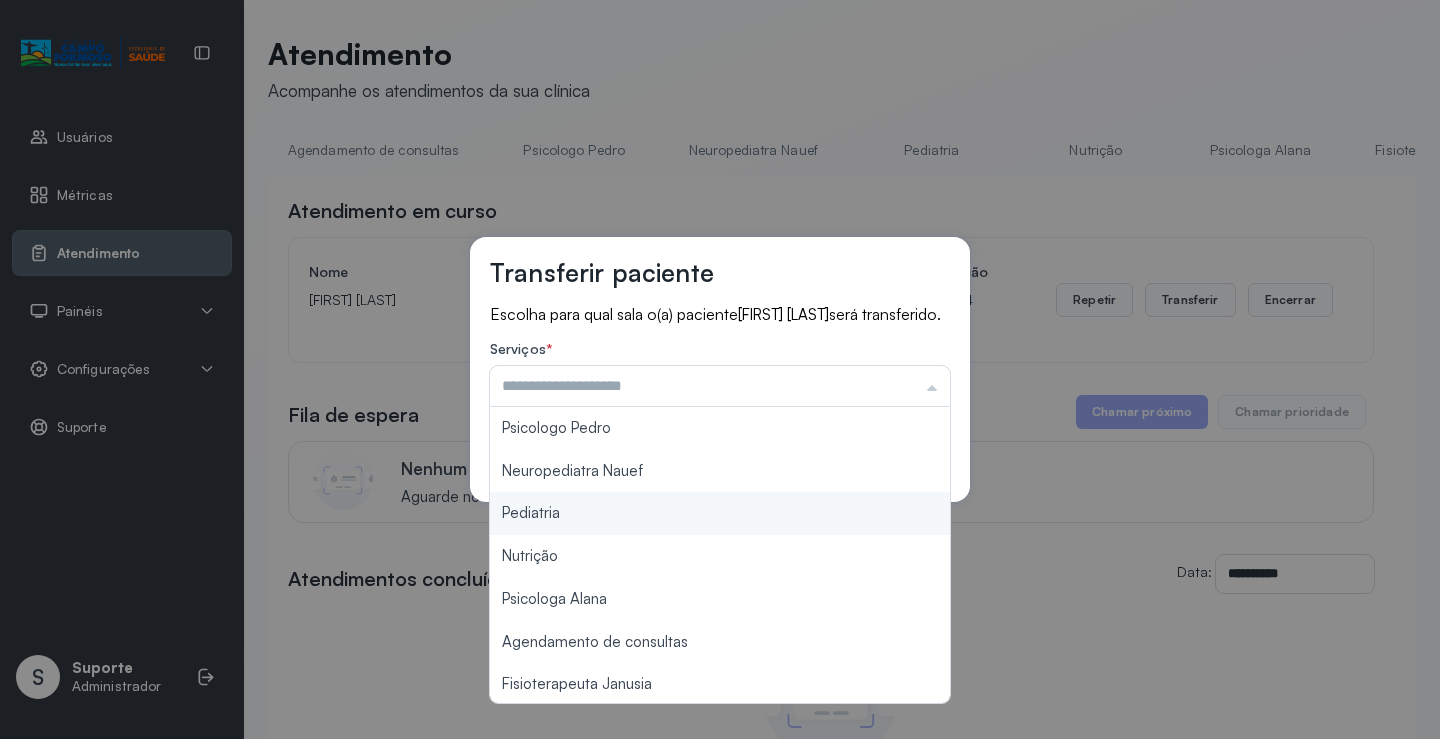 type on "*********" 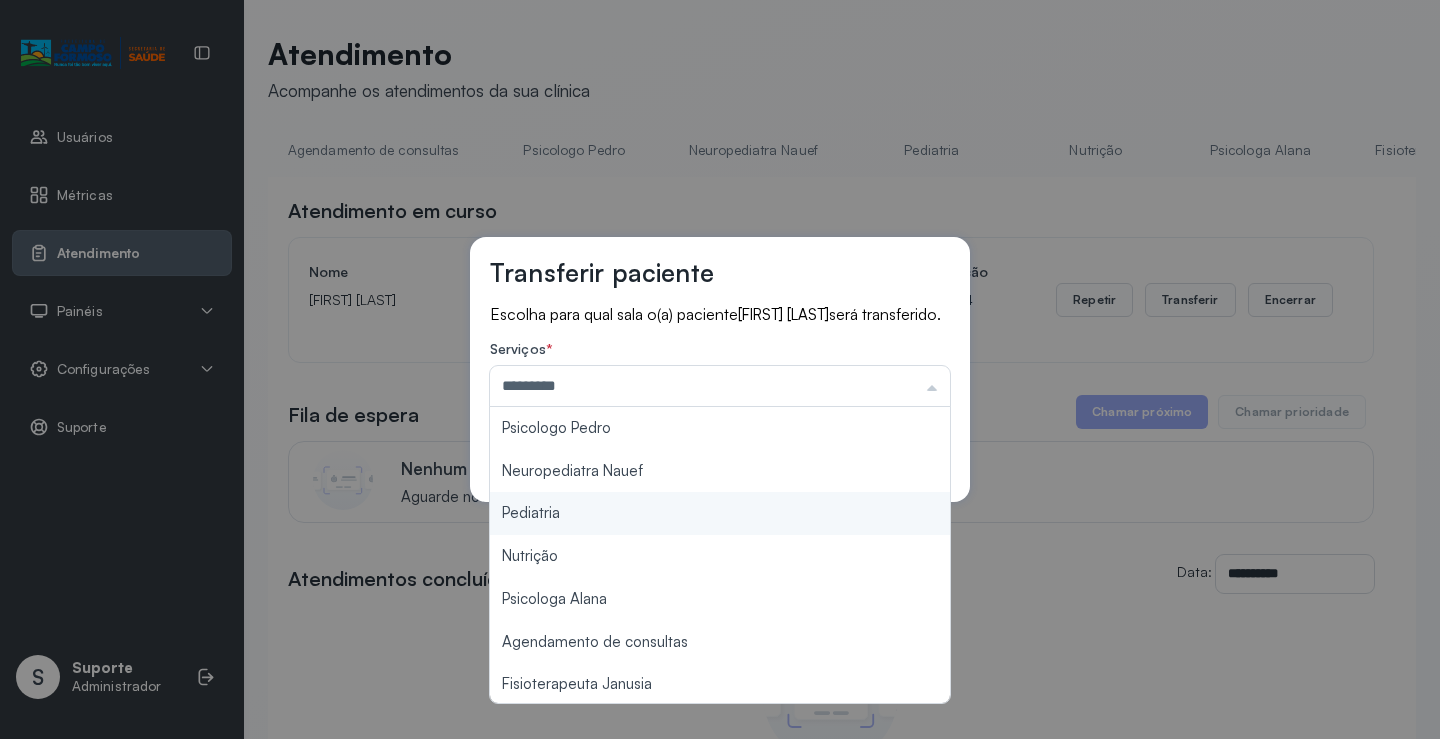 click on "Transferir paciente Escolha para qual sala o(a) paciente  Noah Ravi Araujo Crispim  será transferido.  Serviços  *  ********* Psicologo Pedro Neuropediatra Nauef Pediatria Nutrição Psicologa Alana Agendamento de consultas Fisioterapeuta Janusia Coordenadora Solange Consultório 2 Assistente Social Psiquiatra Fisioterapeuta Francyne Fisioterapeuta Morgana Neuropediatra João Cancelar Salvar" at bounding box center (720, 369) 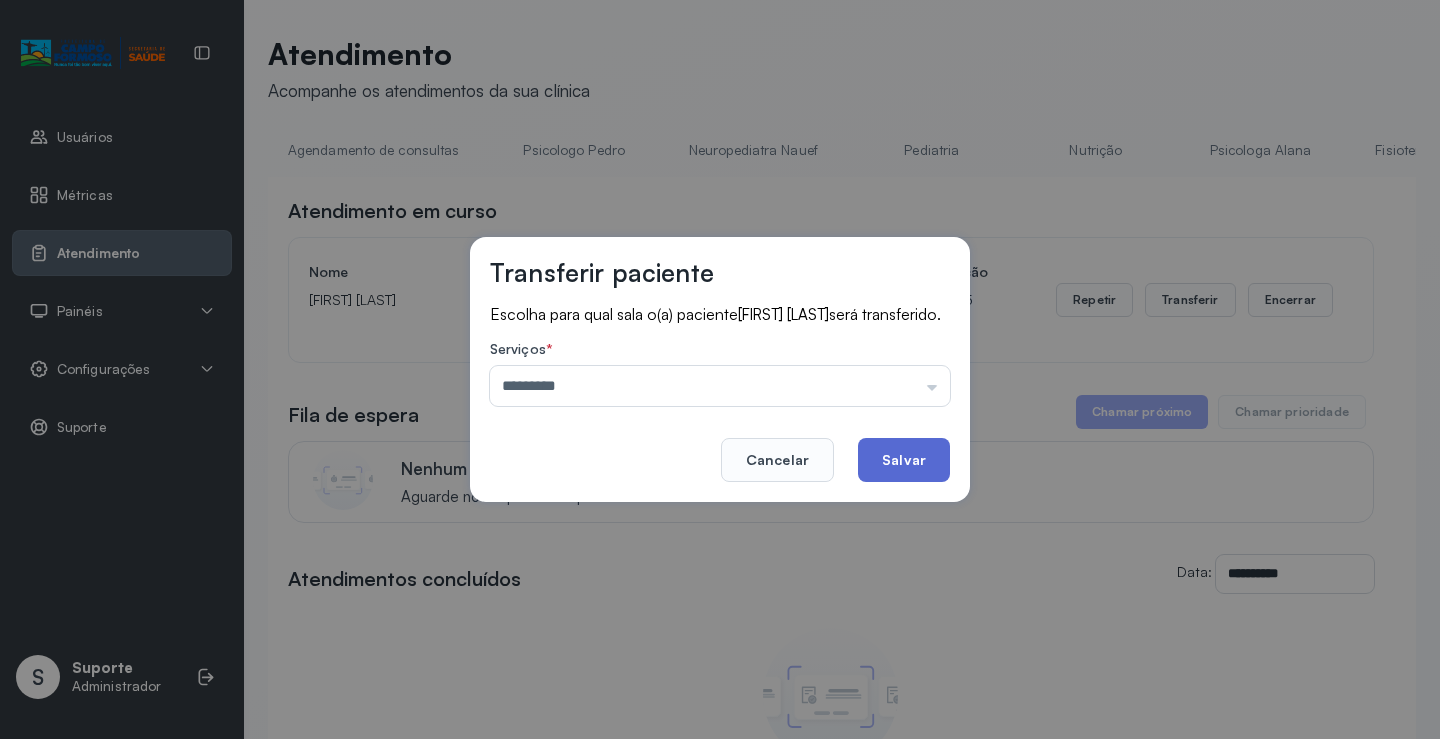 click on "Salvar" 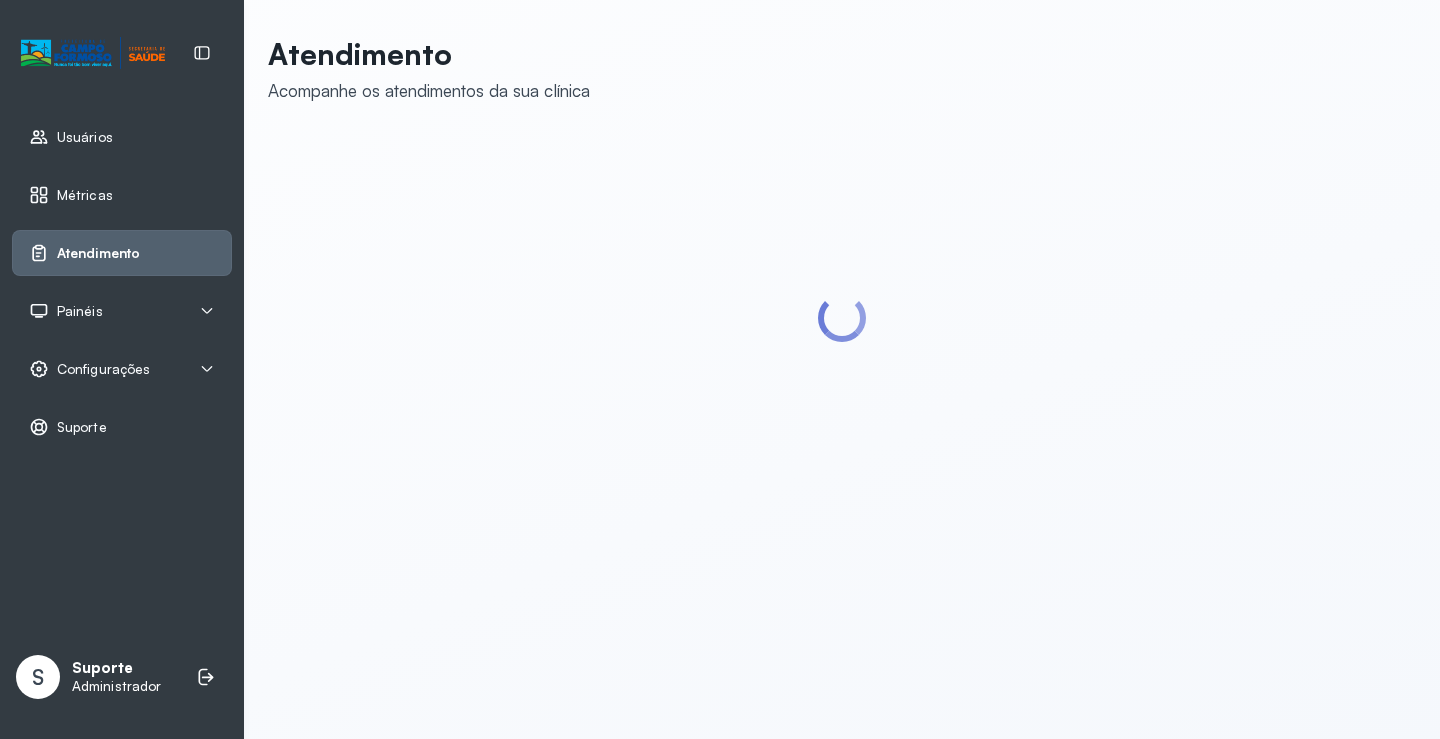 scroll, scrollTop: 0, scrollLeft: 0, axis: both 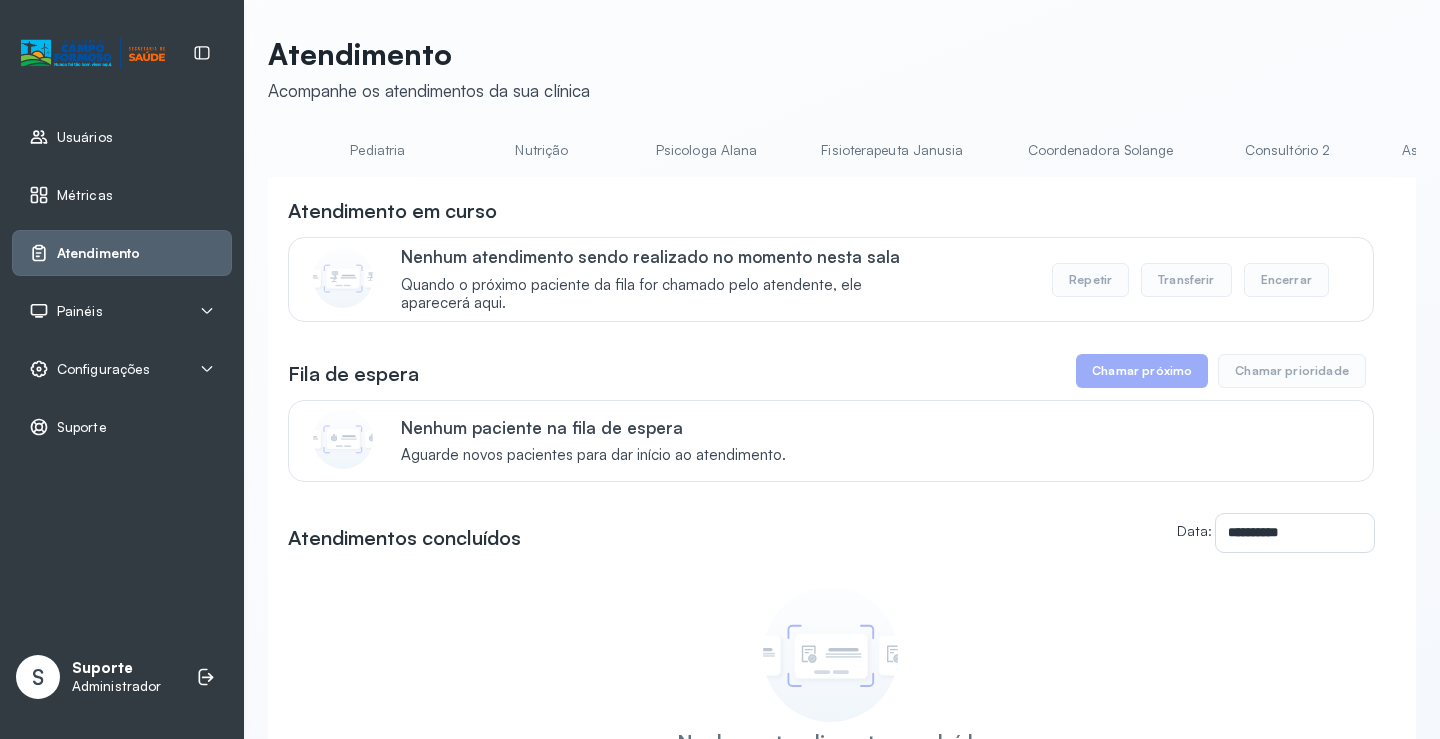 click on "Assistente Social" at bounding box center [1454, 150] 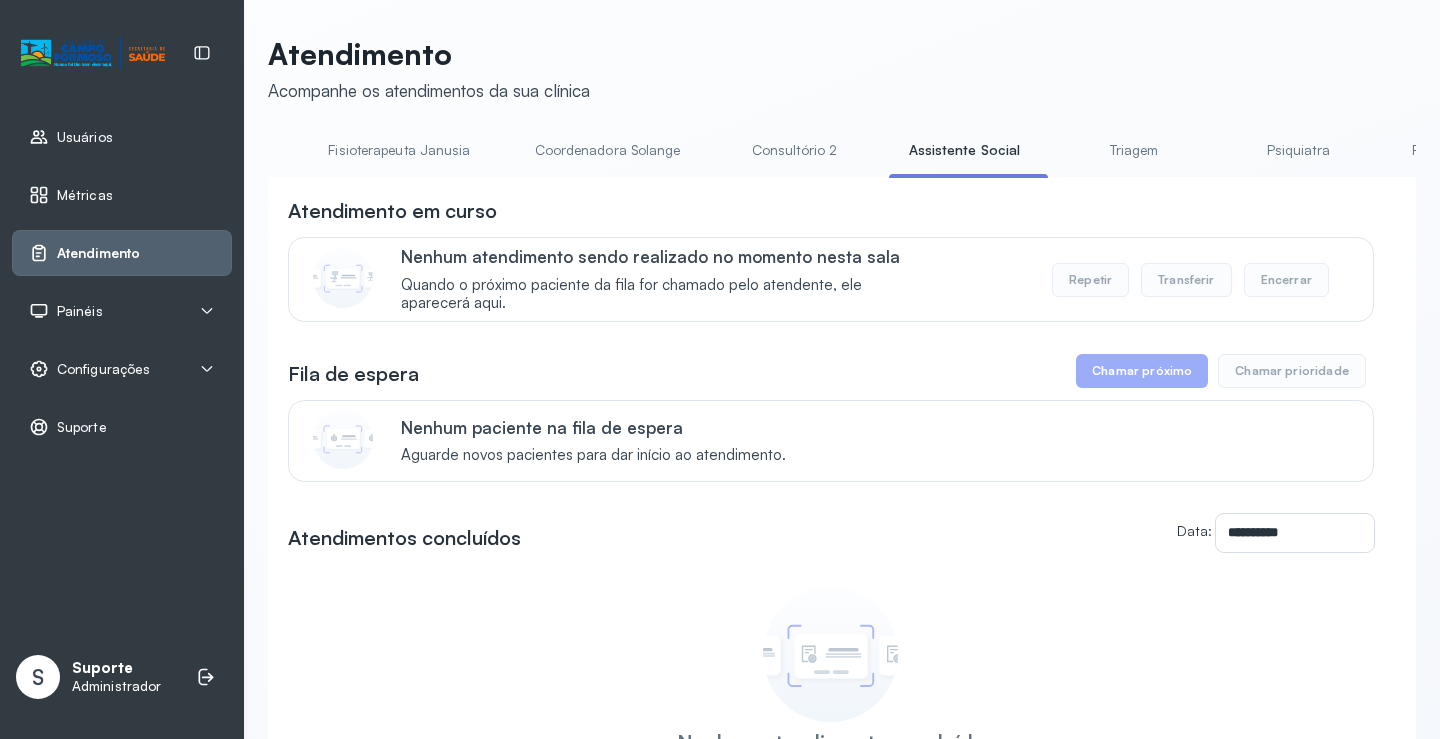 scroll, scrollTop: 0, scrollLeft: 1061, axis: horizontal 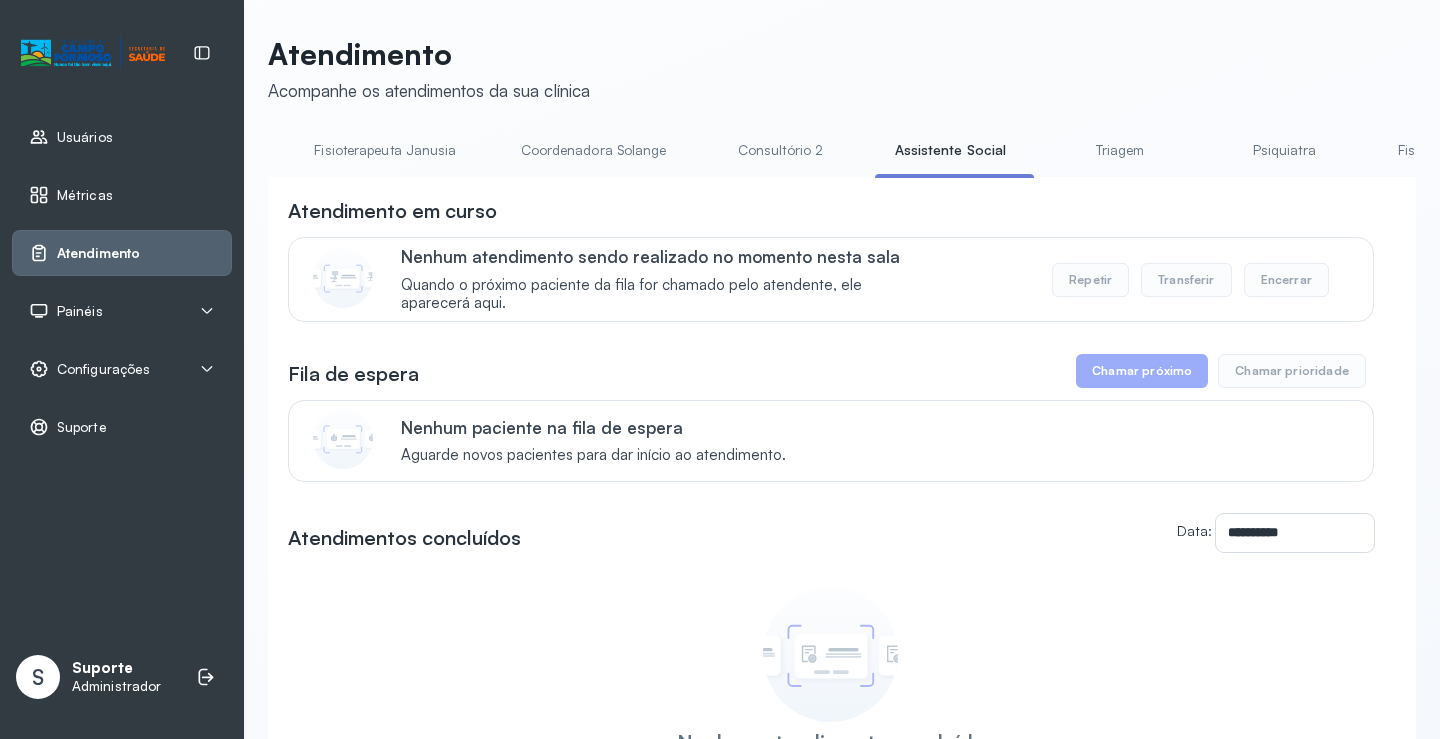 click on "Triagem" at bounding box center [1120, 150] 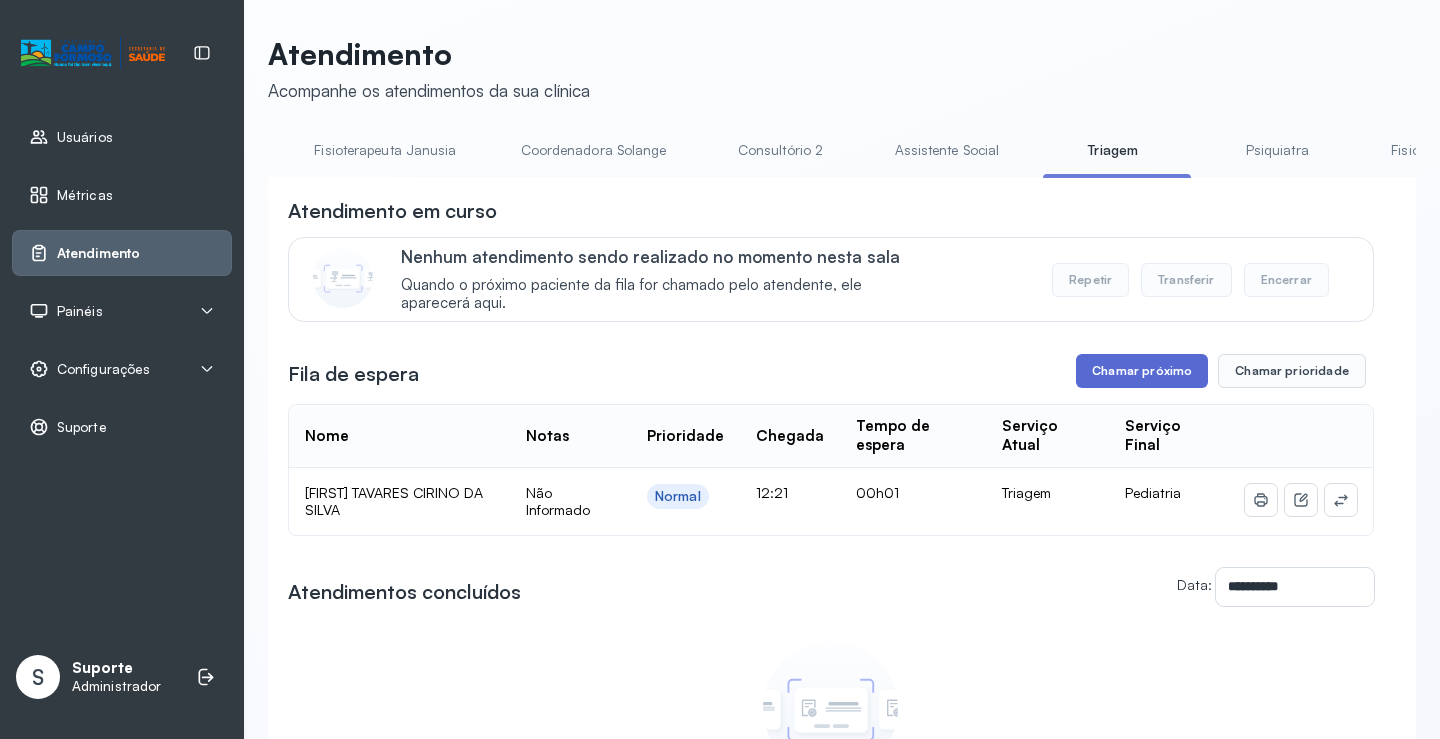 click on "Chamar próximo" at bounding box center [1142, 371] 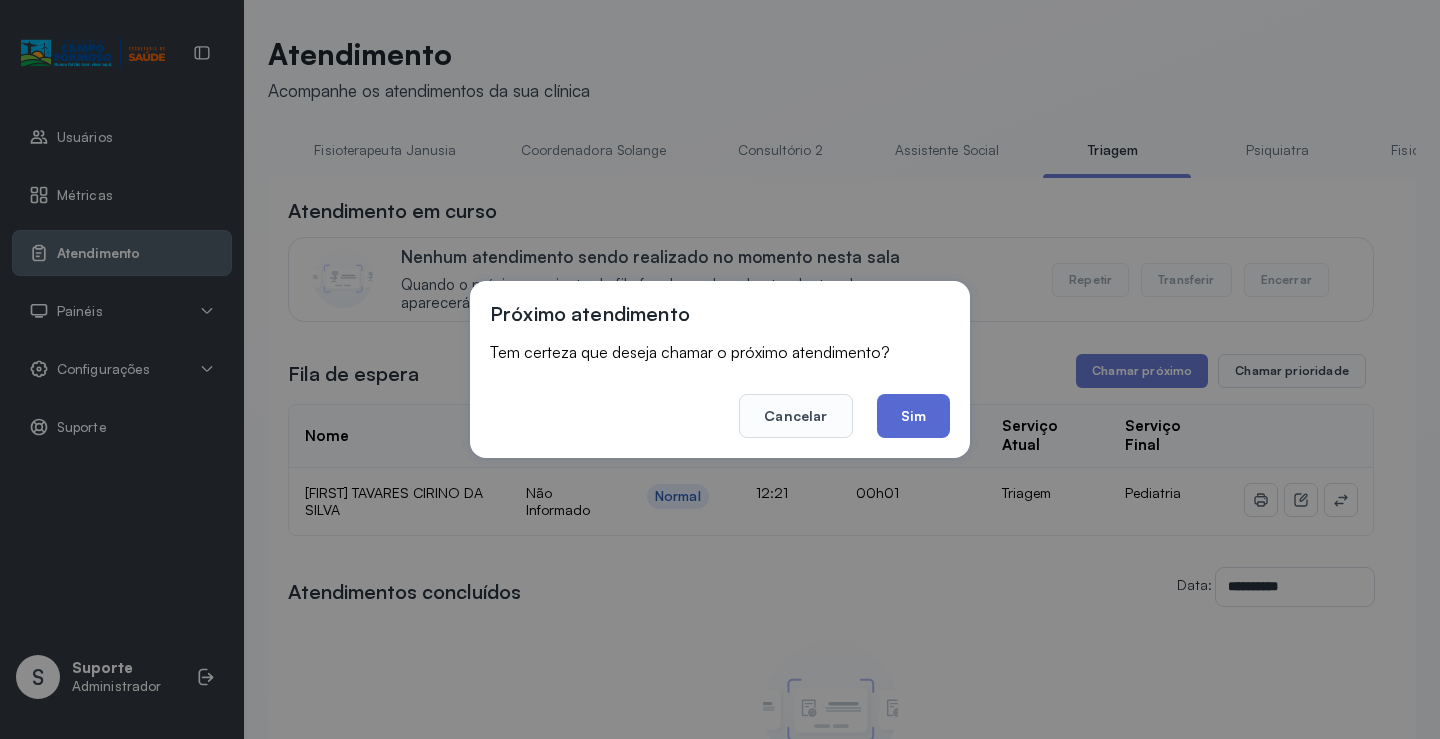 click on "Sim" 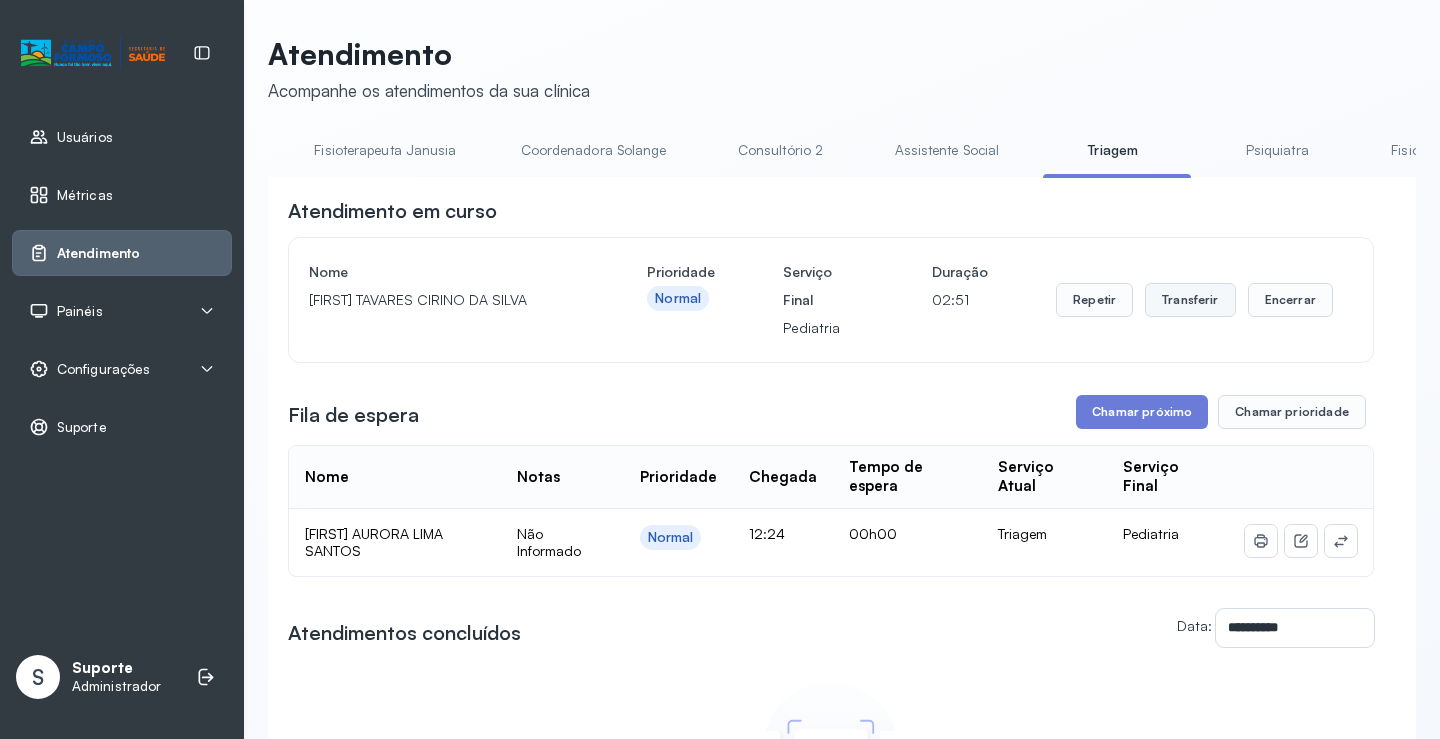 click on "Transferir" at bounding box center (1190, 300) 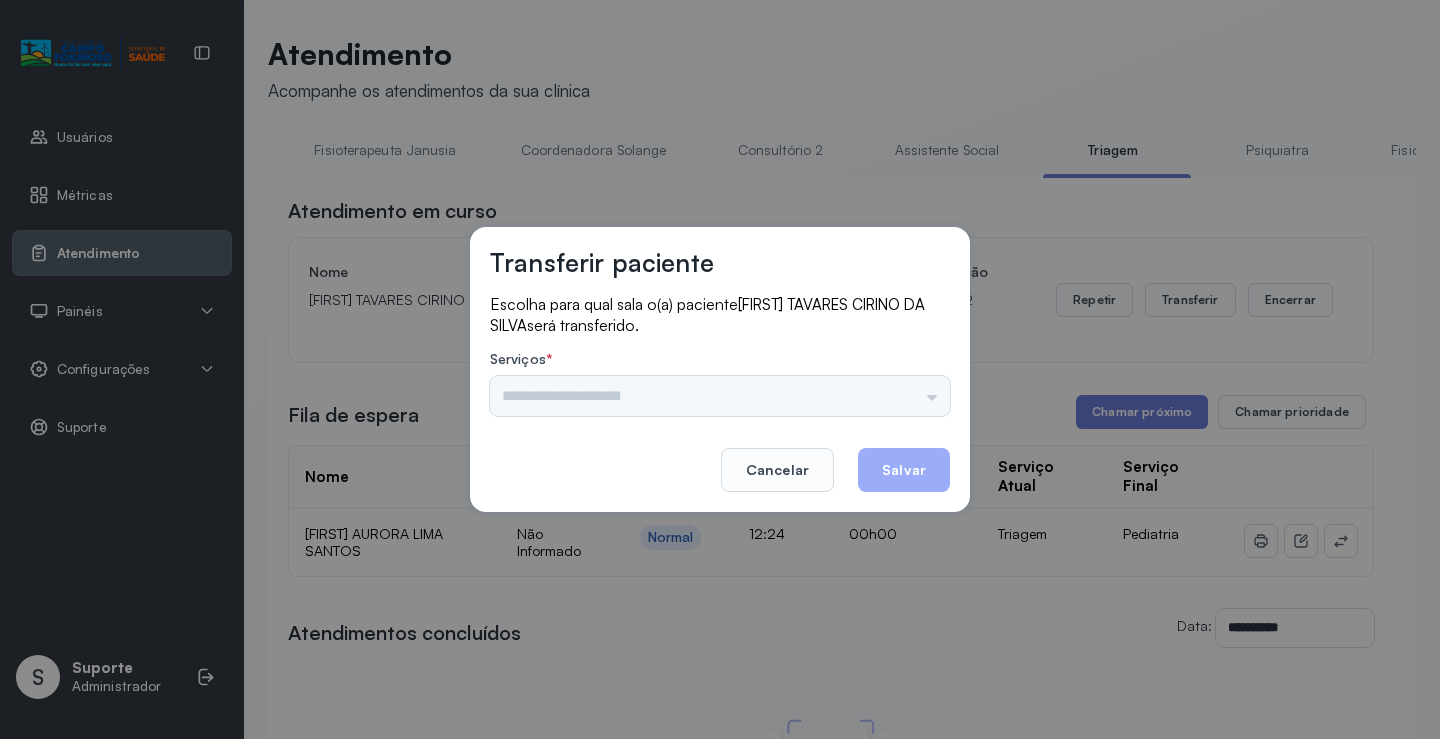 click on "Nenhuma opção encontrada" at bounding box center [720, 396] 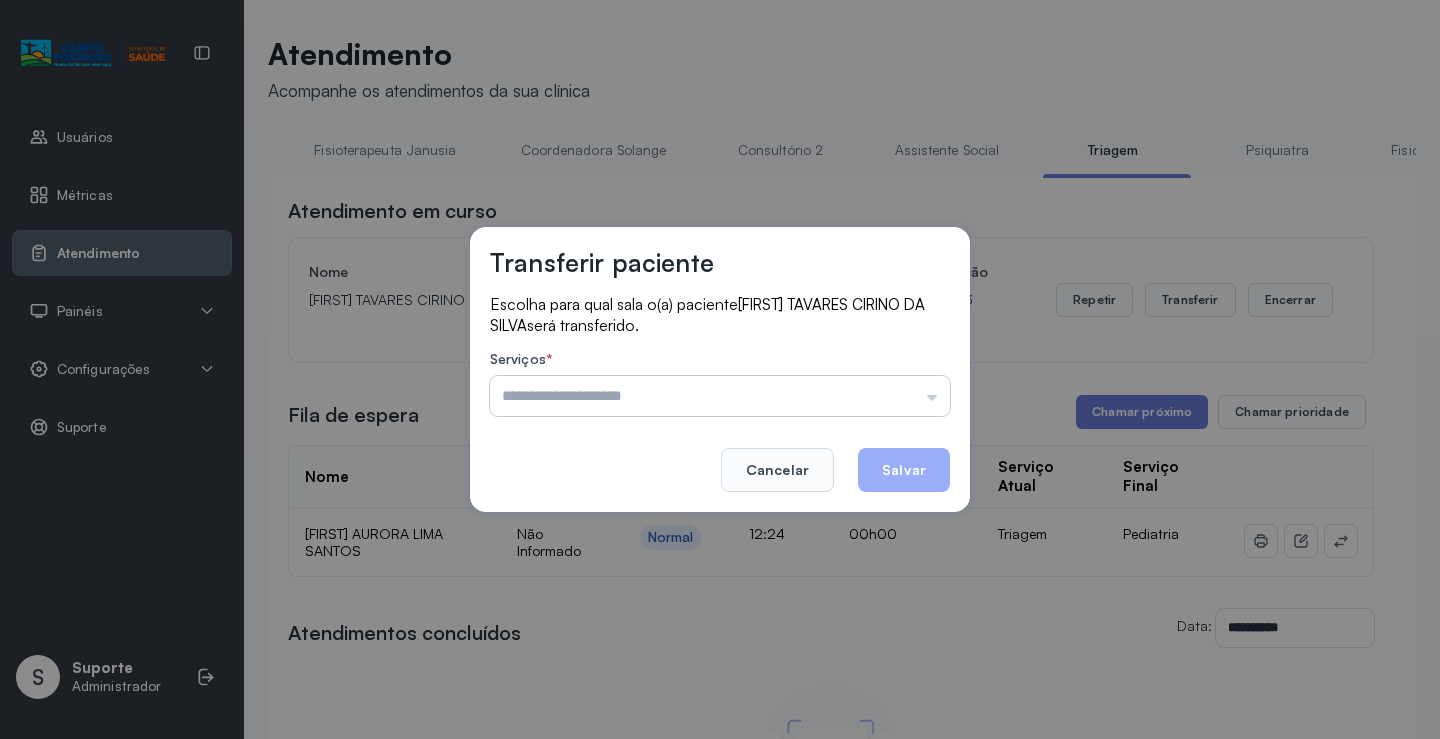 click at bounding box center [720, 396] 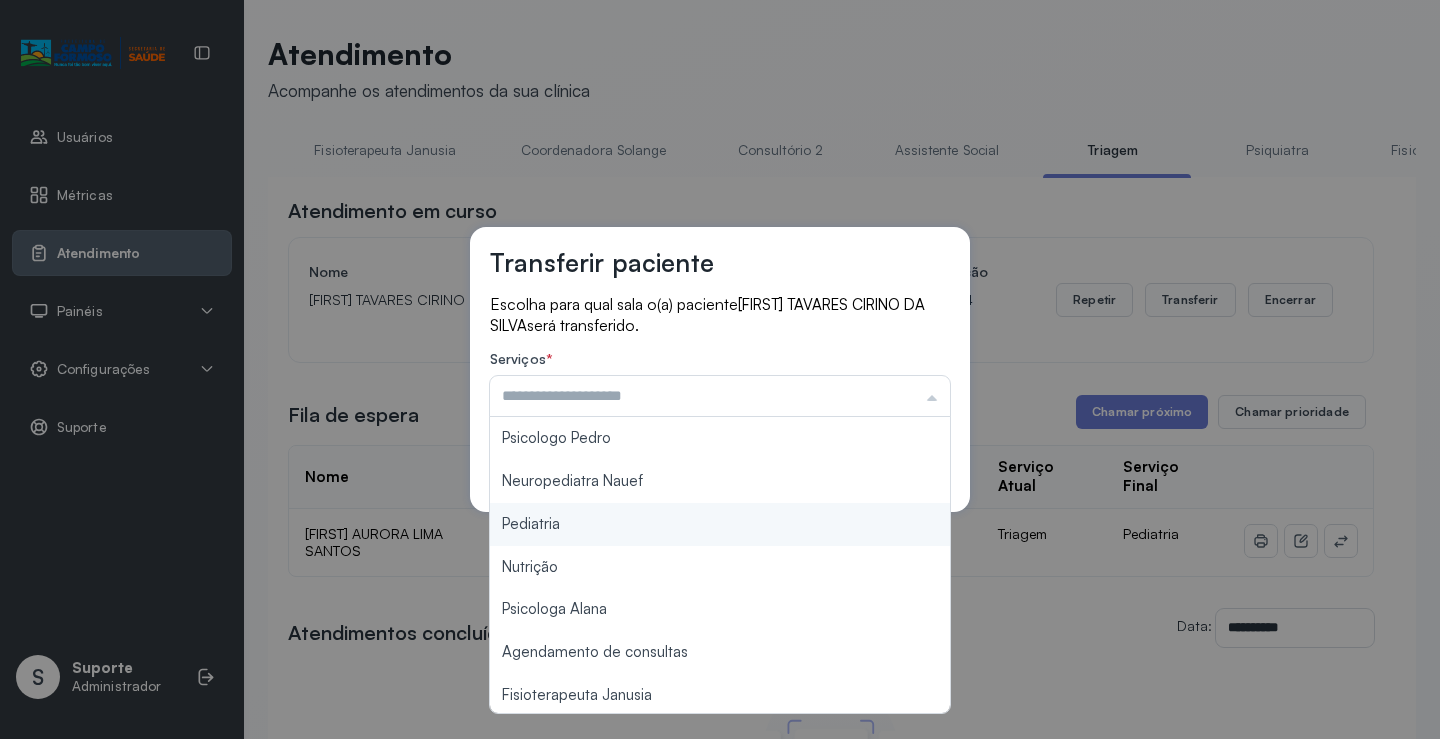 type on "*********" 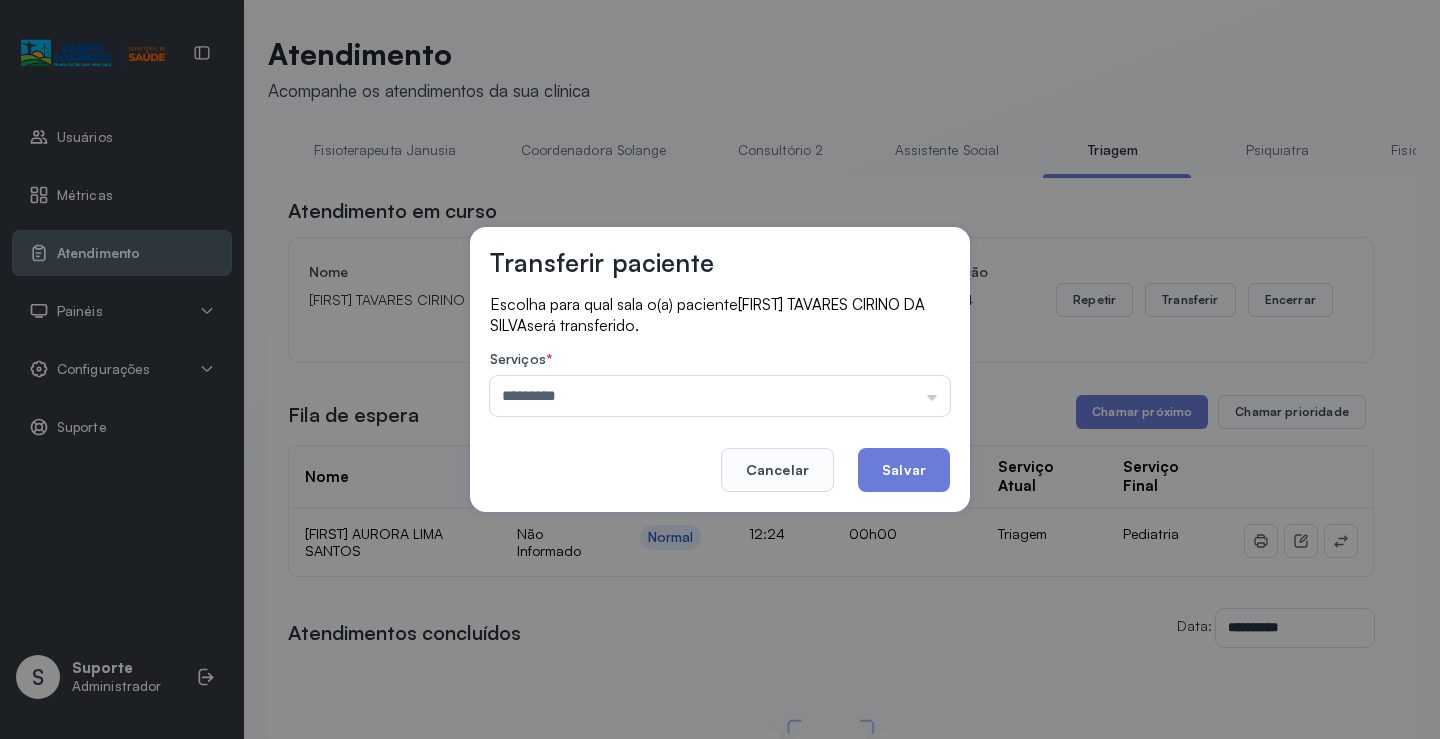 drag, startPoint x: 556, startPoint y: 528, endPoint x: 565, endPoint y: 541, distance: 15.811388 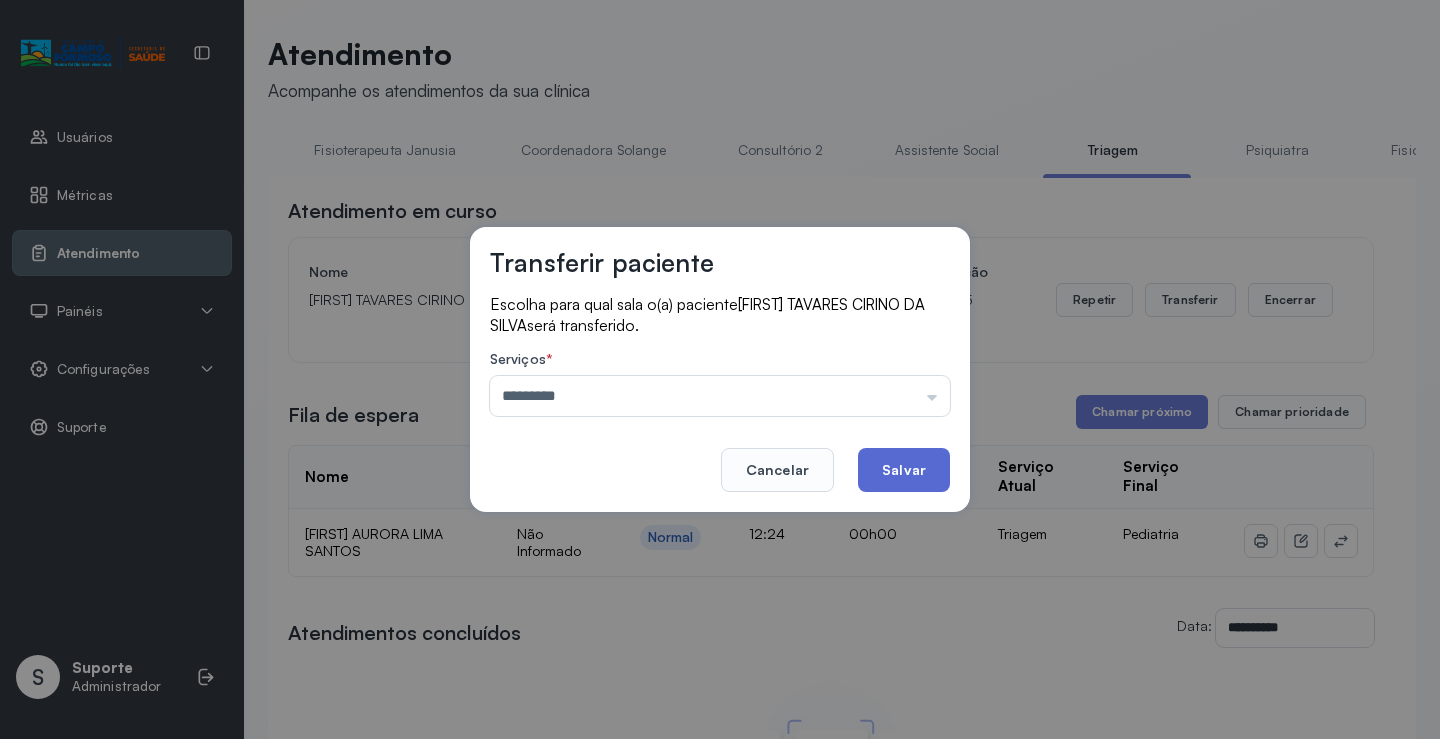 click on "Salvar" 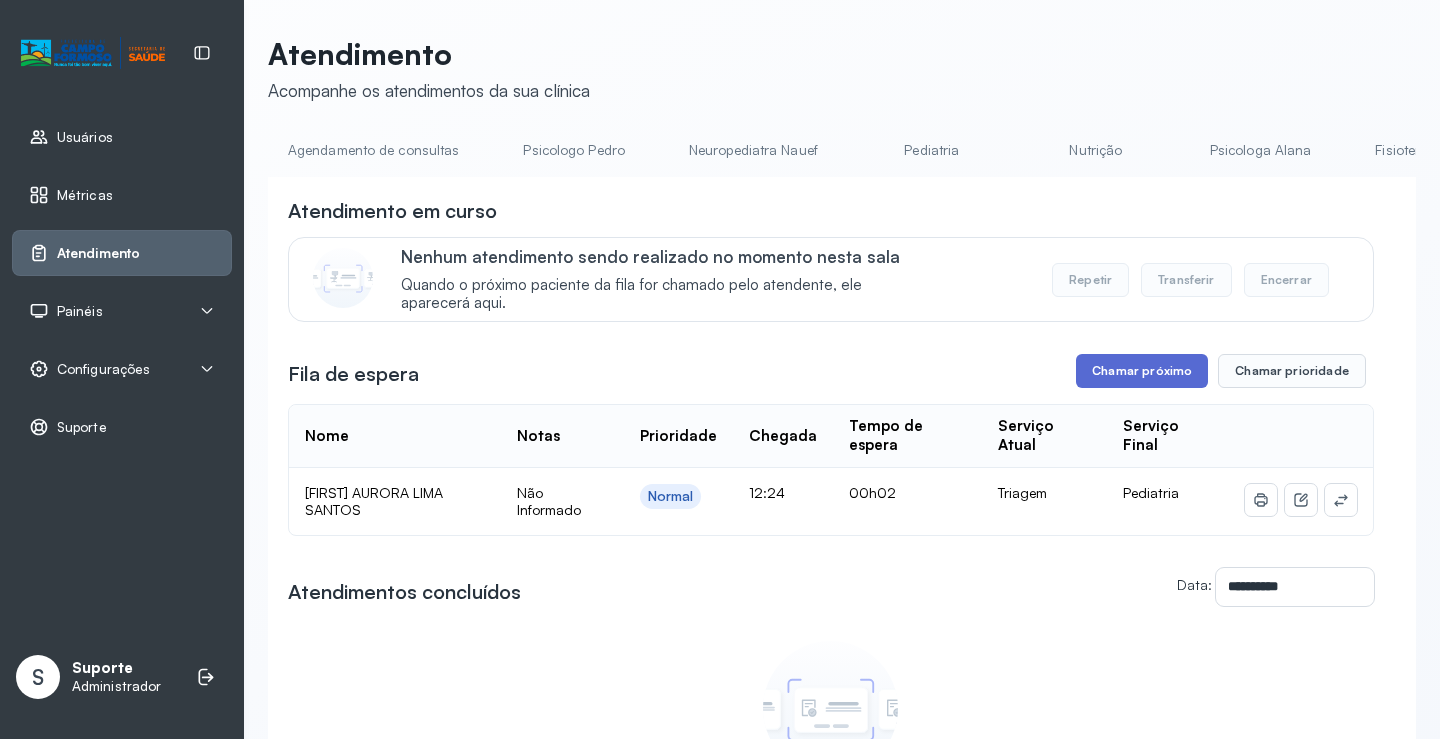 click on "Chamar próximo" at bounding box center [1142, 371] 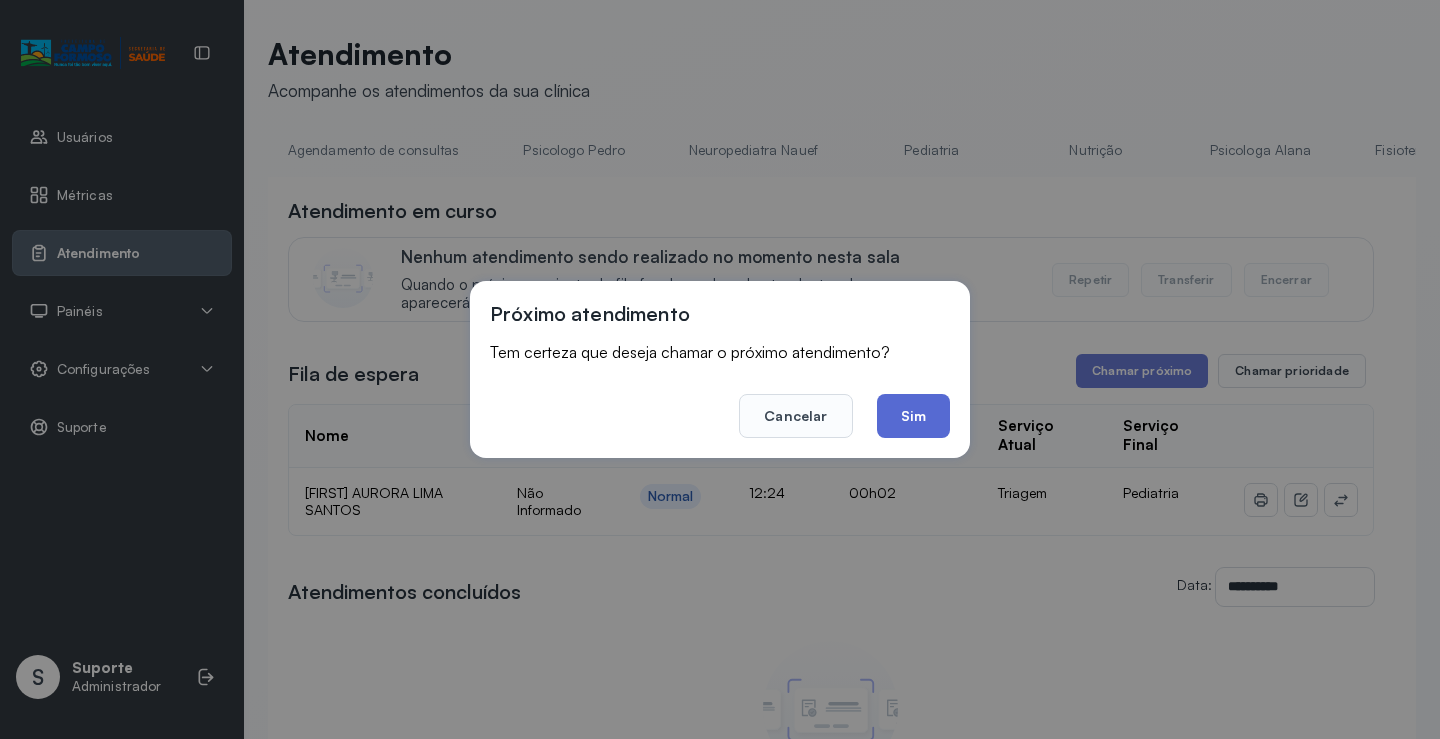 click on "Sim" 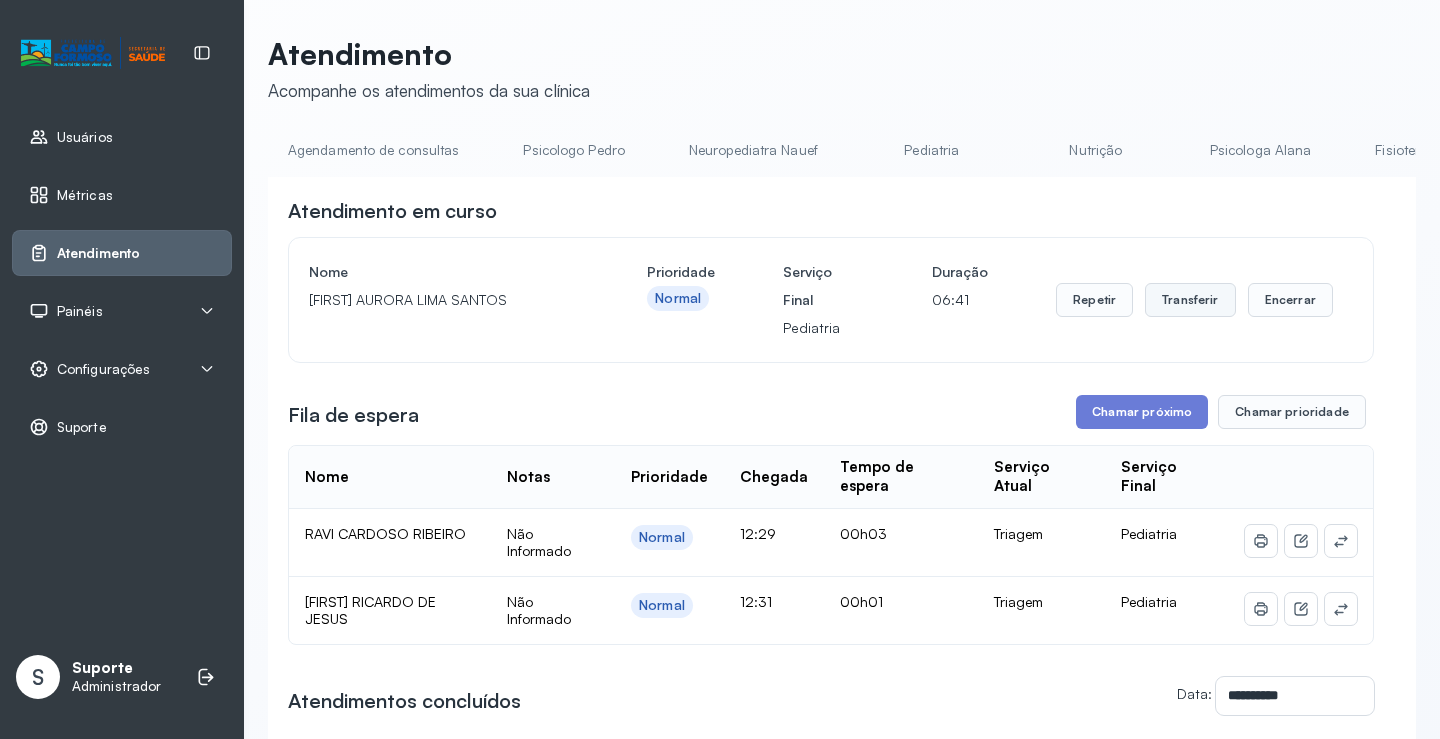 click on "Transferir" at bounding box center (1190, 300) 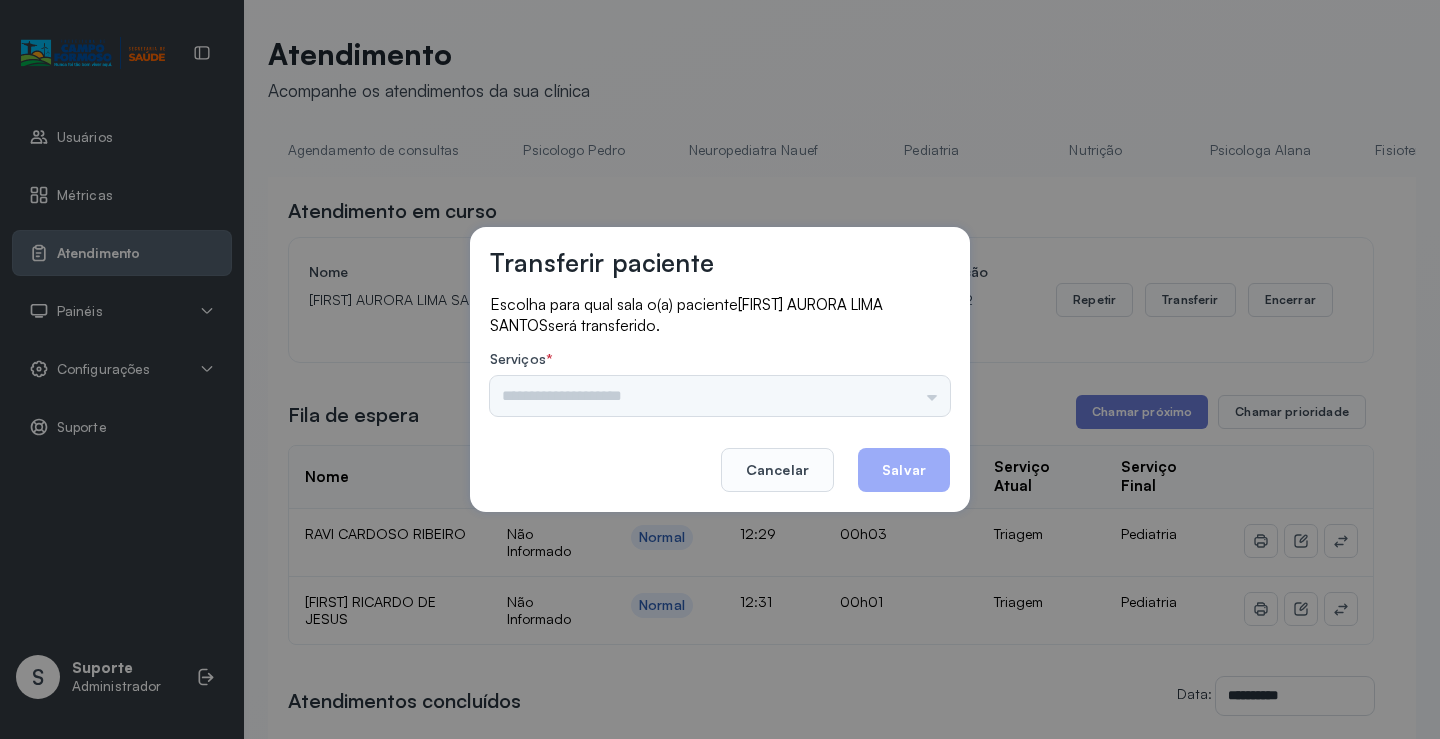 drag, startPoint x: 733, startPoint y: 393, endPoint x: 723, endPoint y: 402, distance: 13.453624 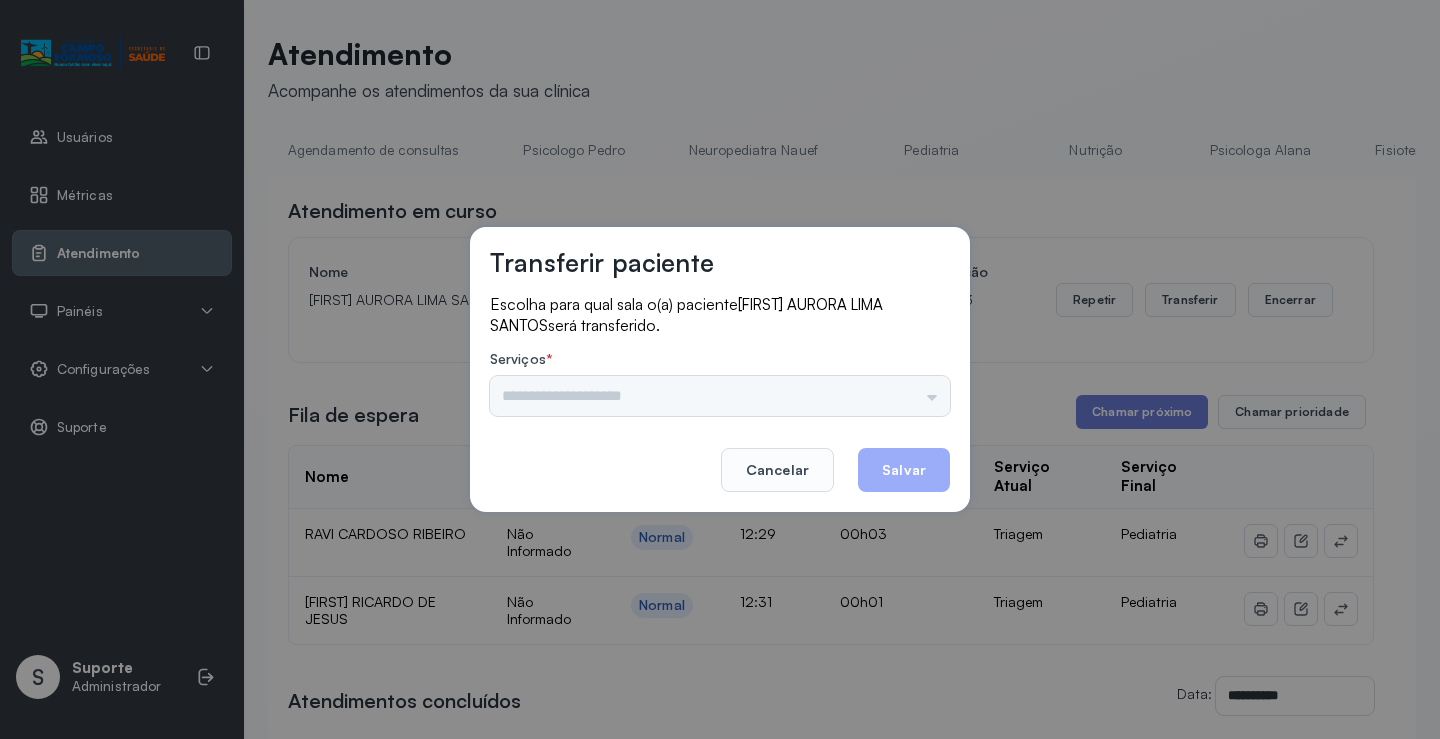 click on "Psicologo Pedro Neuropediatra Nauef Pediatria Nutrição Psicologa Alana Agendamento de consultas Fisioterapeuta Janusia Coordenadora Solange Consultório 2 Assistente Social Psiquiatra Fisioterapeuta Francyne Fisioterapeuta Morgana Neuropediatra João" at bounding box center (720, 396) 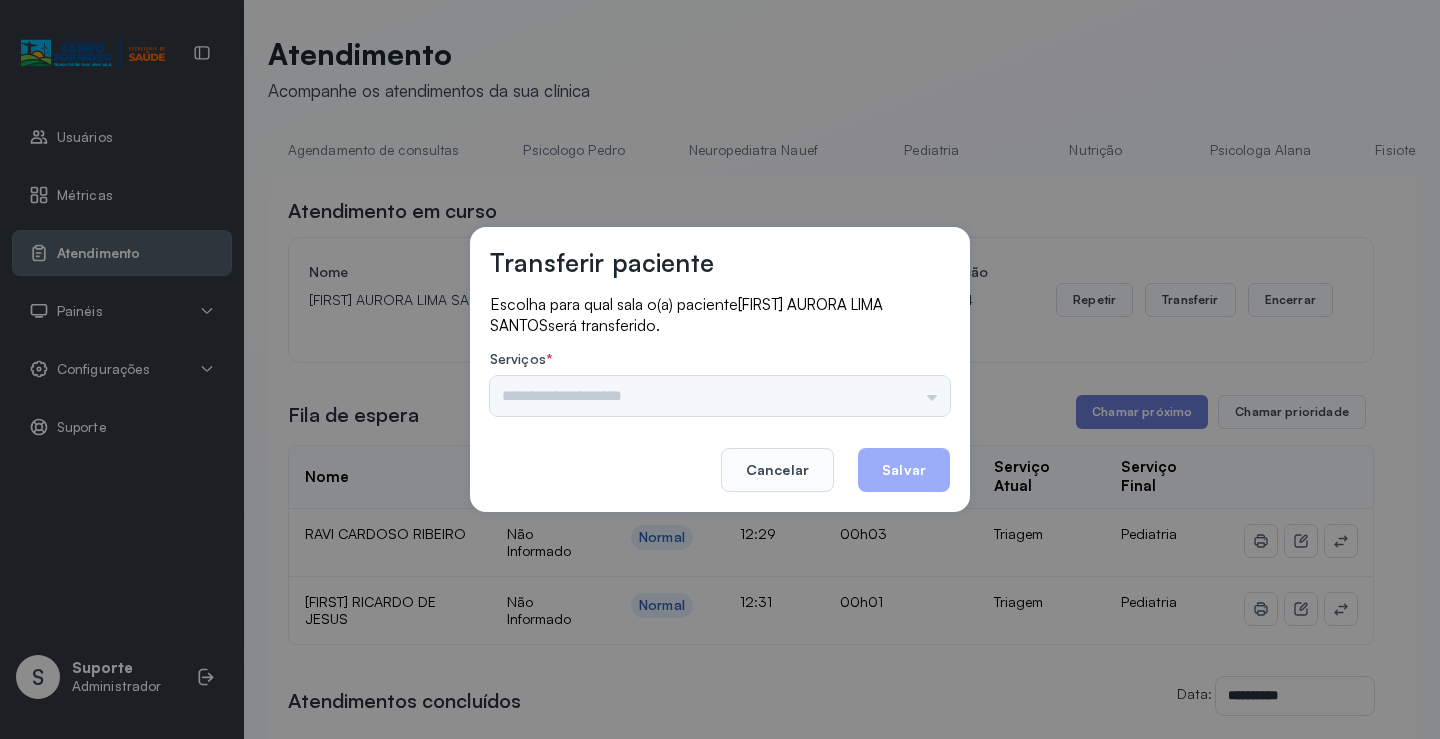 click on "Psicologo Pedro Neuropediatra Nauef Pediatria Nutrição Psicologa Alana Agendamento de consultas Fisioterapeuta Janusia Coordenadora Solange Consultório 2 Assistente Social Psiquiatra Fisioterapeuta Francyne Fisioterapeuta Morgana Neuropediatra João" at bounding box center (720, 396) 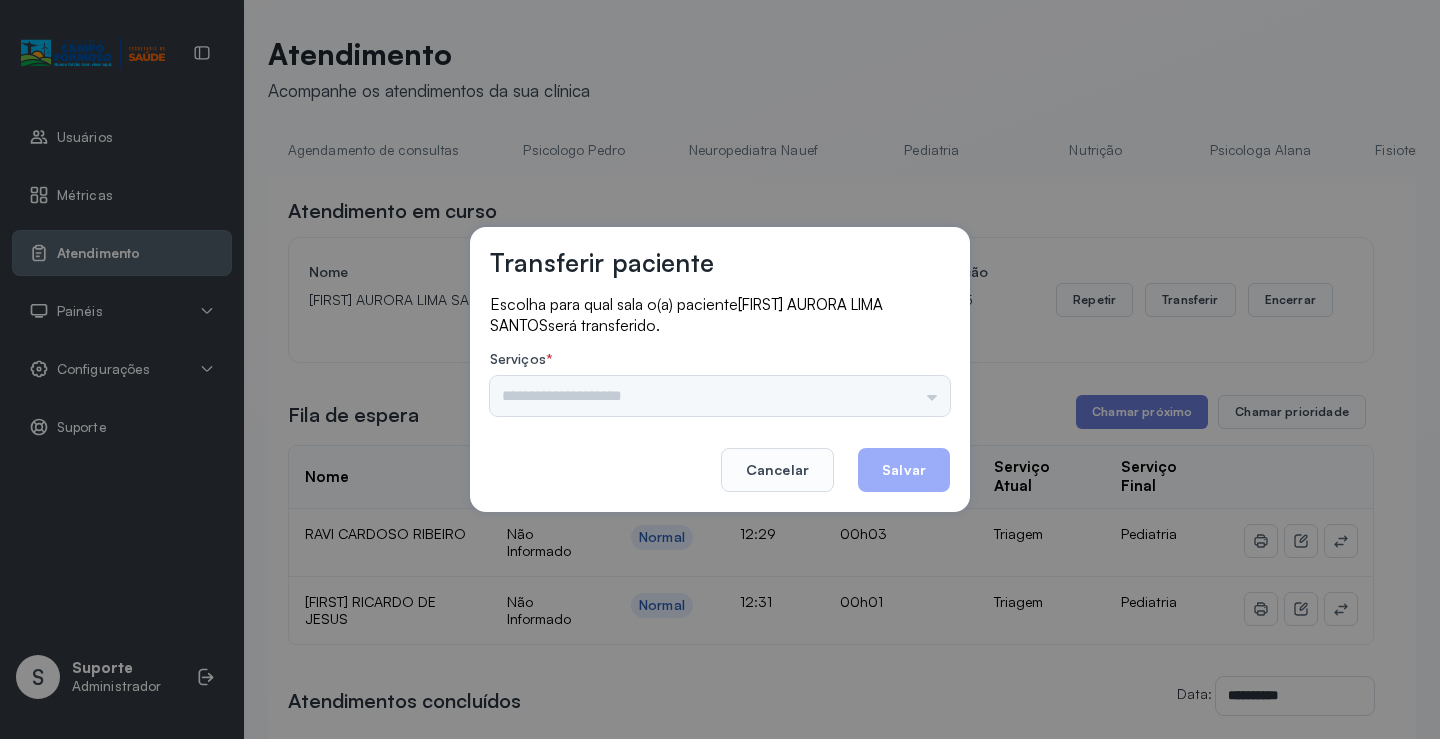 click on "Psicologo Pedro Neuropediatra Nauef Pediatria Nutrição Psicologa Alana Agendamento de consultas Fisioterapeuta Janusia Coordenadora Solange Consultório 2 Assistente Social Psiquiatra Fisioterapeuta Francyne Fisioterapeuta Morgana Neuropediatra João" at bounding box center (720, 396) 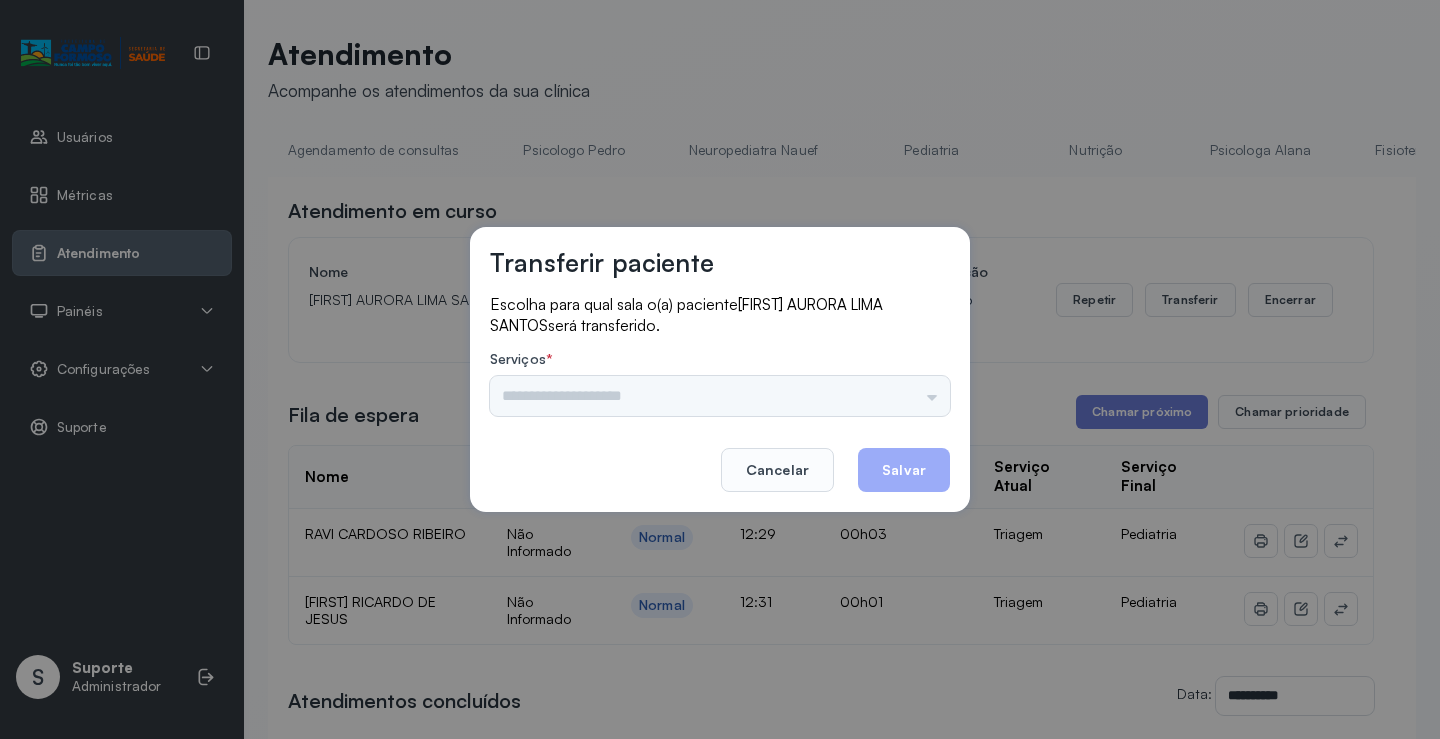 click on "Psicologo Pedro Neuropediatra Nauef Pediatria Nutrição Psicologa Alana Agendamento de consultas Fisioterapeuta Janusia Coordenadora Solange Consultório 2 Assistente Social Psiquiatra Fisioterapeuta Francyne Fisioterapeuta Morgana Neuropediatra João" at bounding box center (720, 396) 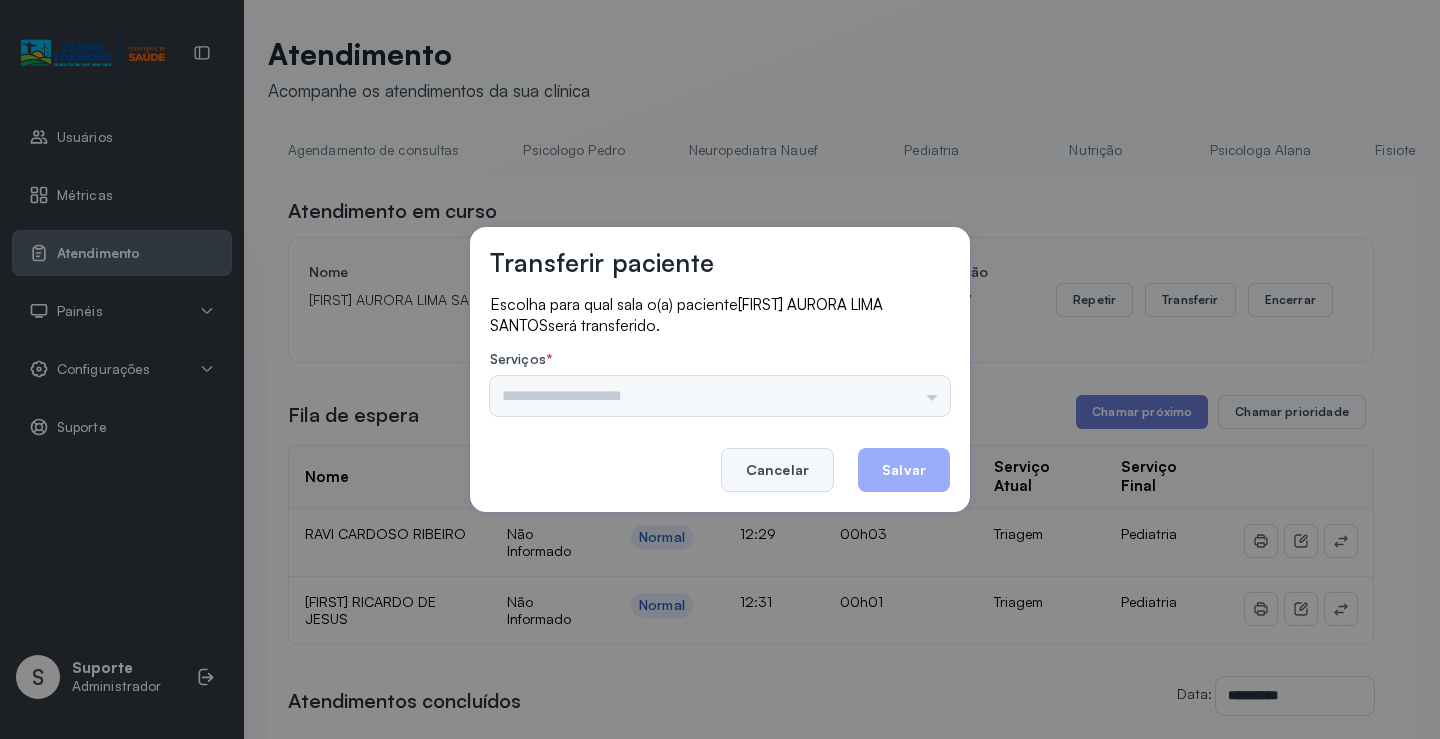click on "Cancelar" 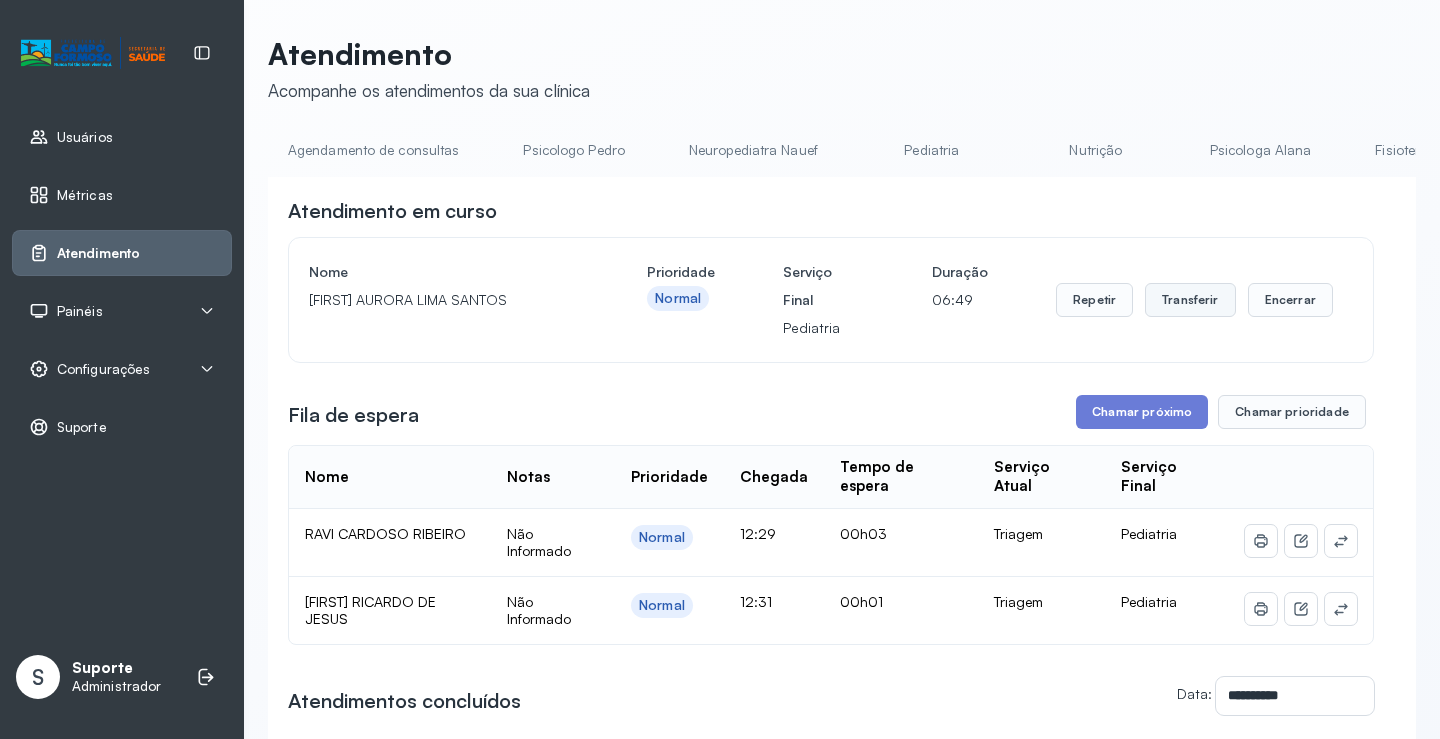 click on "Transferir" at bounding box center (1190, 300) 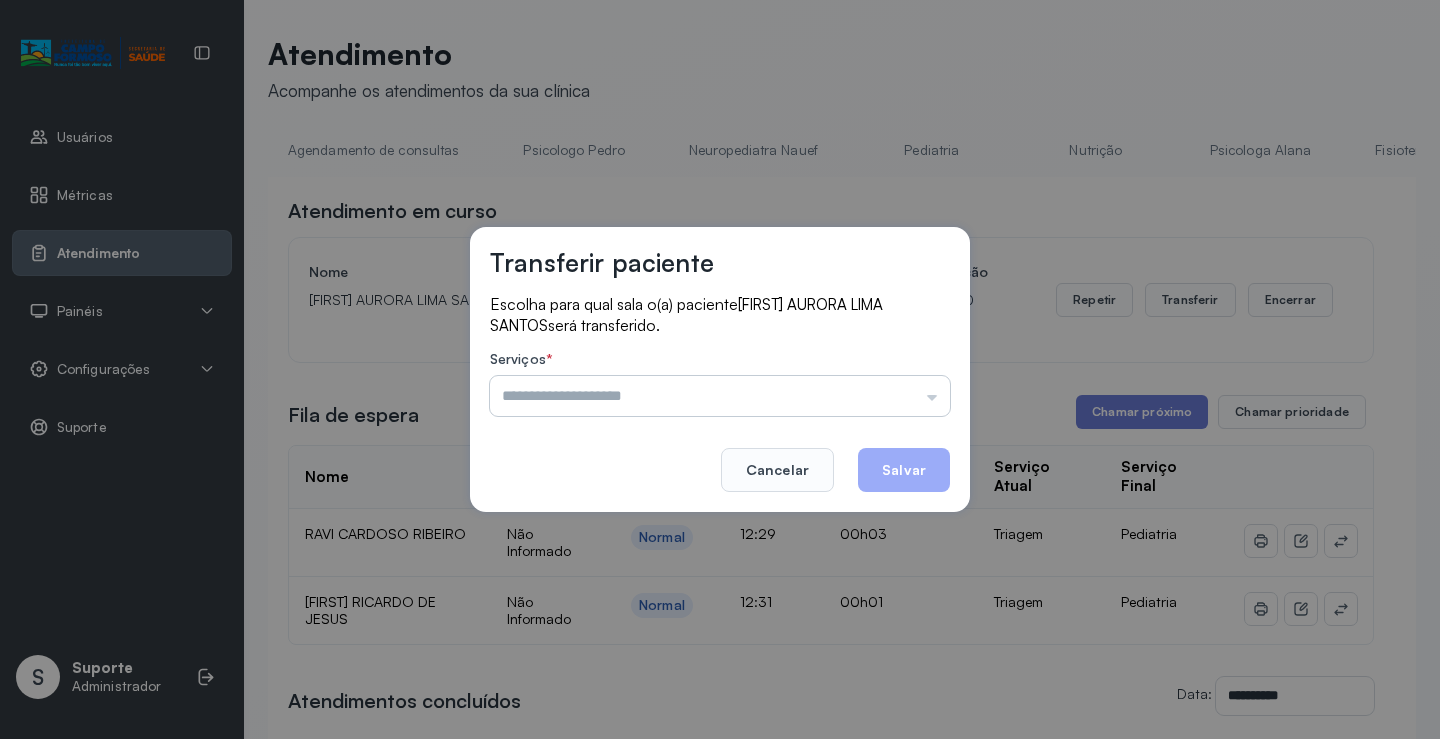 click at bounding box center (720, 396) 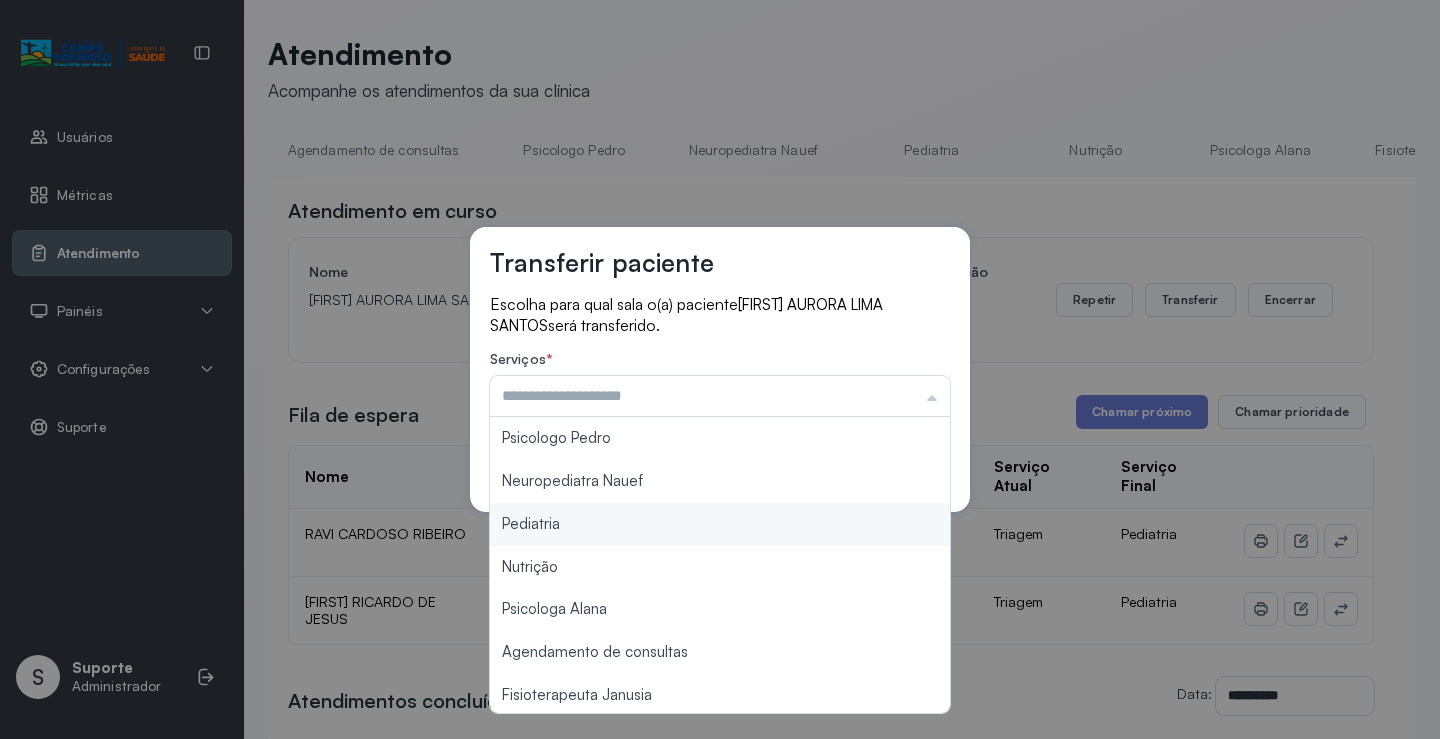 type on "*********" 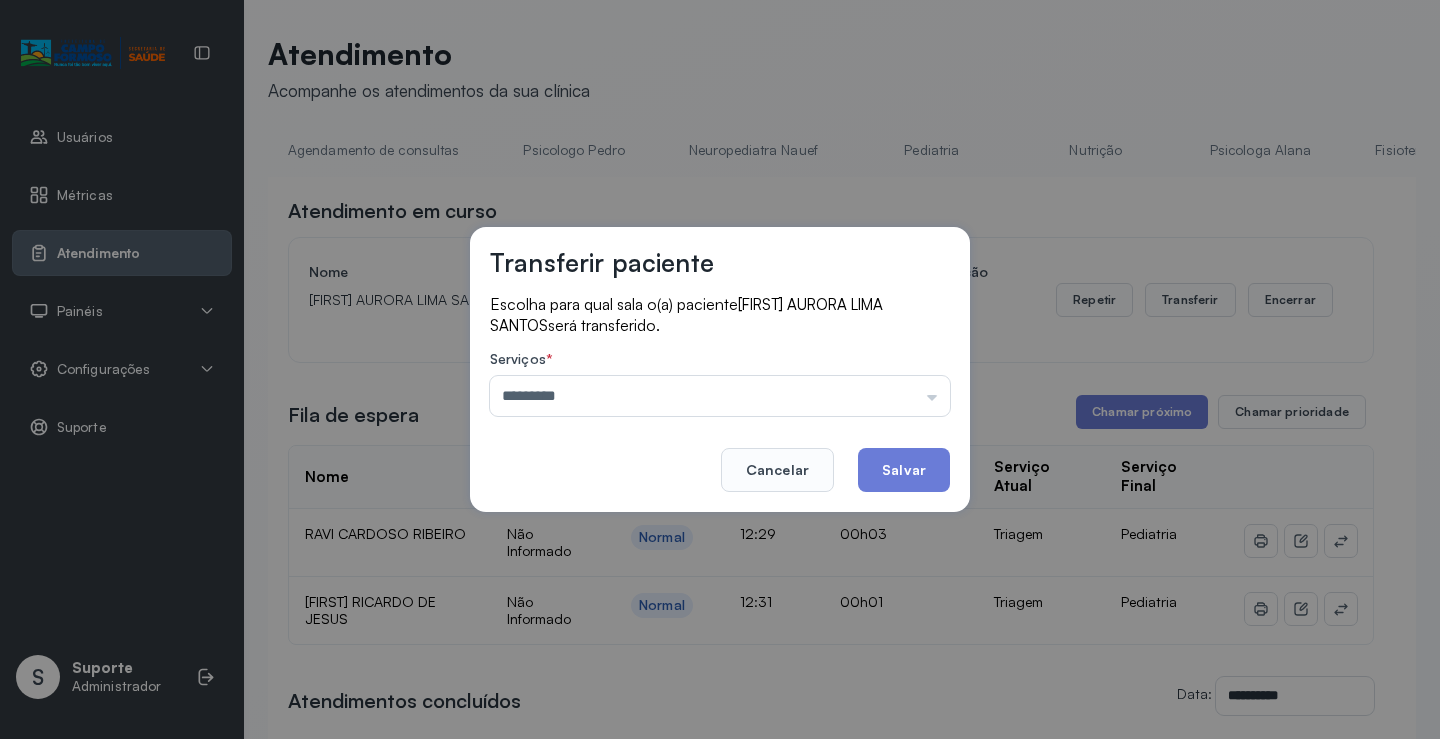 click on "Transferir paciente Escolha para qual sala o(a) paciente  IVY AURORA LIMA SANTOS  será transferido.  Serviços  *  ********* Psicologo Pedro Neuropediatra Nauef Pediatria Nutrição Psicologa Alana Agendamento de consultas Fisioterapeuta Janusia Coordenadora Solange Consultório 2 Assistente Social Psiquiatra Fisioterapeuta Francyne Fisioterapeuta Morgana Neuropediatra João Cancelar Salvar" at bounding box center (720, 369) 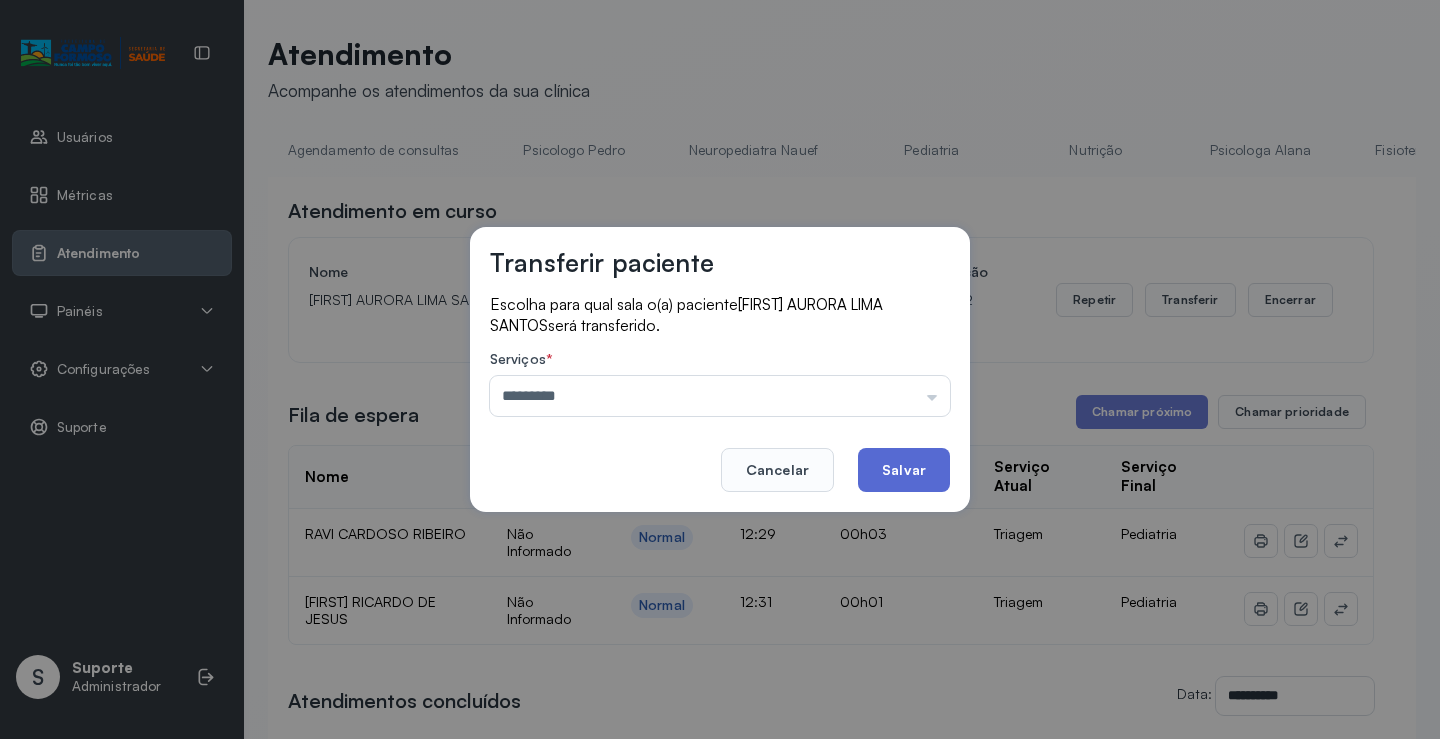 click on "Salvar" 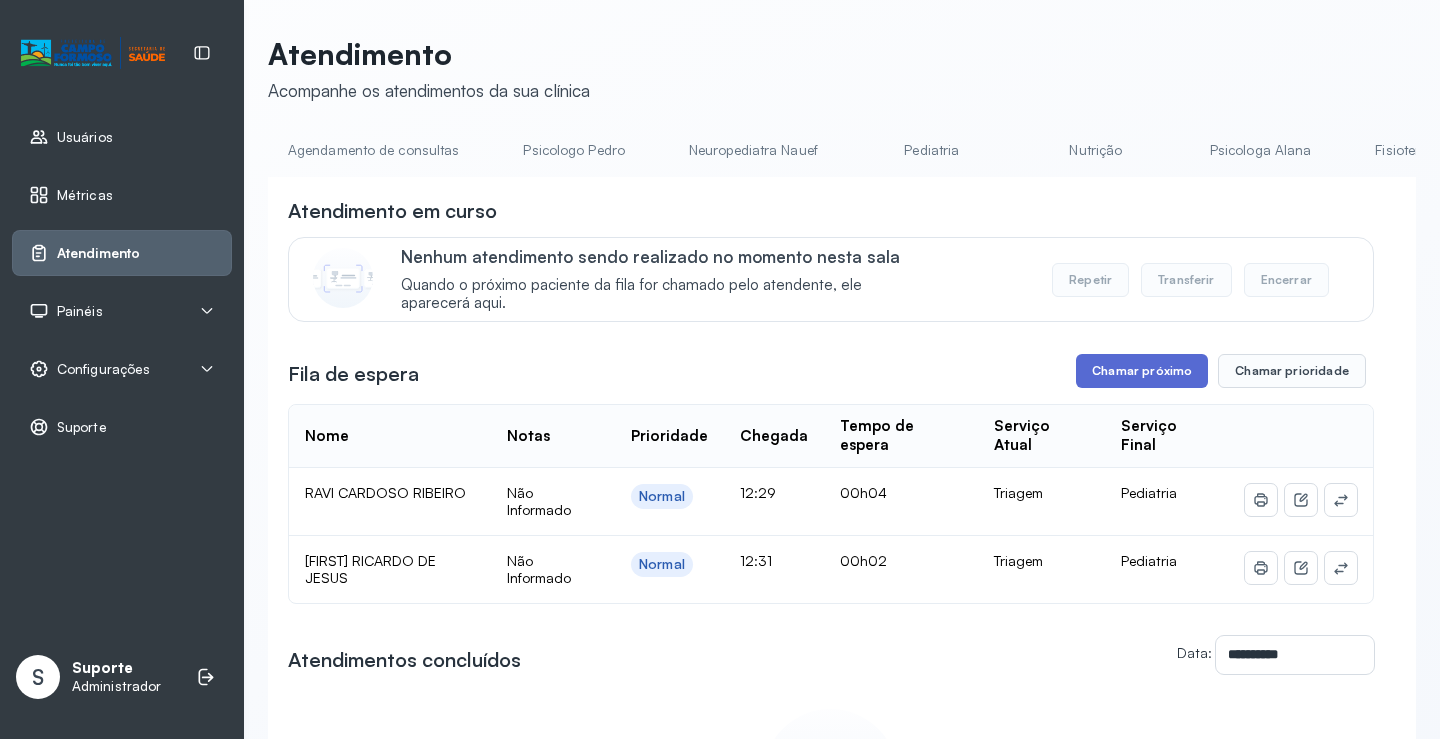 click on "Chamar próximo" at bounding box center (1142, 371) 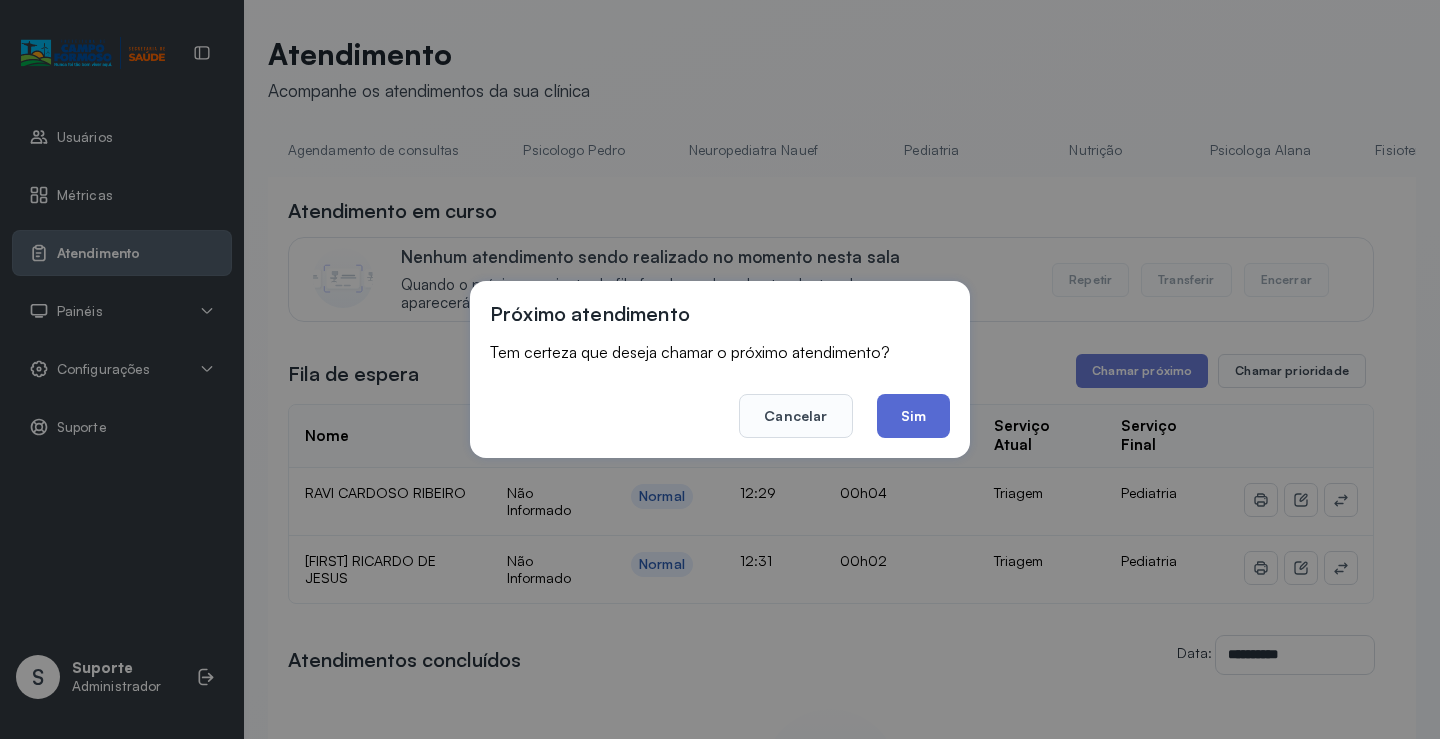 click on "Sim" 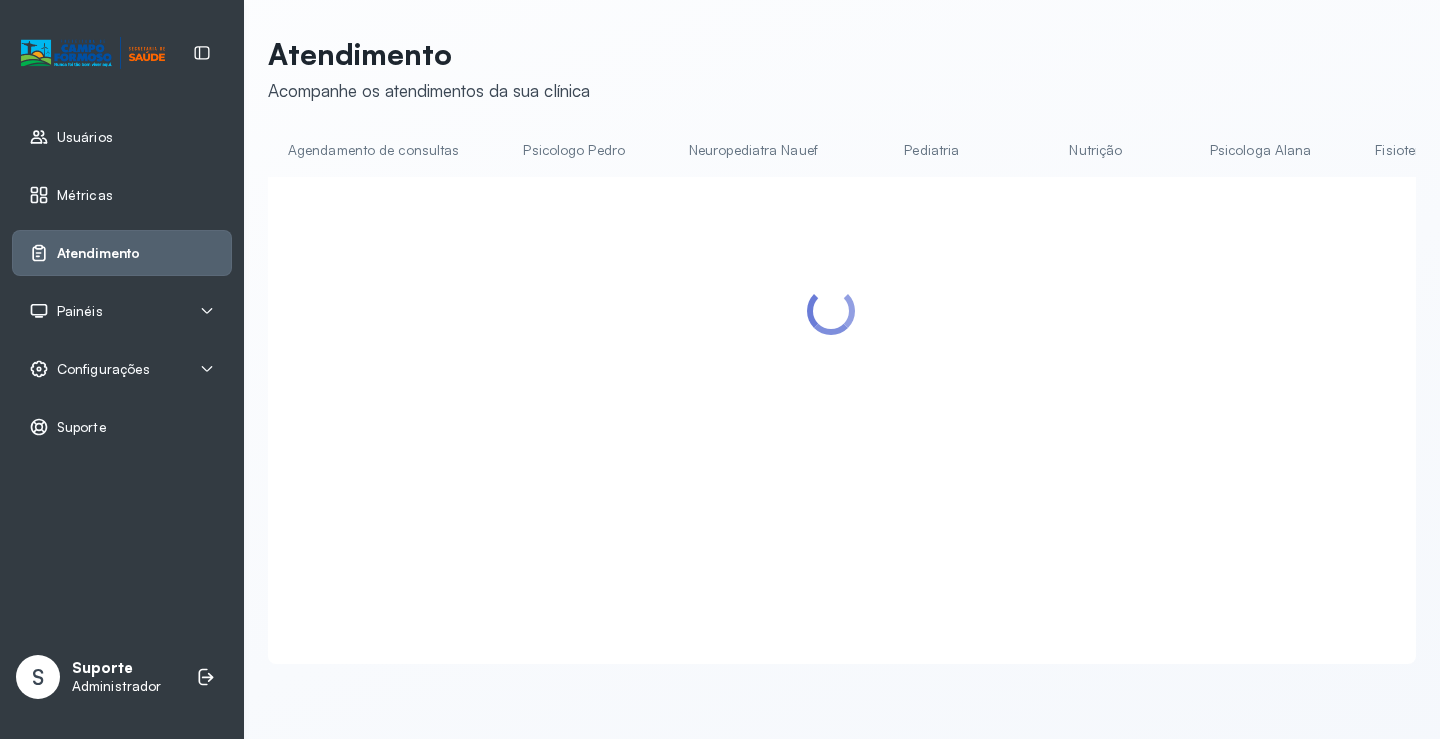 click at bounding box center [831, 396] 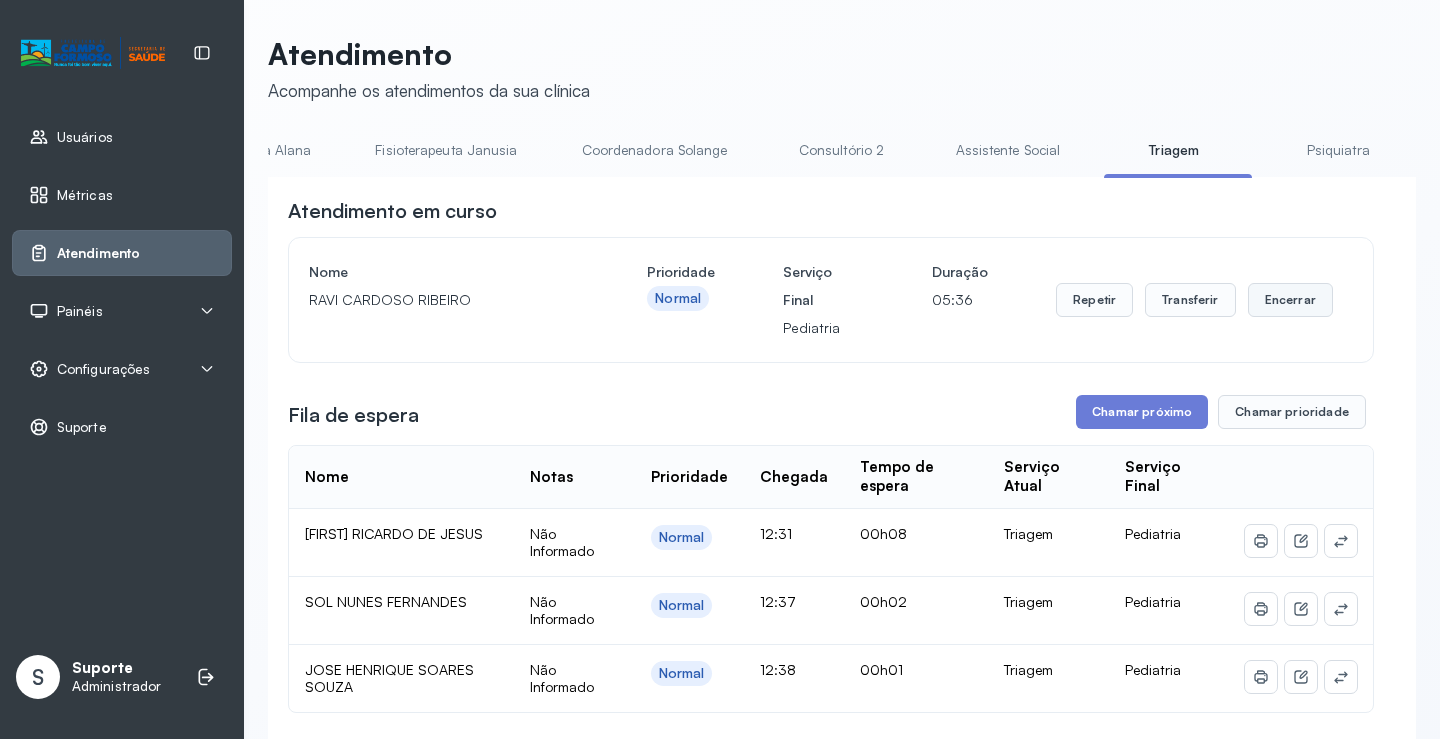scroll, scrollTop: 0, scrollLeft: 1008, axis: horizontal 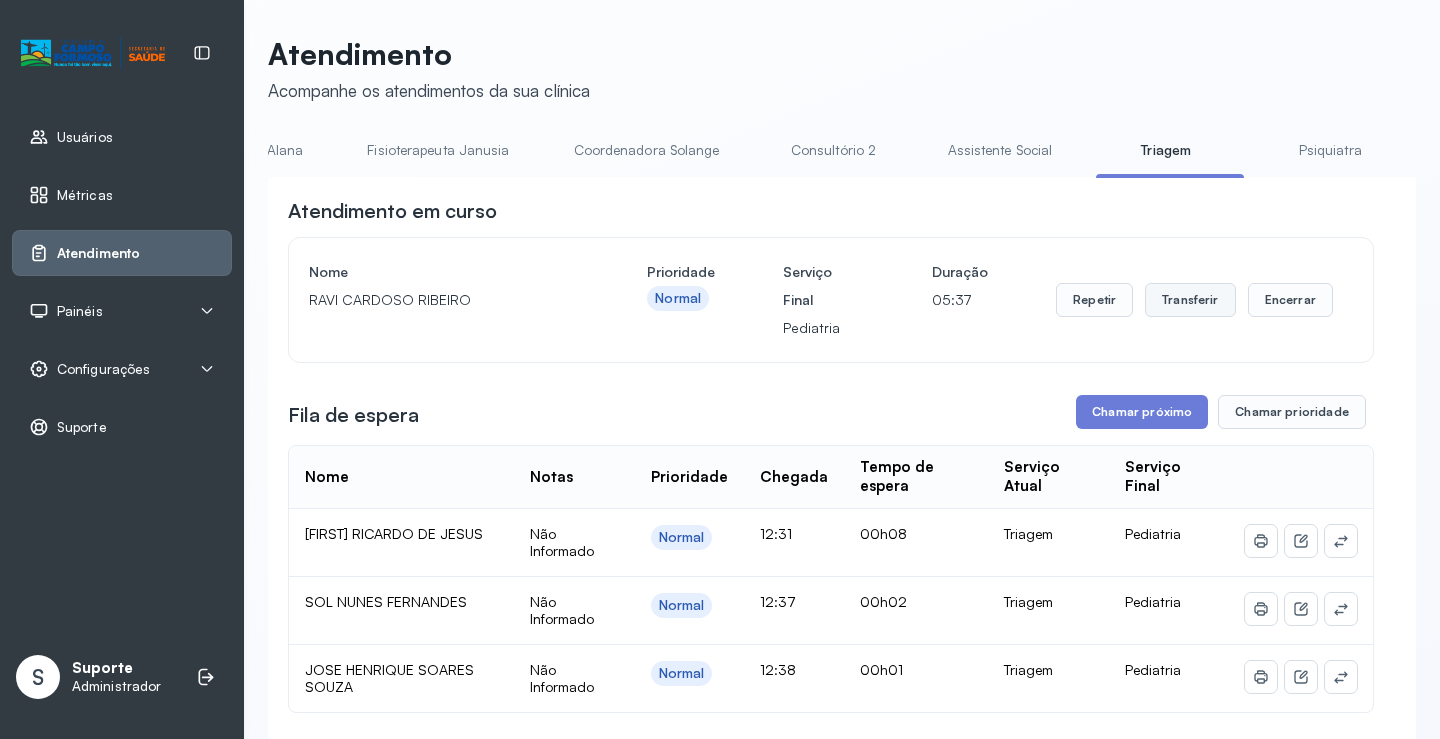 click on "Transferir" at bounding box center [1190, 300] 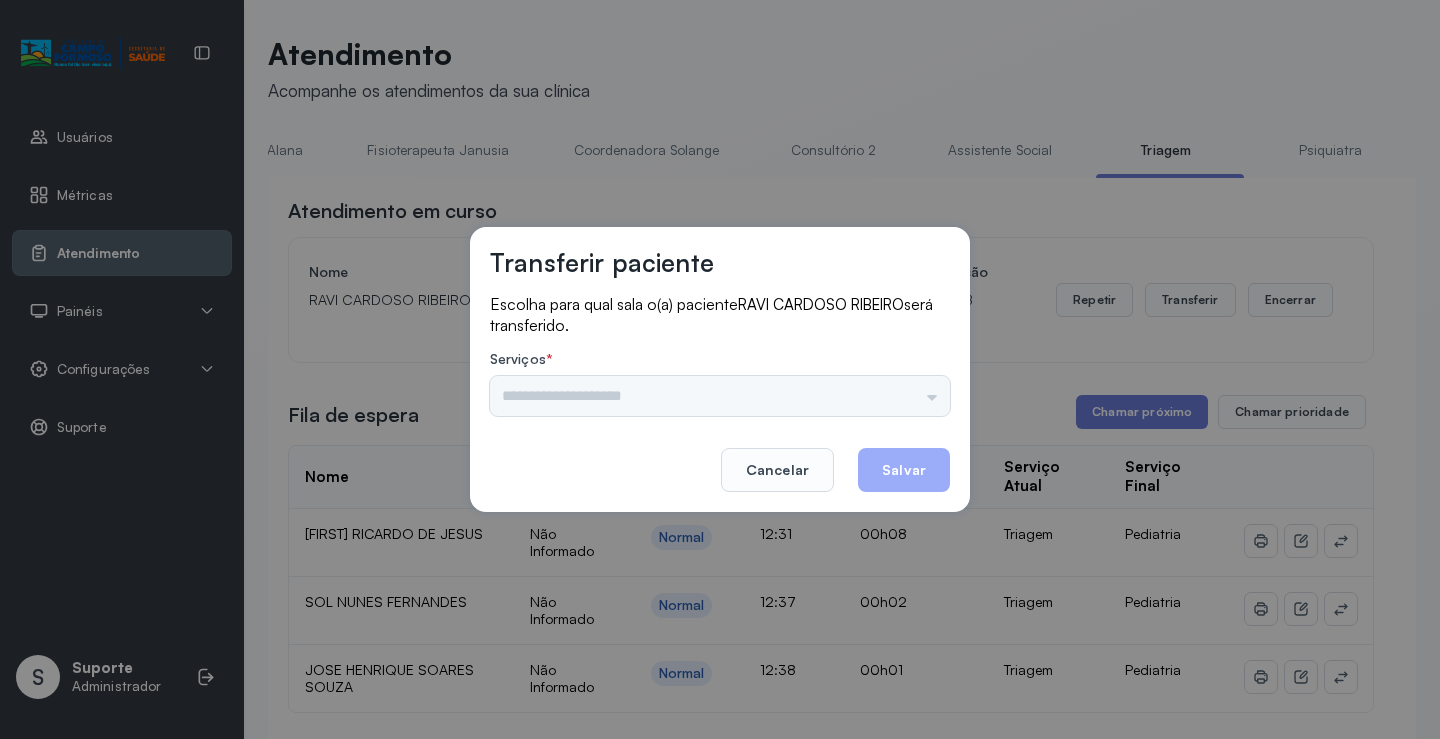 click at bounding box center (720, 396) 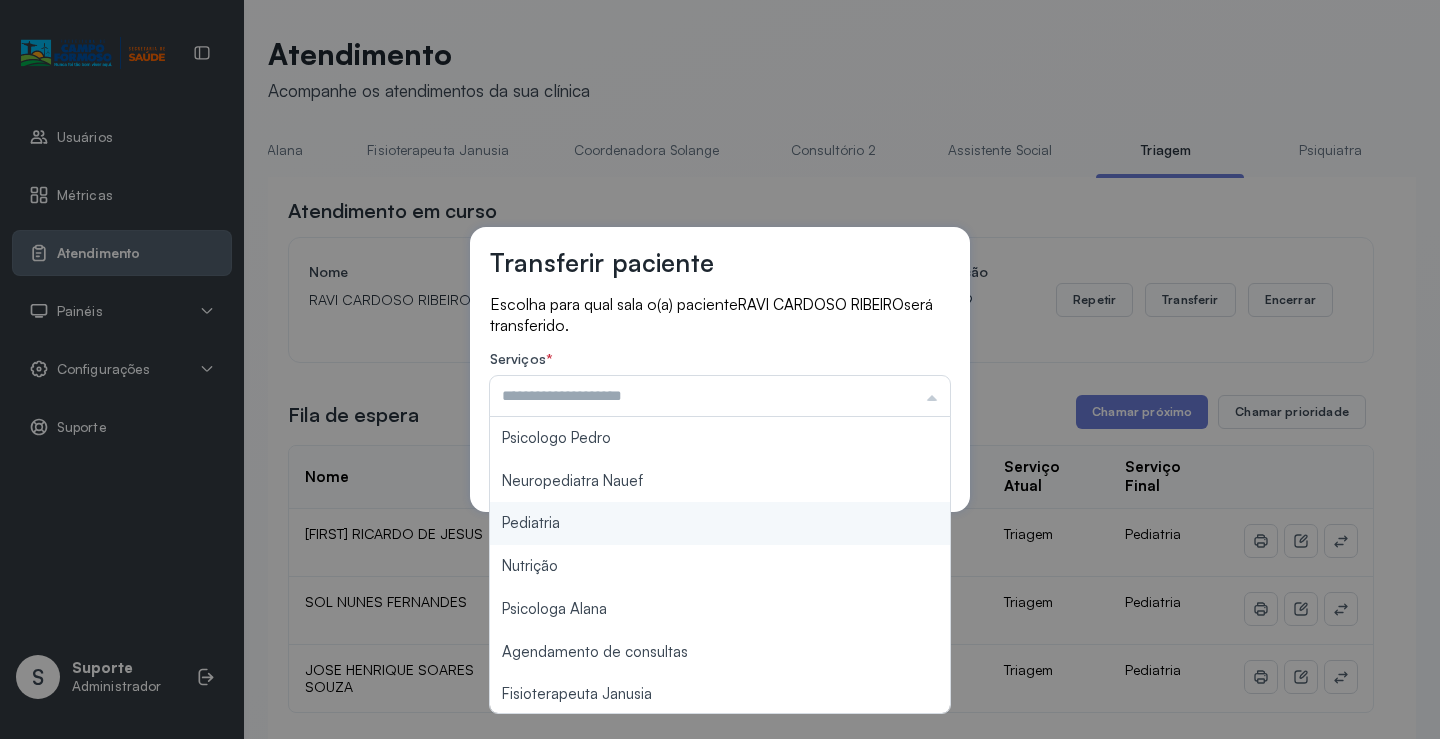 type on "*********" 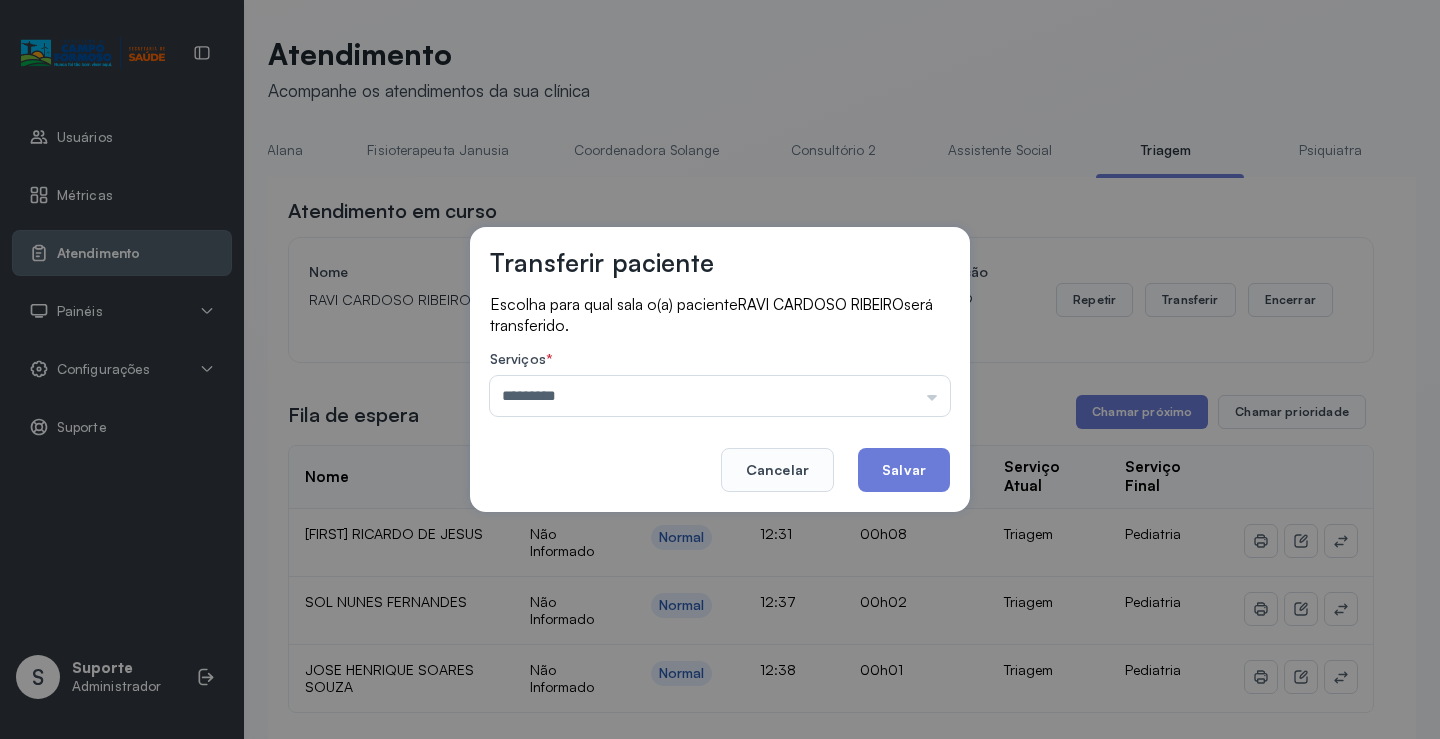 click on "Transferir paciente Escolha para qual sala o(a) paciente  RAVI CARDOSO RIBEIRO  será transferido.  Serviços  *  ********* Psicologo Pedro Neuropediatra Nauef Pediatria Nutrição Psicologa Alana Agendamento de consultas Fisioterapeuta Janusia Coordenadora Solange Consultório 2 Assistente Social Psiquiatra Fisioterapeuta Francyne Fisioterapeuta Morgana Neuropediatra João Cancelar Salvar" at bounding box center (720, 369) 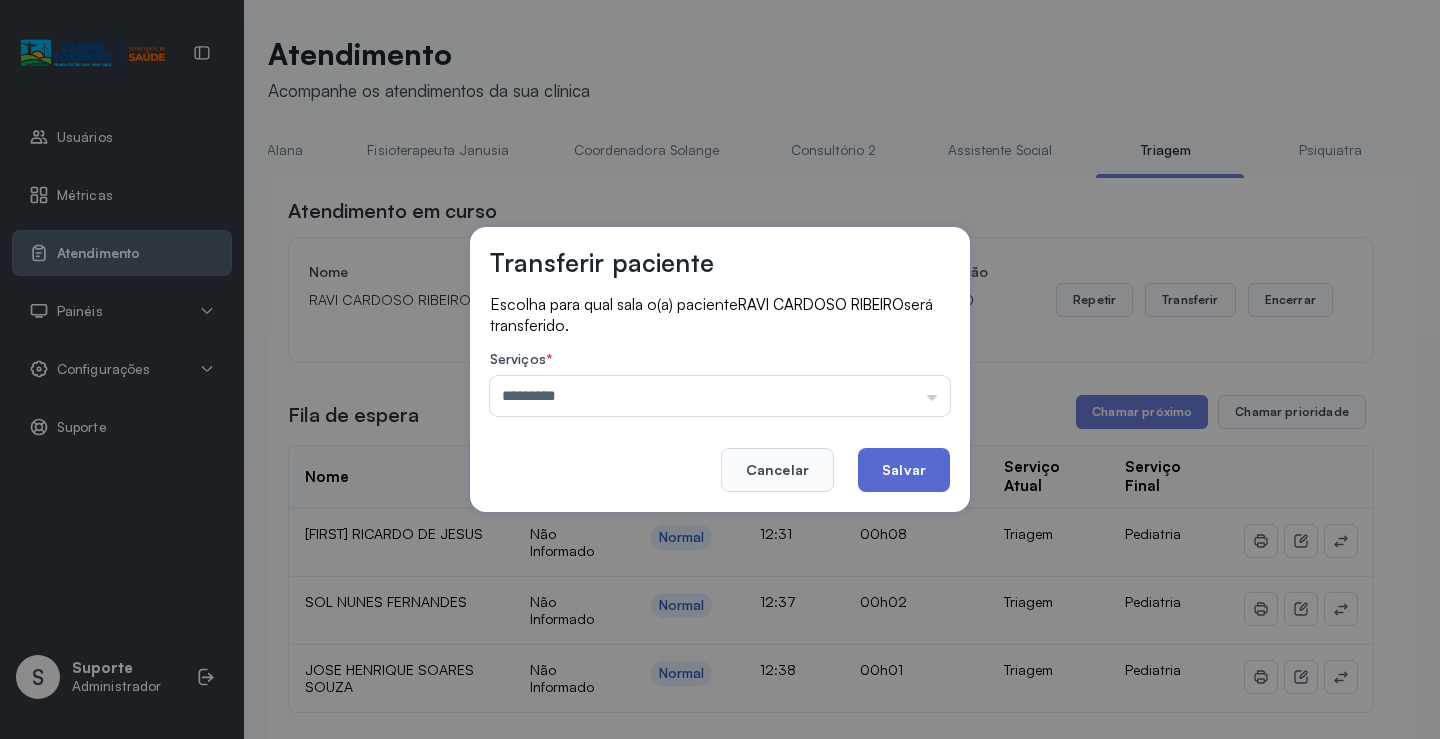 click on "Salvar" 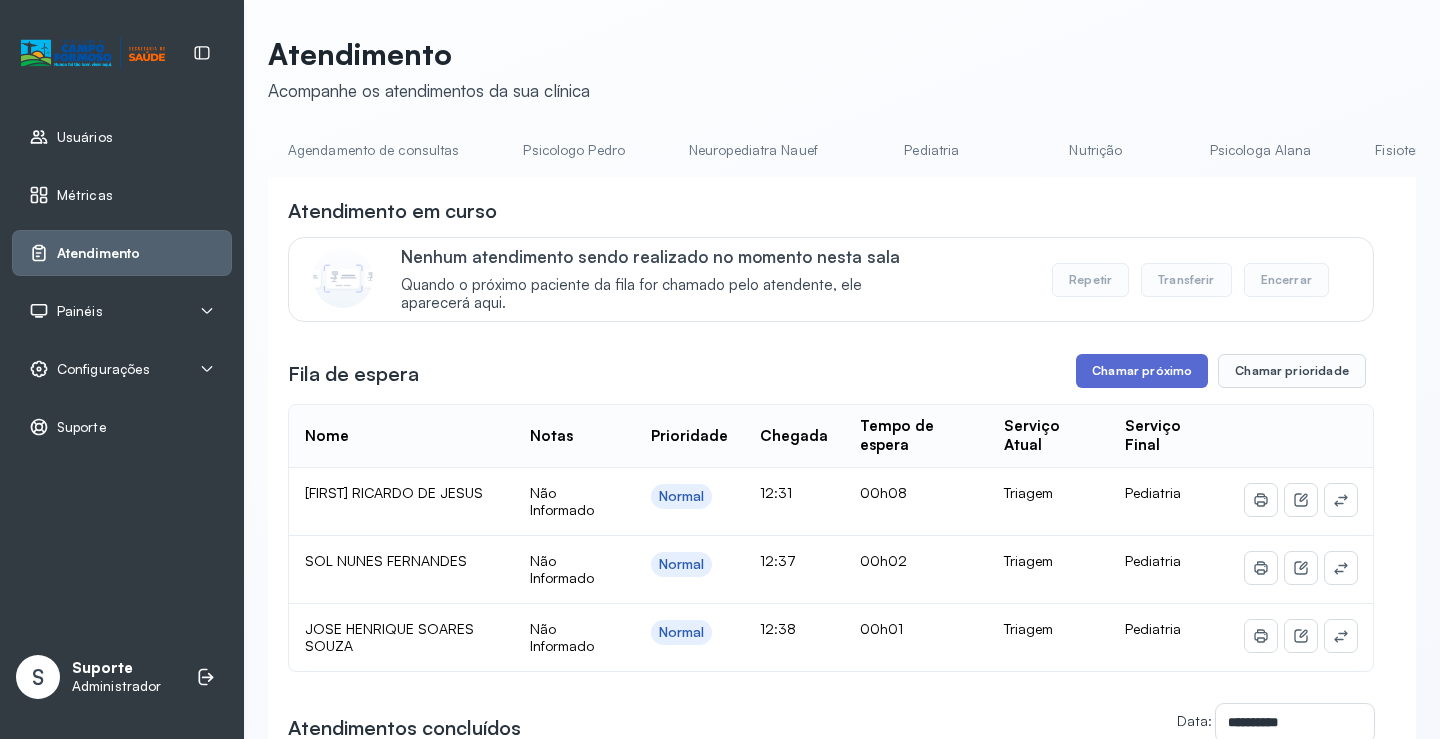 click on "Chamar próximo" at bounding box center [1142, 371] 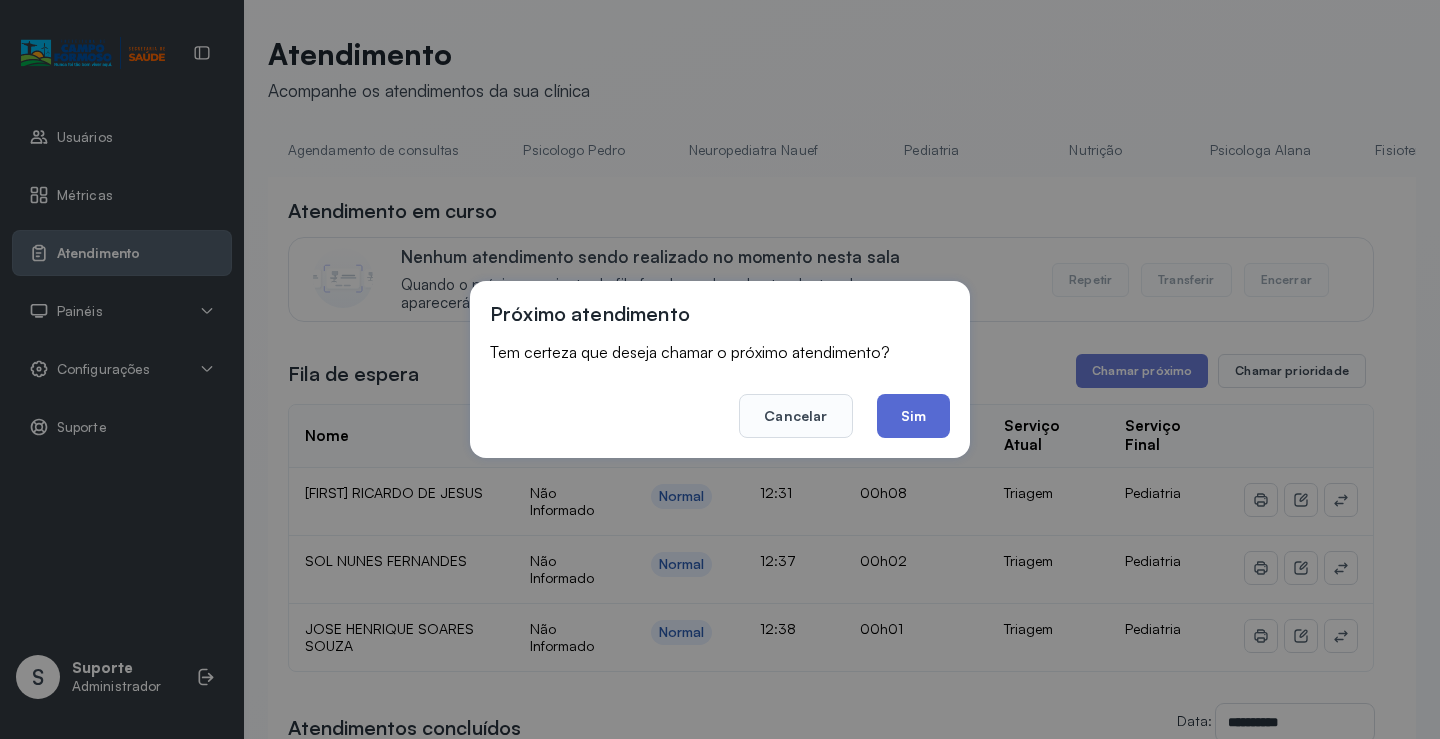 click on "Sim" 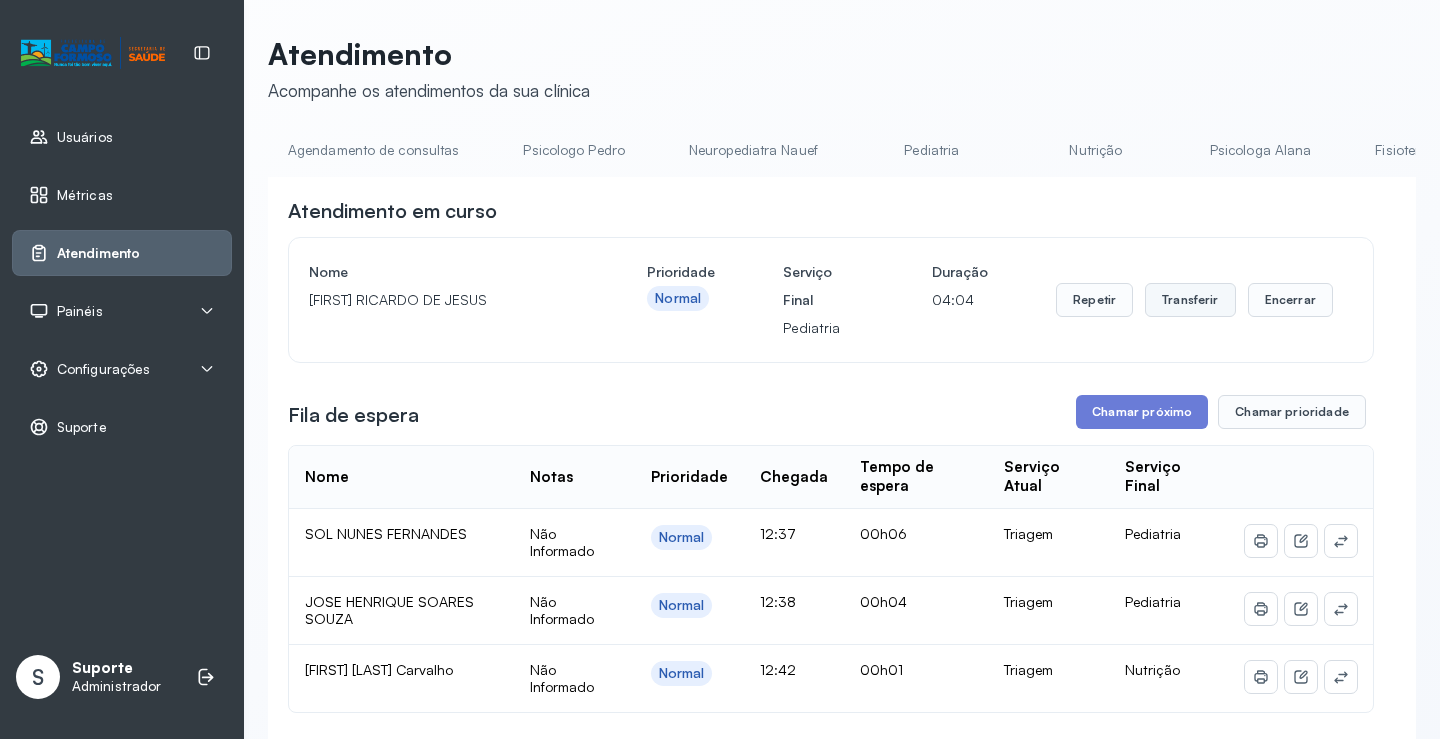 click on "Transferir" at bounding box center (1190, 300) 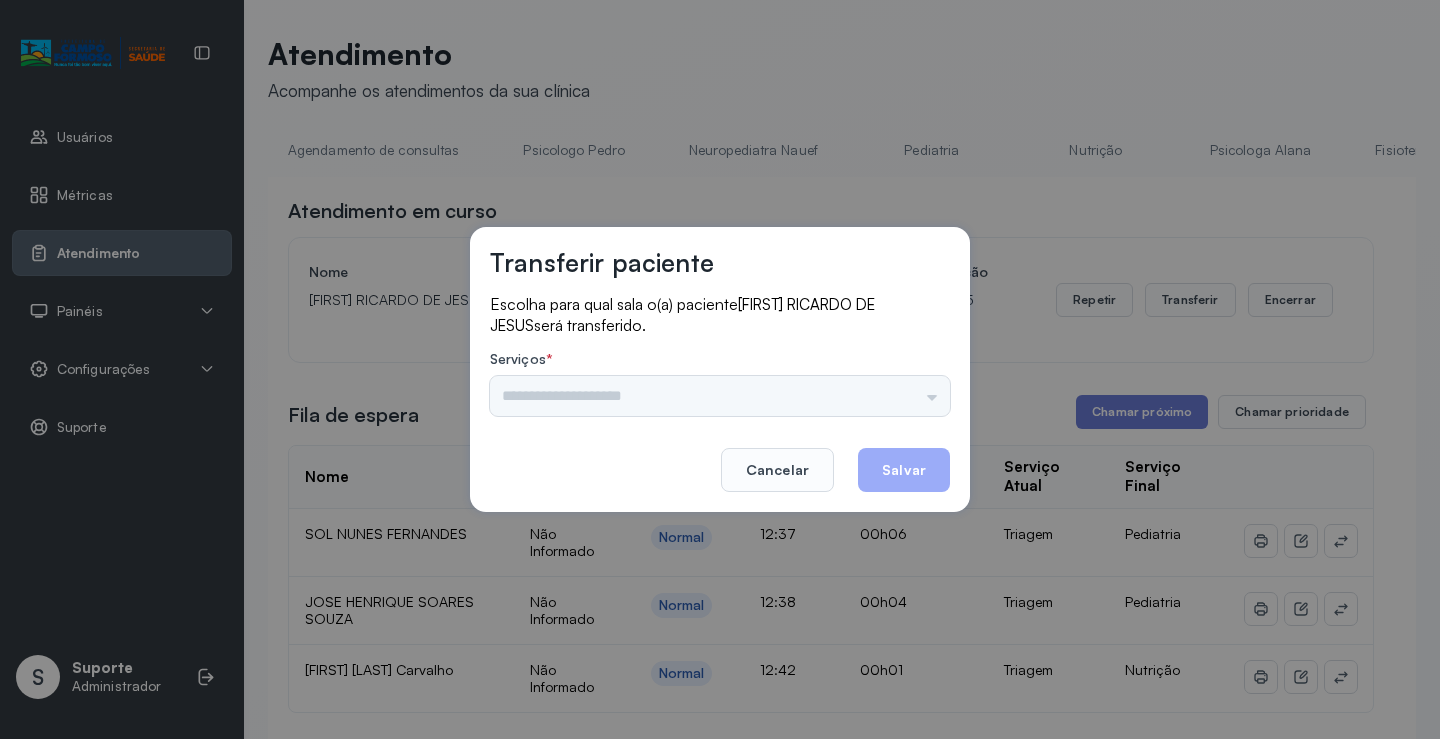 click on "Psicologo Pedro Neuropediatra Nauef Pediatria Nutrição Psicologa Alana Agendamento de consultas Fisioterapeuta Janusia Coordenadora Solange Consultório 2 Assistente Social Psiquiatra Fisioterapeuta Francyne Fisioterapeuta Morgana Neuropediatra João" at bounding box center [720, 396] 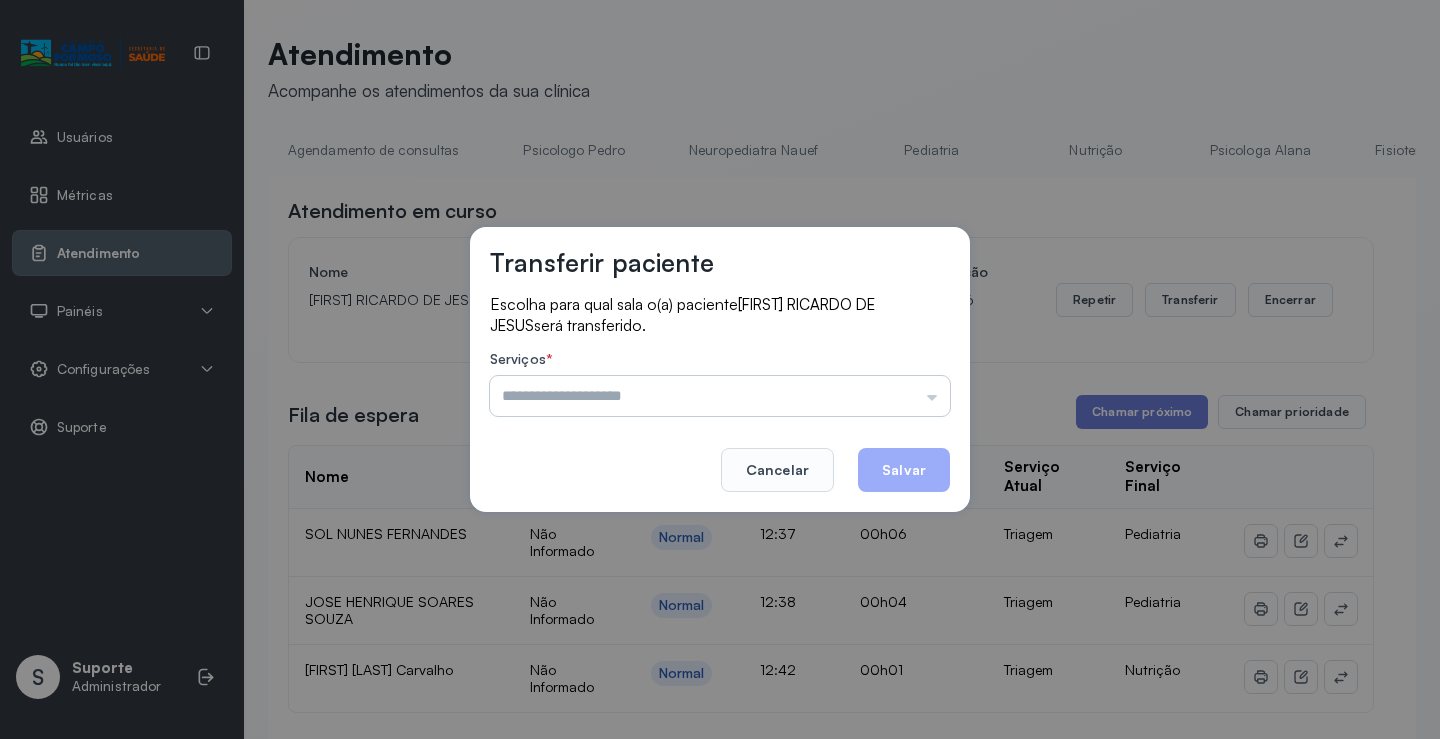 click at bounding box center (720, 396) 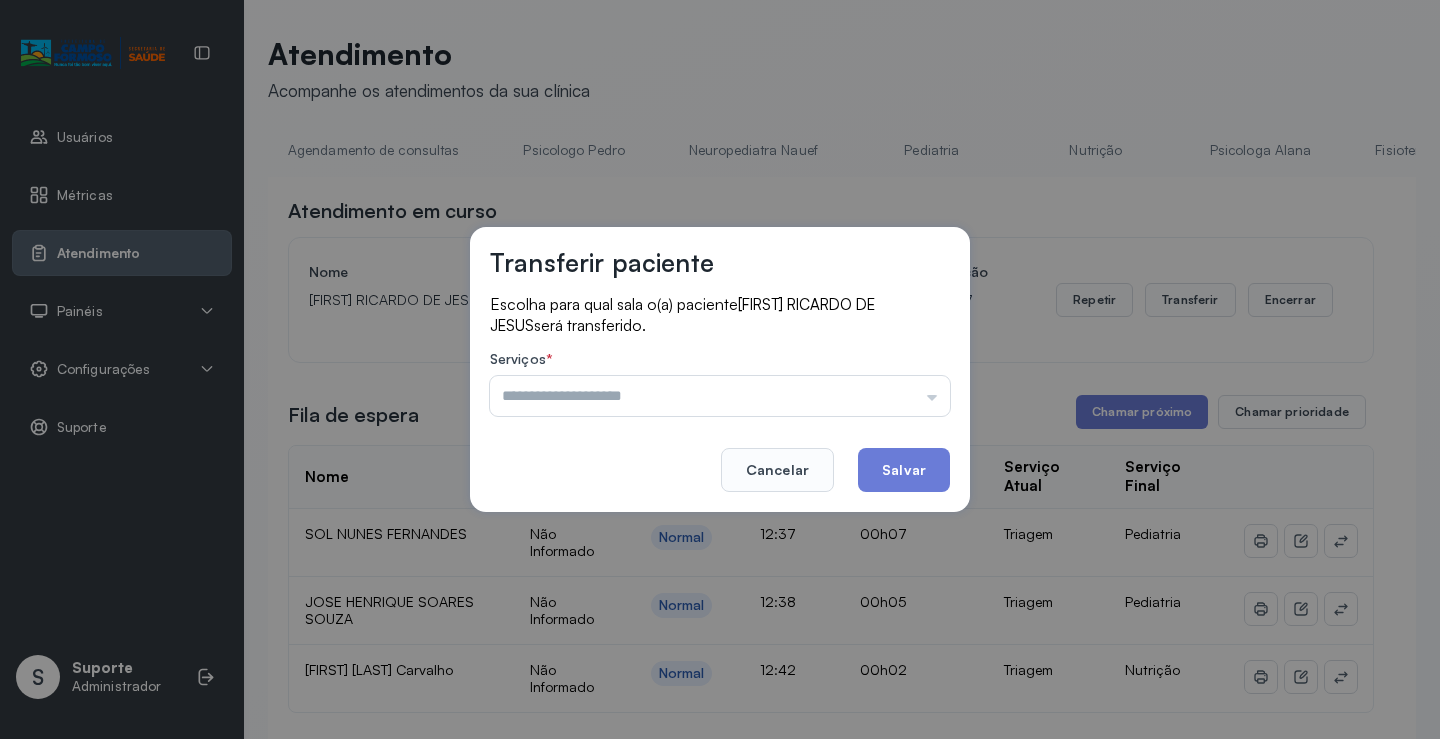 type on "*********" 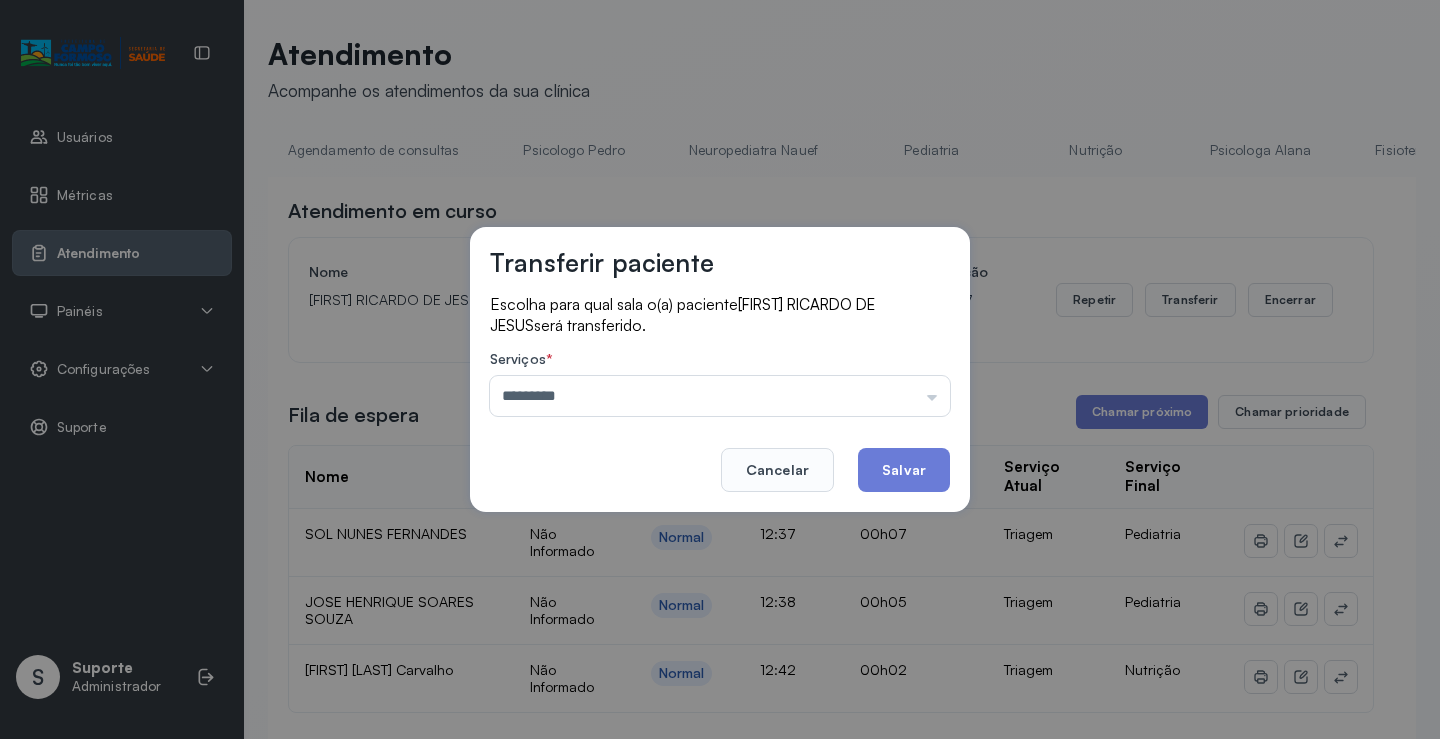click on "Transferir paciente Escolha para qual sala o(a) paciente  HEITOR RICARDO DE JESUS  será transferido.  Serviços  *  ********* Psicologo Pedro Neuropediatra Nauef Pediatria Nutrição Psicologa Alana Agendamento de consultas Fisioterapeuta Janusia Coordenadora Solange Consultório 2 Assistente Social Psiquiatra Fisioterapeuta Francyne Fisioterapeuta Morgana Neuropediatra João Cancelar Salvar" at bounding box center (720, 369) 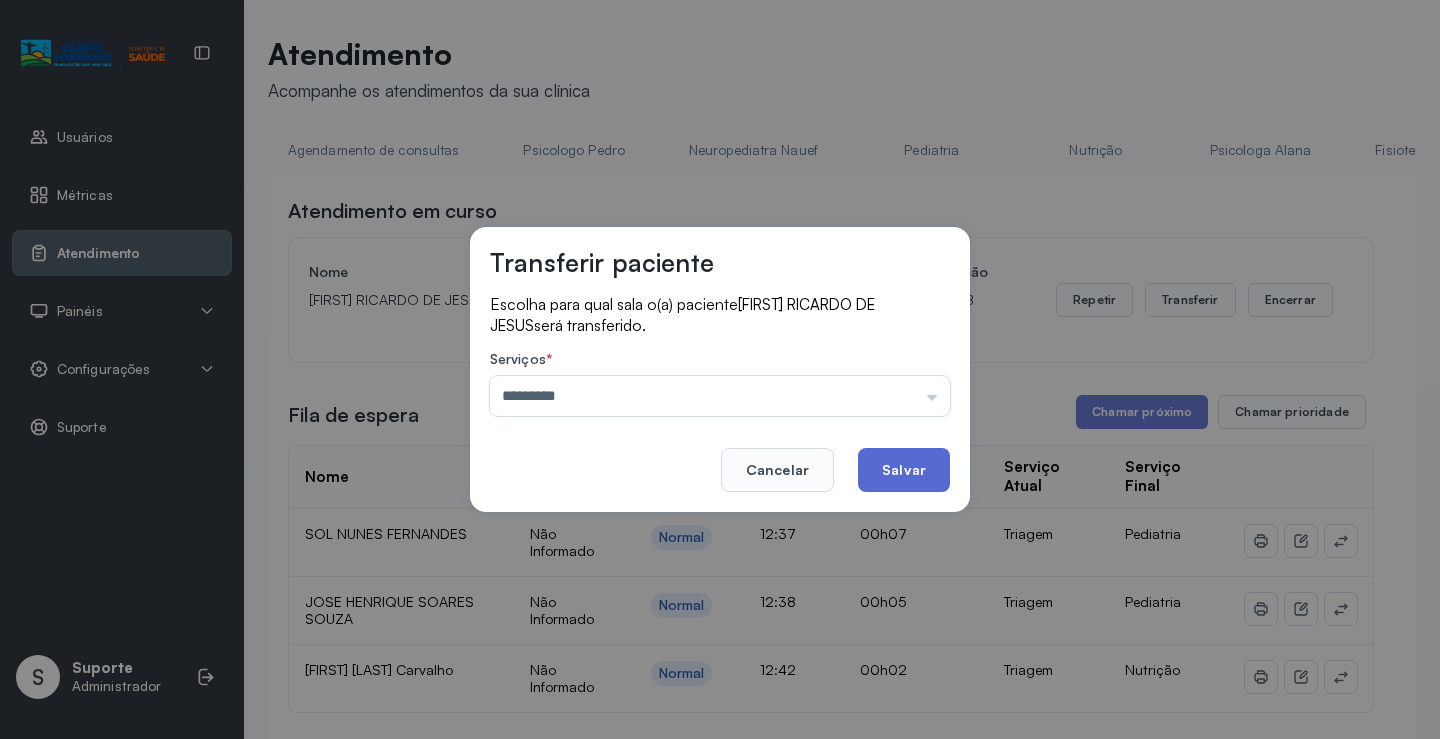 click on "Salvar" 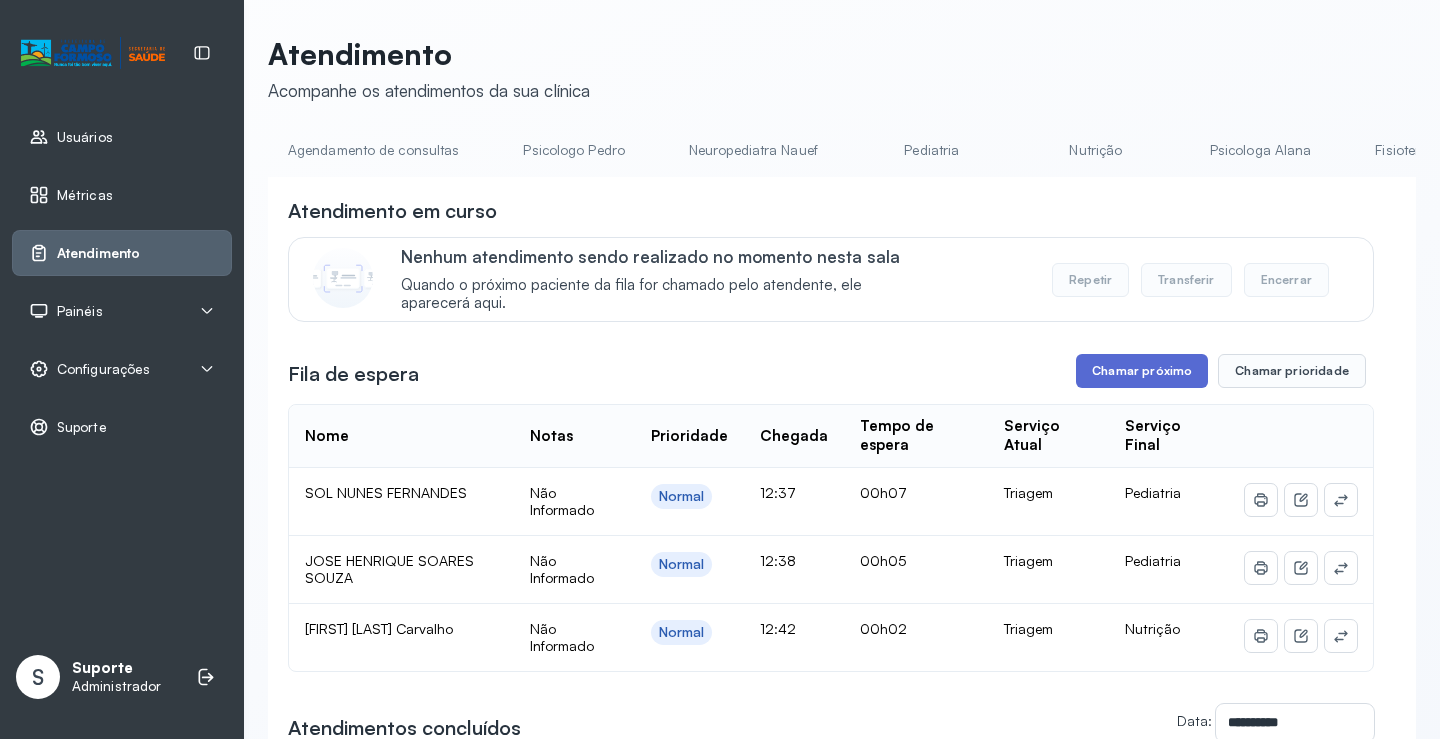 click on "Chamar próximo" at bounding box center [1142, 371] 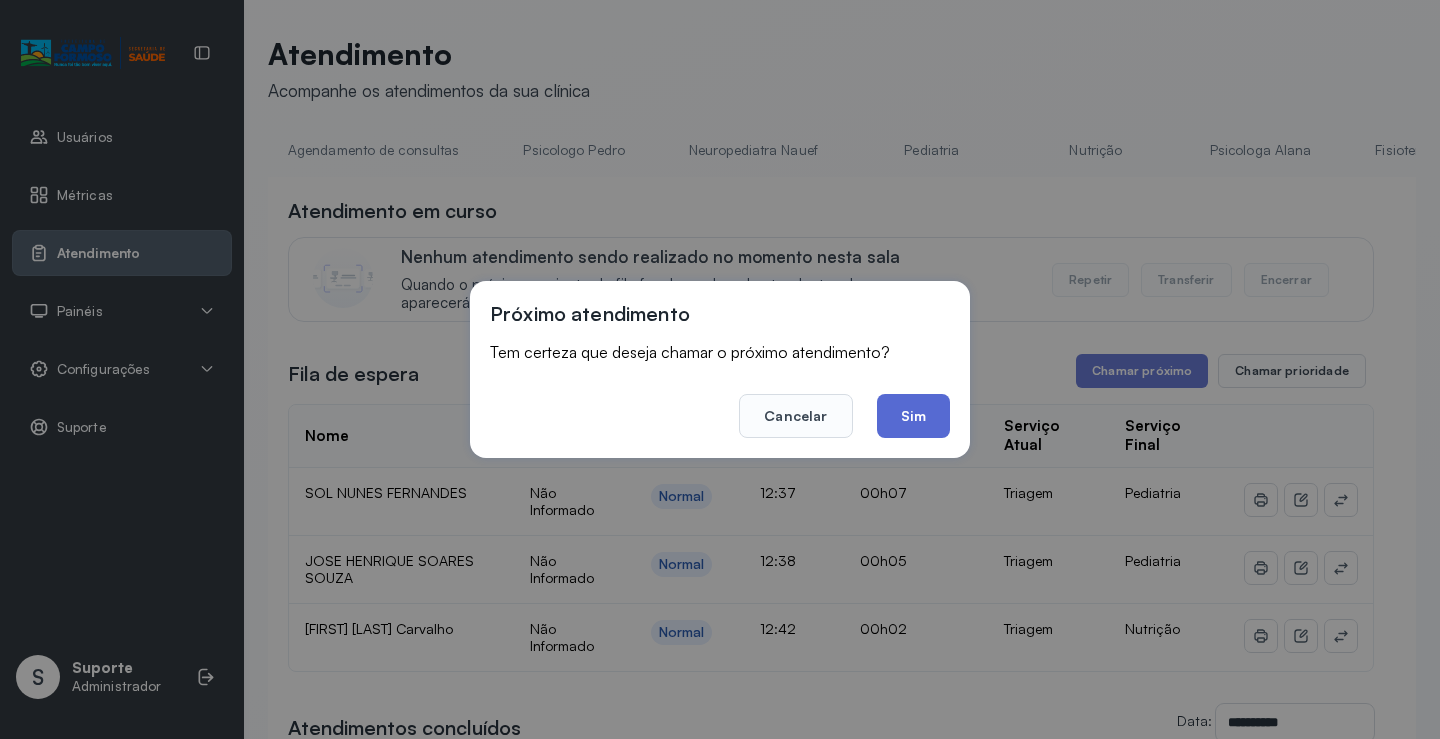 click on "Sim" 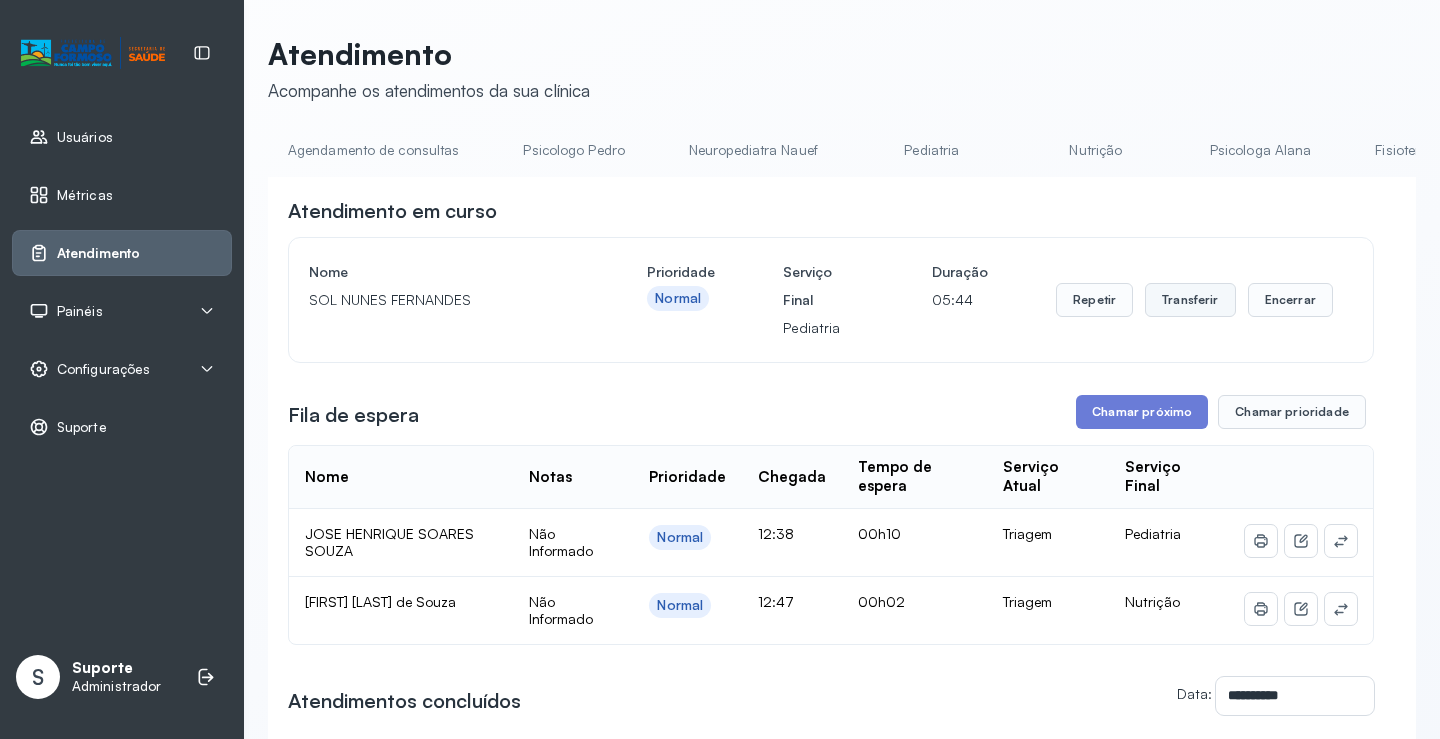 click on "Transferir" at bounding box center [1190, 300] 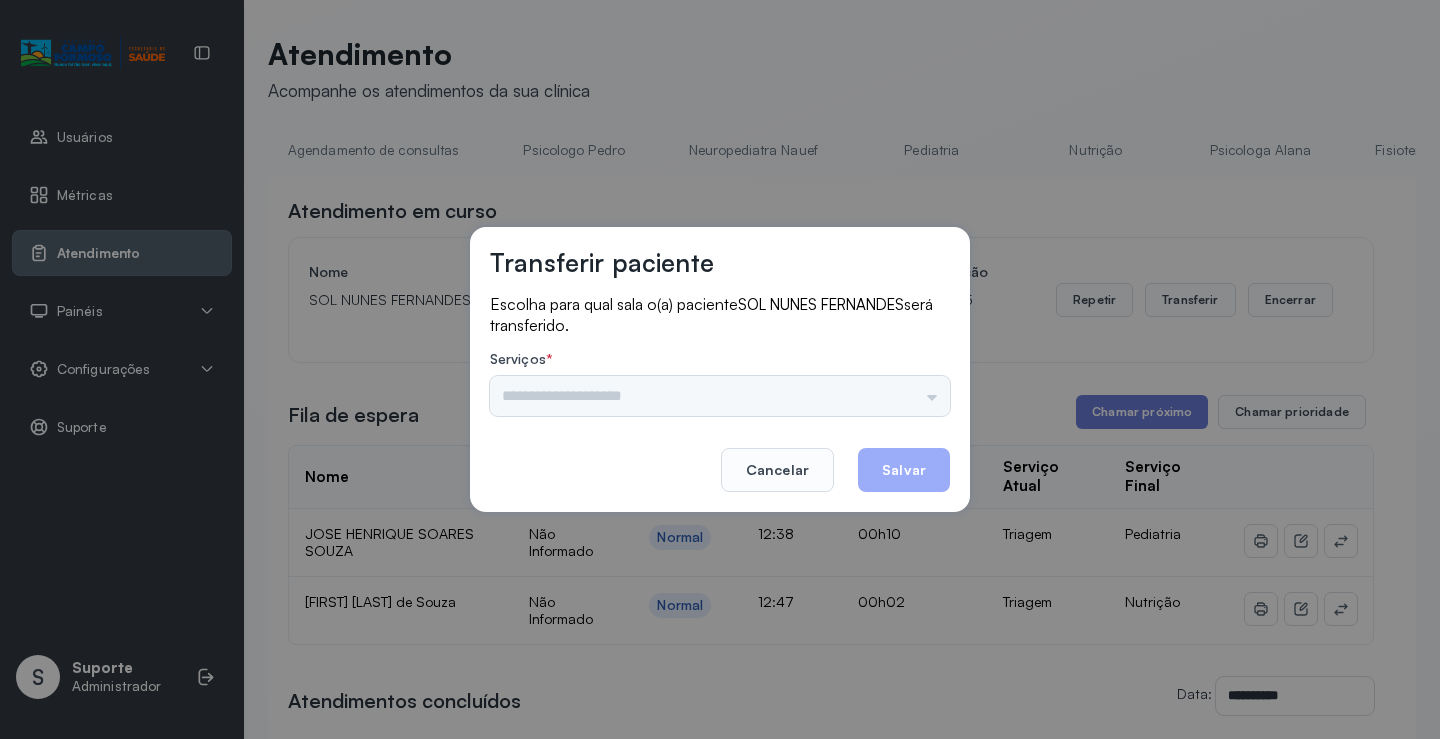 click on "Psicologo Pedro Neuropediatra Nauef Pediatria Nutrição Psicologa Alana Agendamento de consultas Fisioterapeuta Janusia Coordenadora Solange Consultório 2 Assistente Social Psiquiatra Fisioterapeuta Francyne Fisioterapeuta Morgana Neuropediatra João" at bounding box center [720, 396] 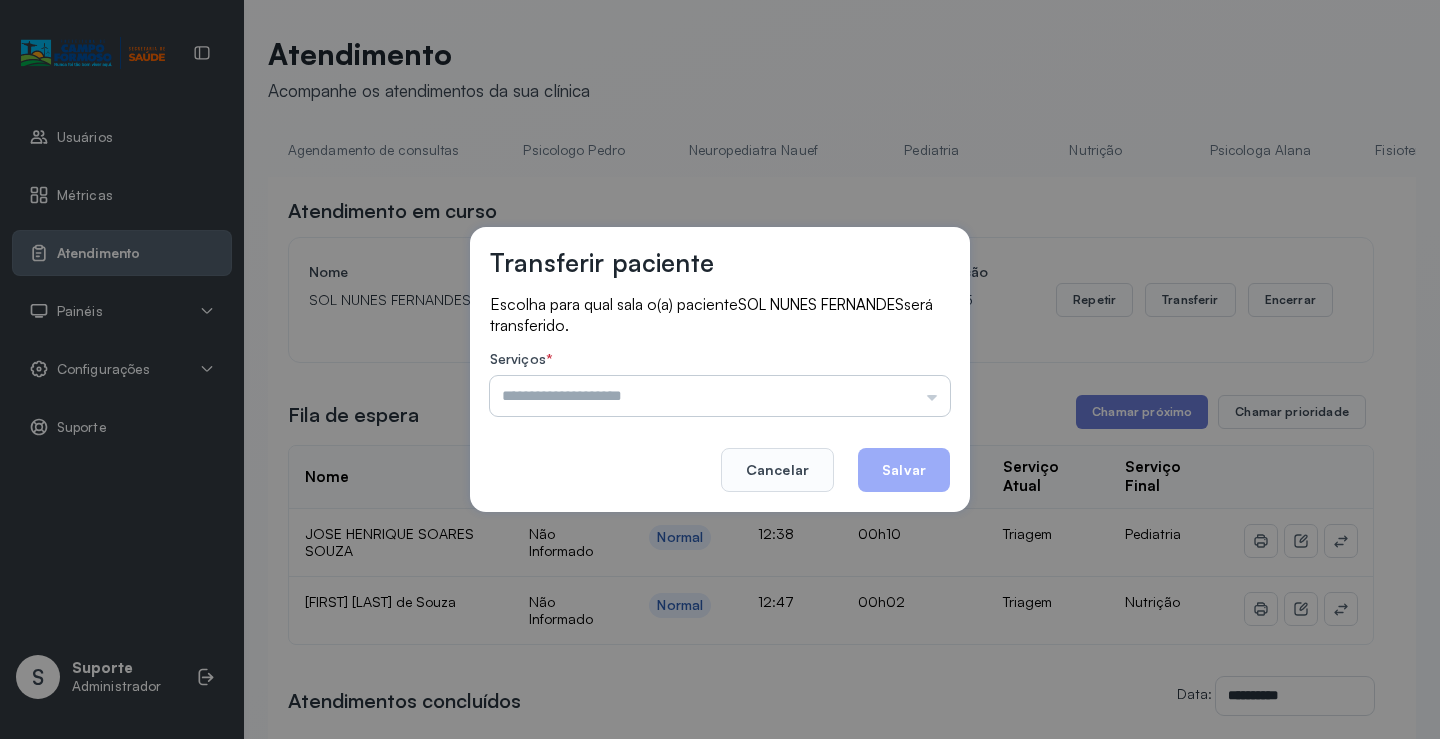 click at bounding box center (720, 396) 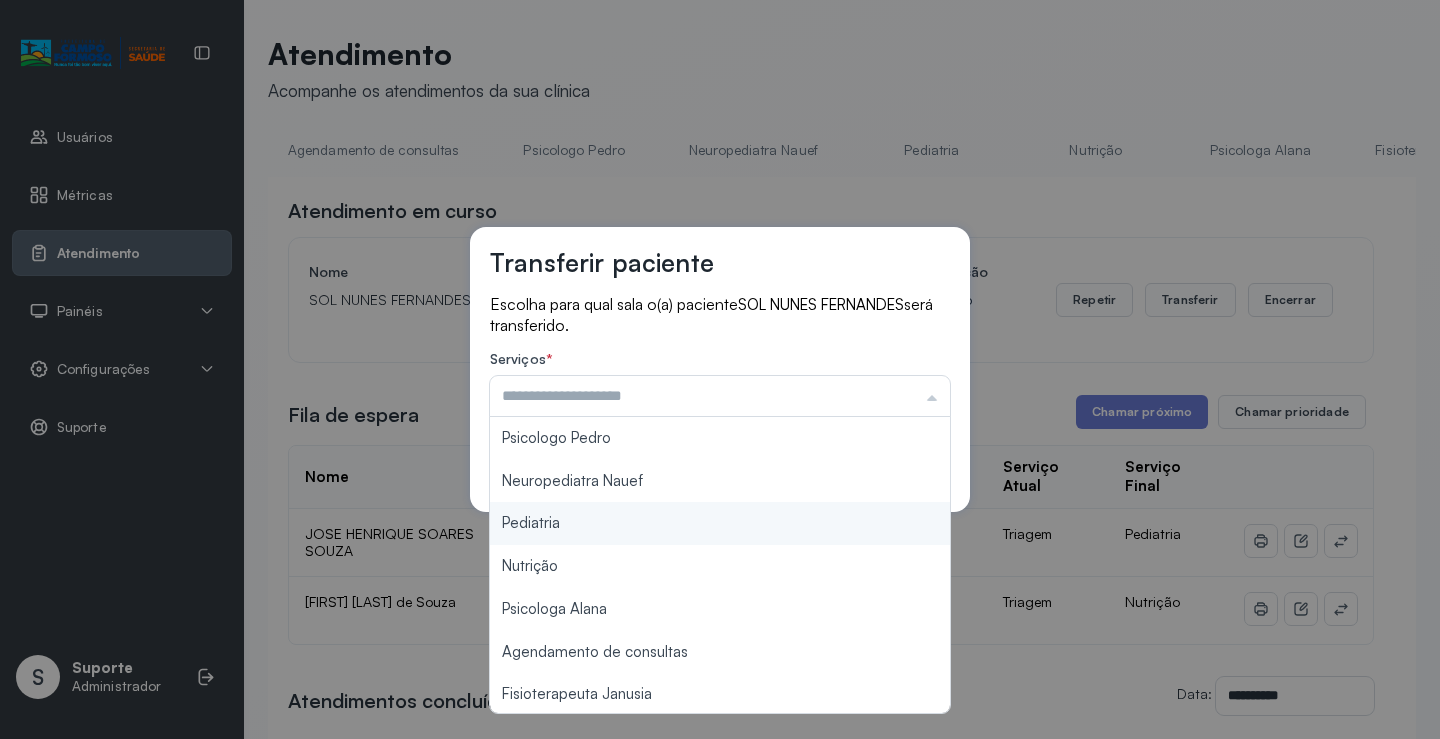 type on "*********" 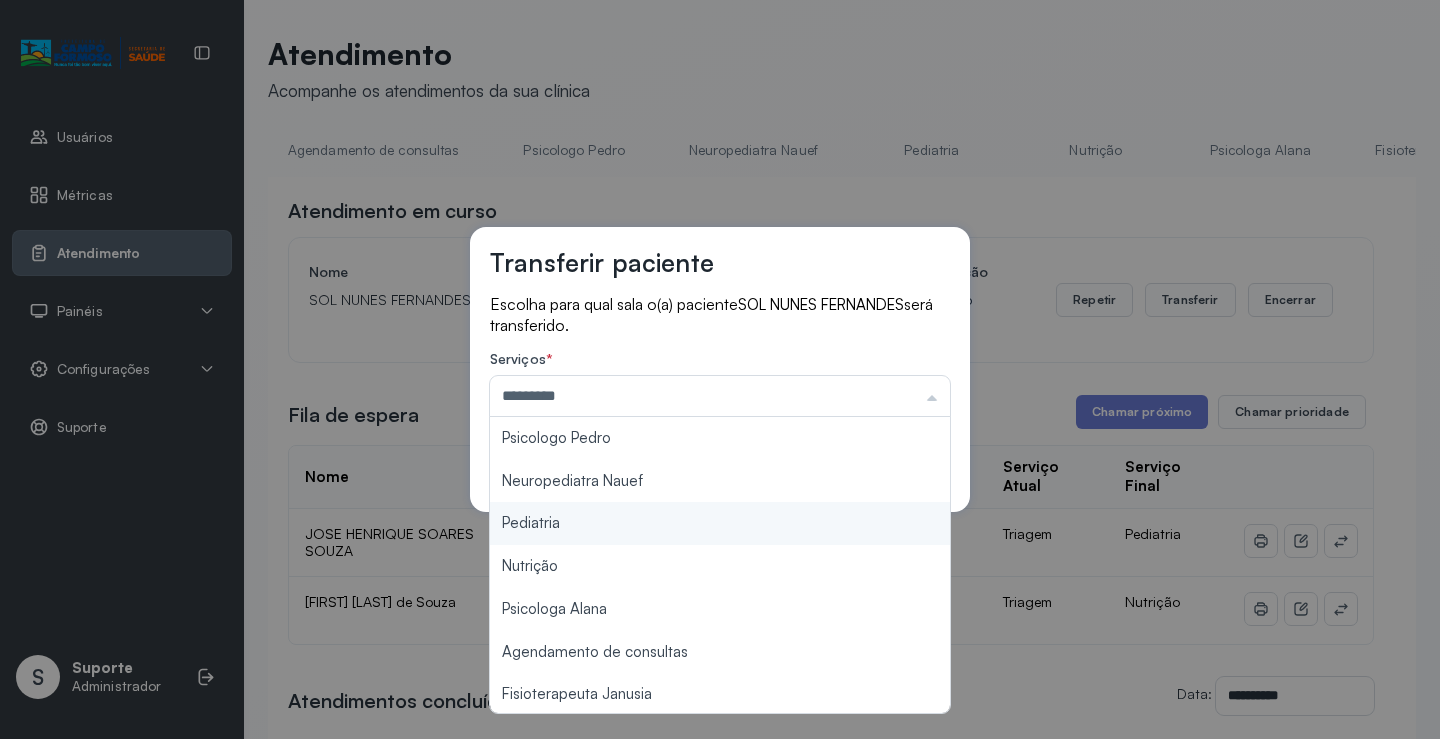 click on "Transferir paciente Escolha para qual sala o(a) paciente  SOL NUNES FERNANDES  será transferido.  Serviços  *  ********* Psicologo Pedro Neuropediatra Nauef Pediatria Nutrição Psicologa Alana Agendamento de consultas Fisioterapeuta Janusia Coordenadora Solange Consultório 2 Assistente Social Psiquiatra Fisioterapeuta Francyne Fisioterapeuta Morgana Neuropediatra João Cancelar Salvar" at bounding box center [720, 369] 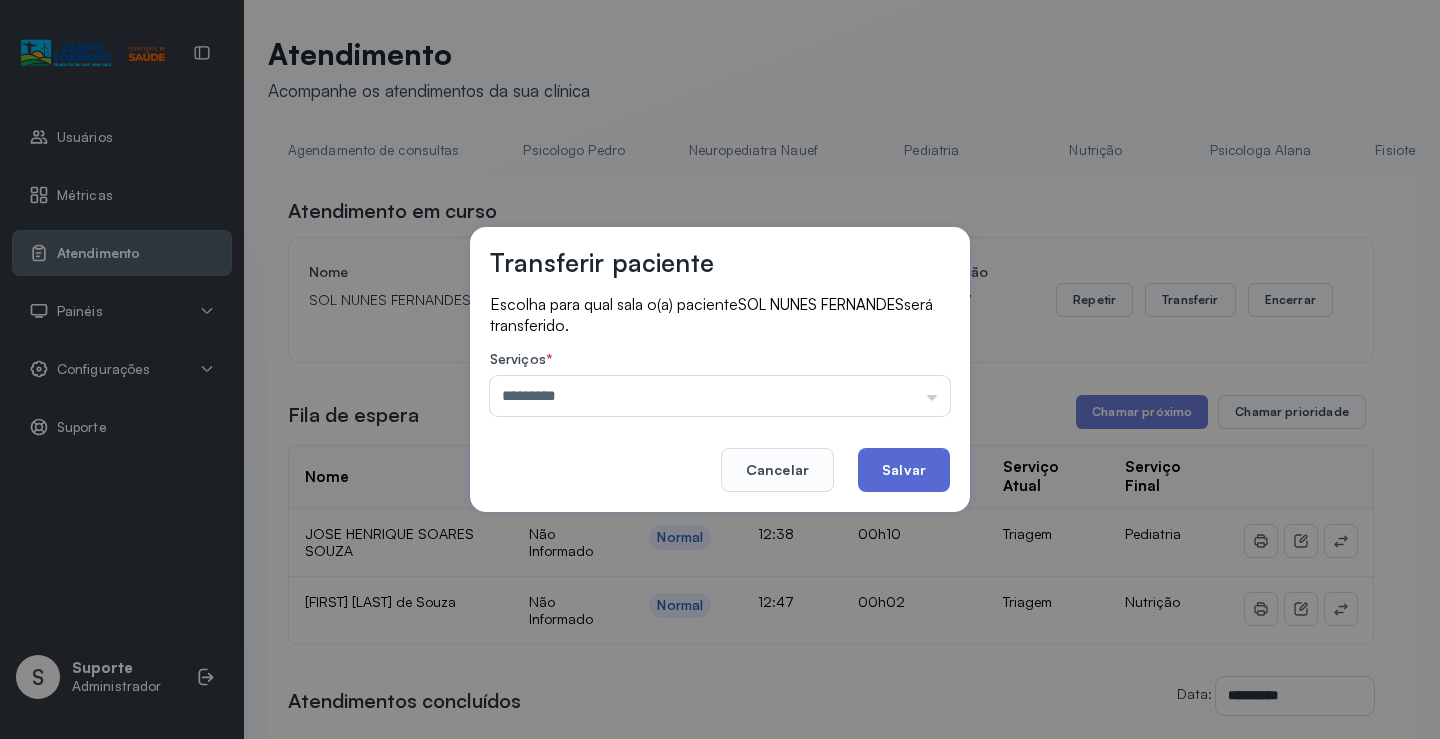 click on "Salvar" 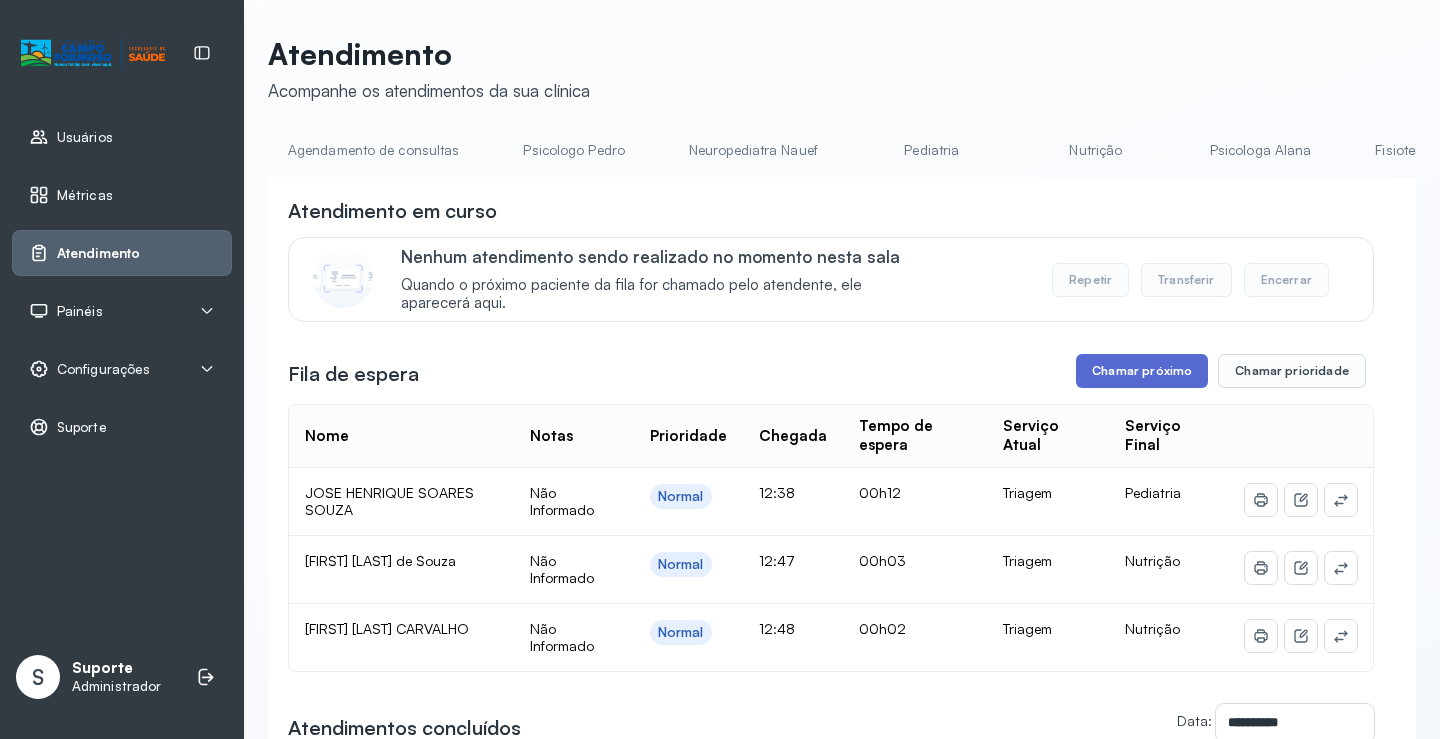 click on "Chamar próximo" at bounding box center [1142, 371] 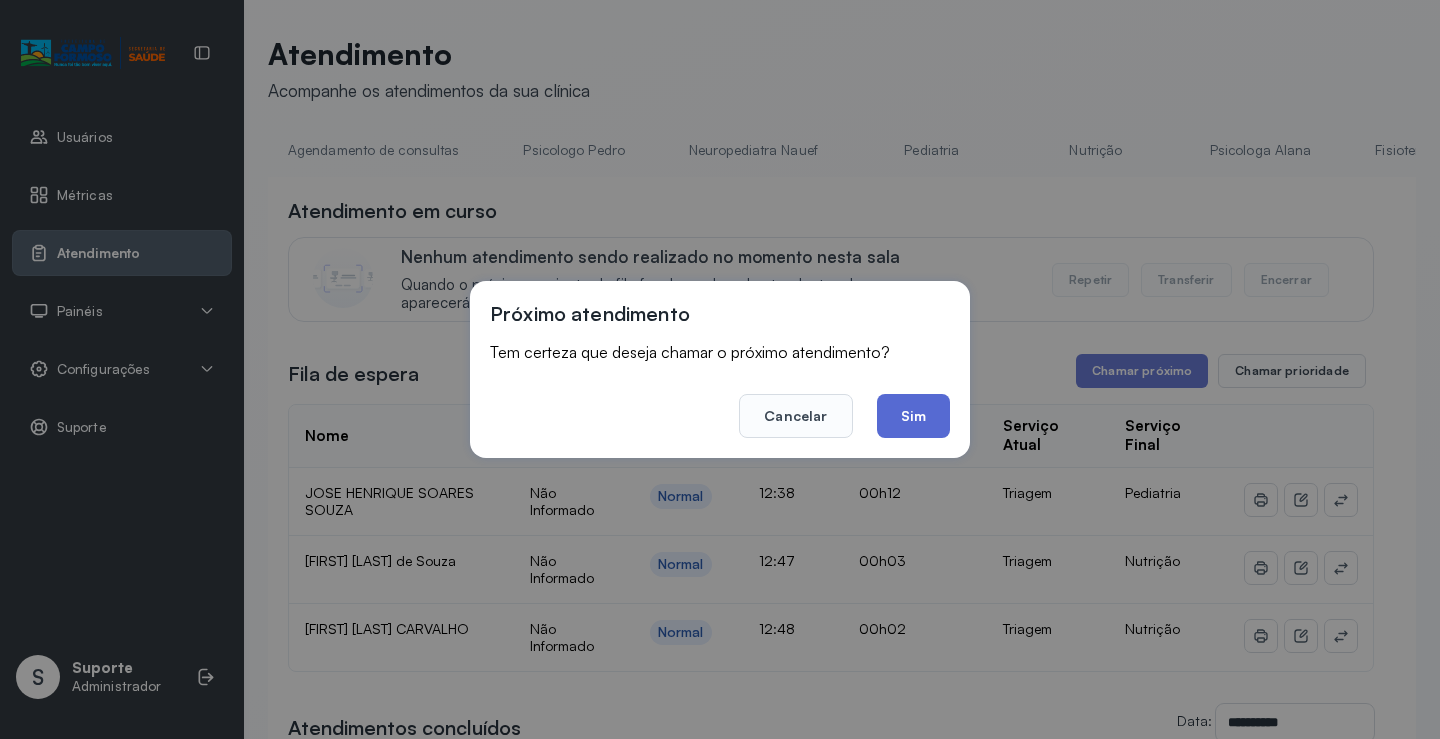 click on "Sim" 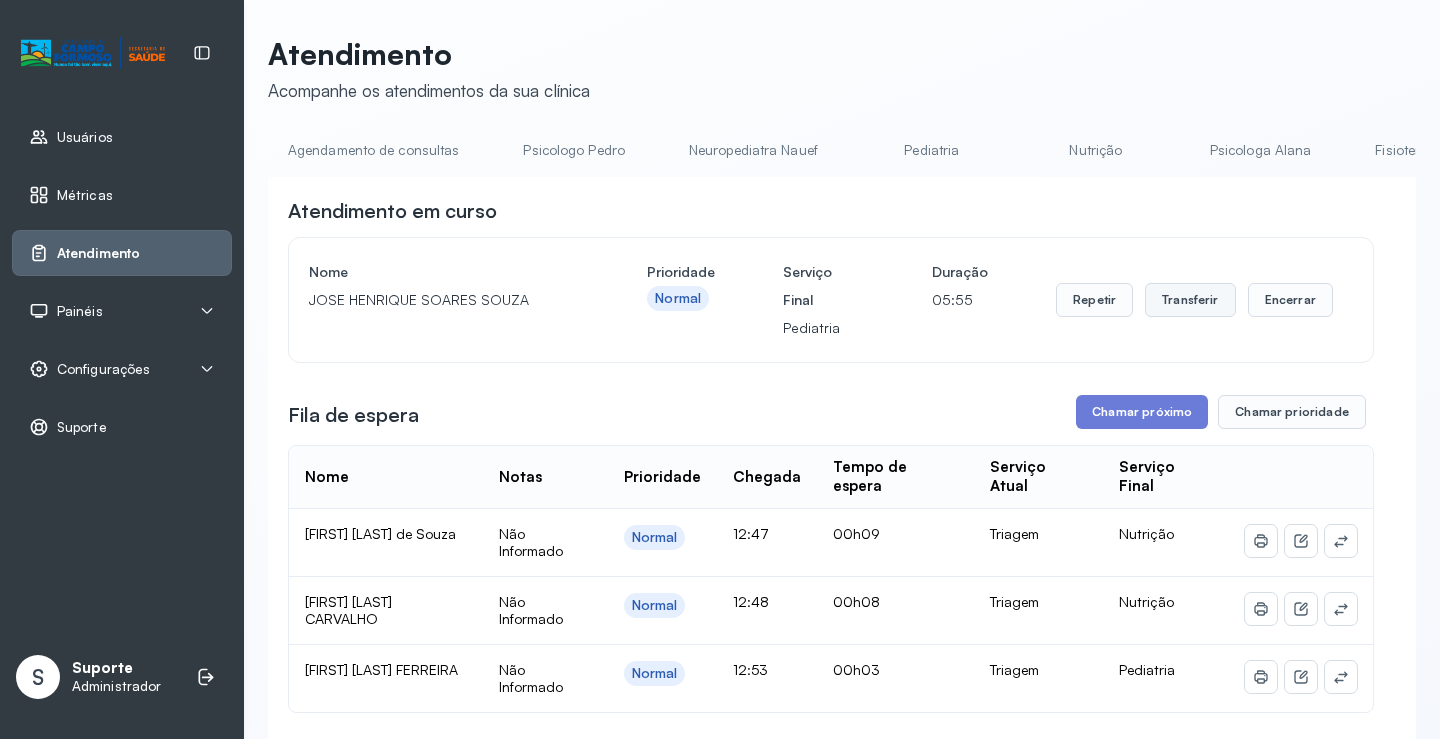 click on "Transferir" at bounding box center (1190, 300) 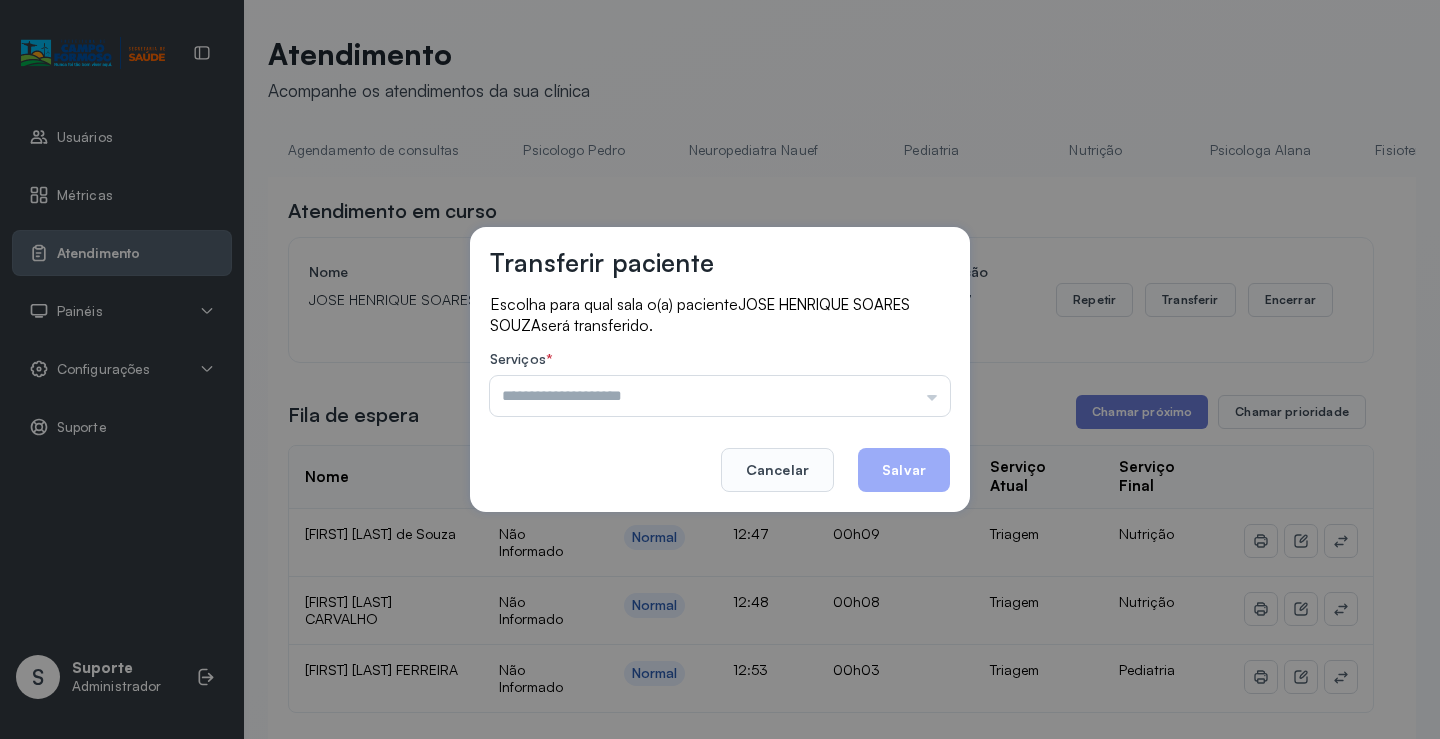 click at bounding box center (720, 396) 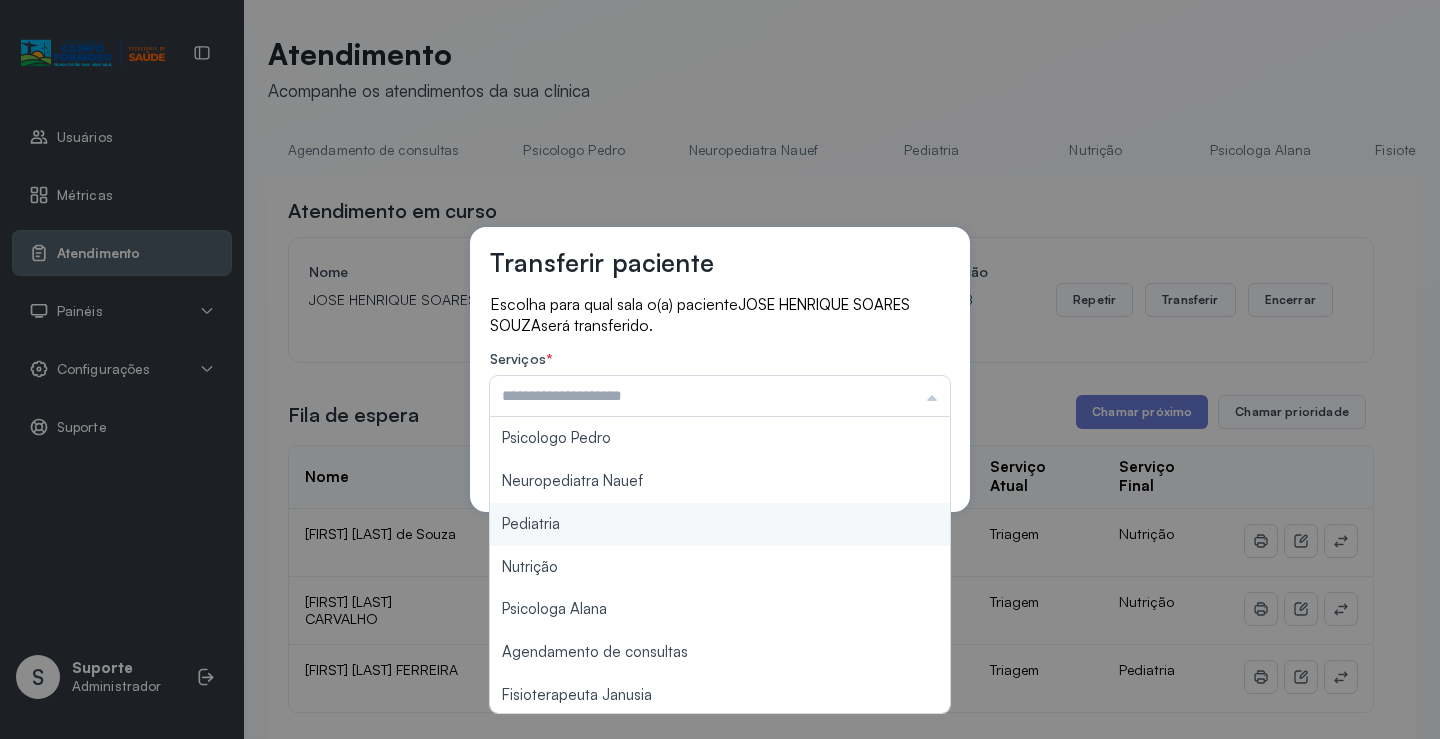 type on "*********" 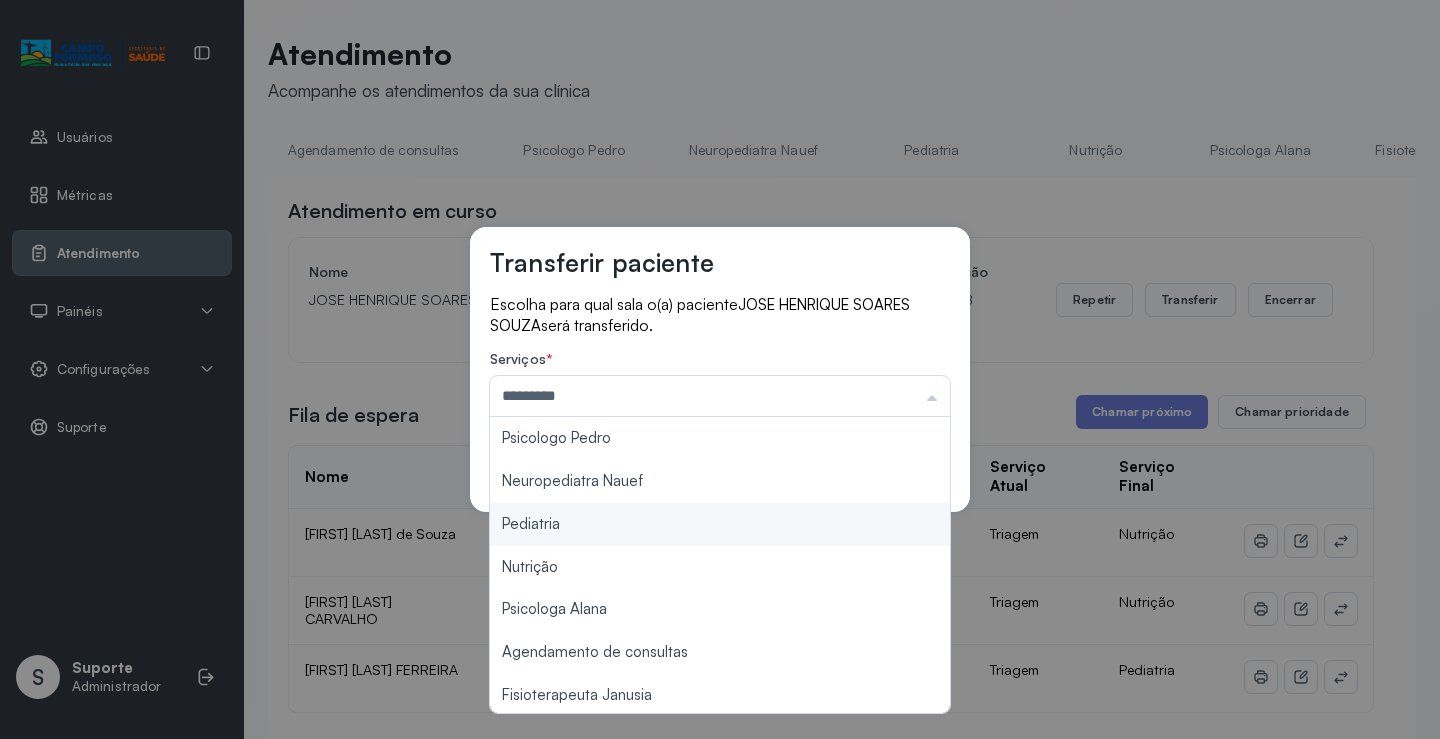 click on "Transferir paciente Escolha para qual sala o(a) paciente  JOSE HENRIQUE SOARES SOUZA  será transferido.  Serviços  *  ********* Psicologo Pedro Neuropediatra Nauef Pediatria Nutrição Psicologa Alana Agendamento de consultas Fisioterapeuta Janusia Coordenadora Solange Consultório 2 Assistente Social Psiquiatra Fisioterapeuta Francyne Fisioterapeuta Morgana Neuropediatra João Cancelar Salvar" at bounding box center [720, 369] 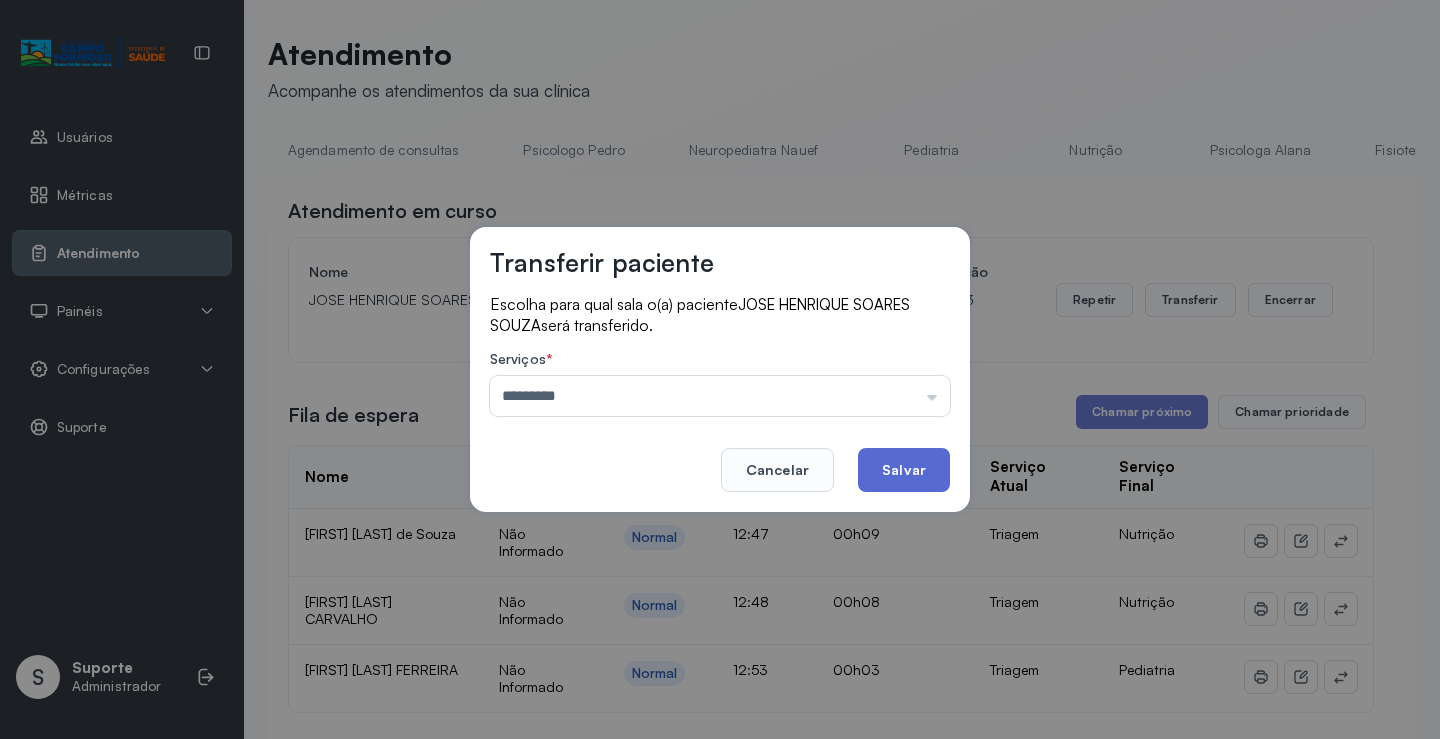 click on "Salvar" 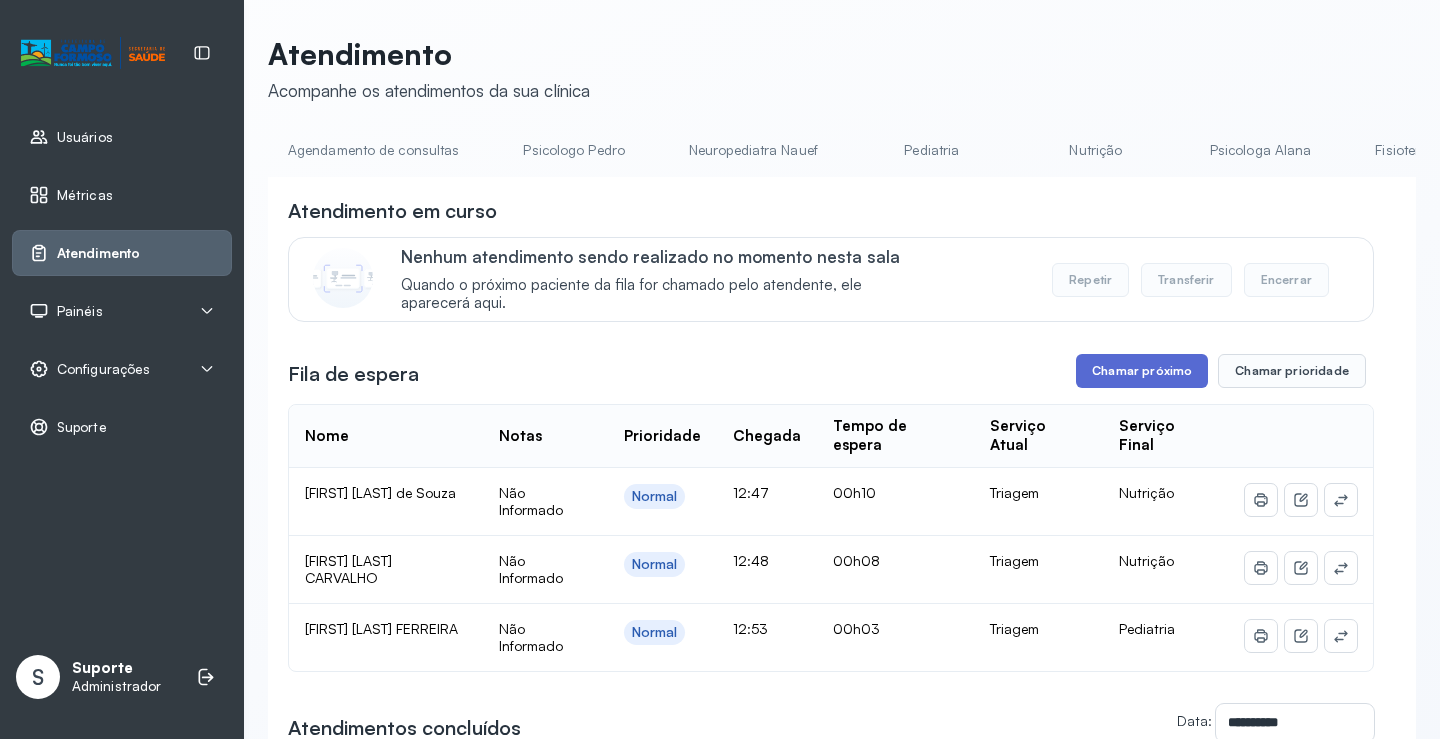 click on "Chamar próximo" at bounding box center (1142, 371) 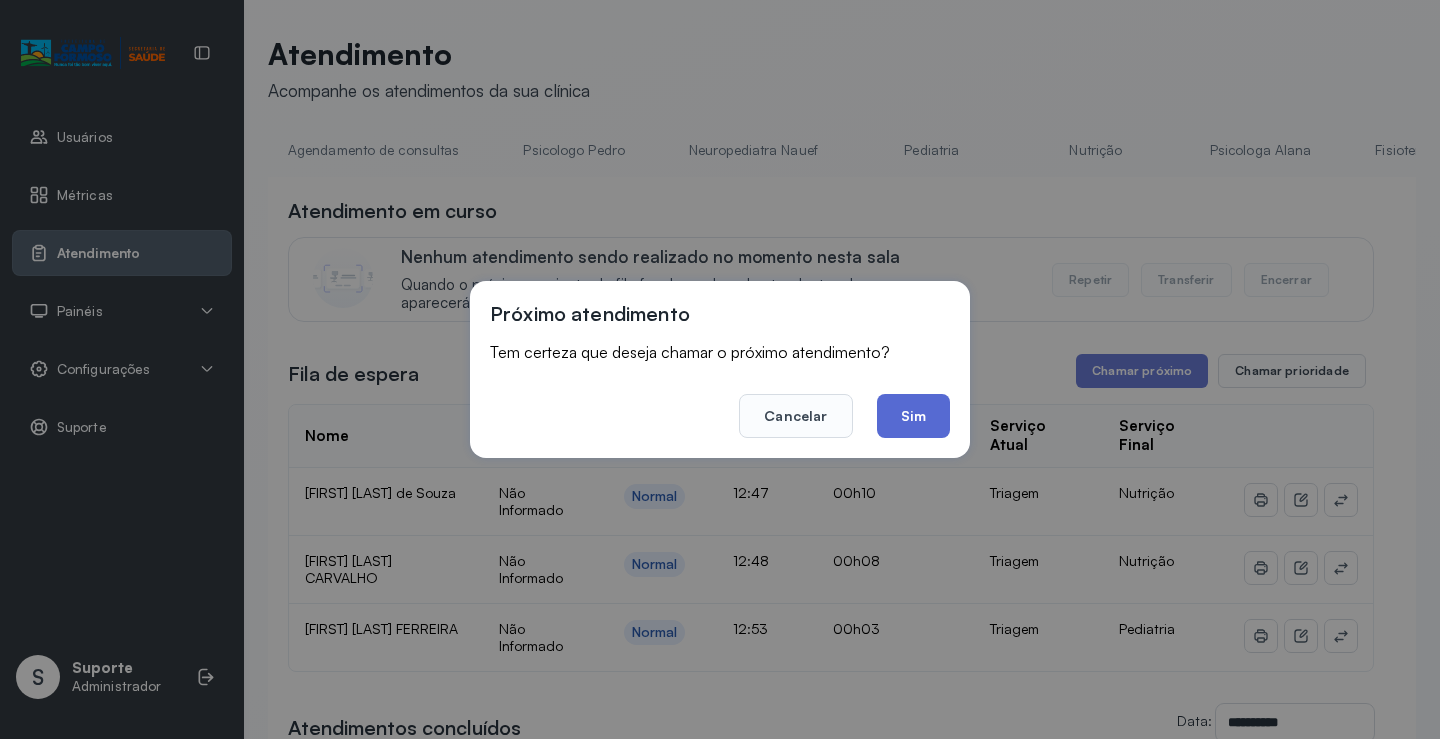 click on "Sim" 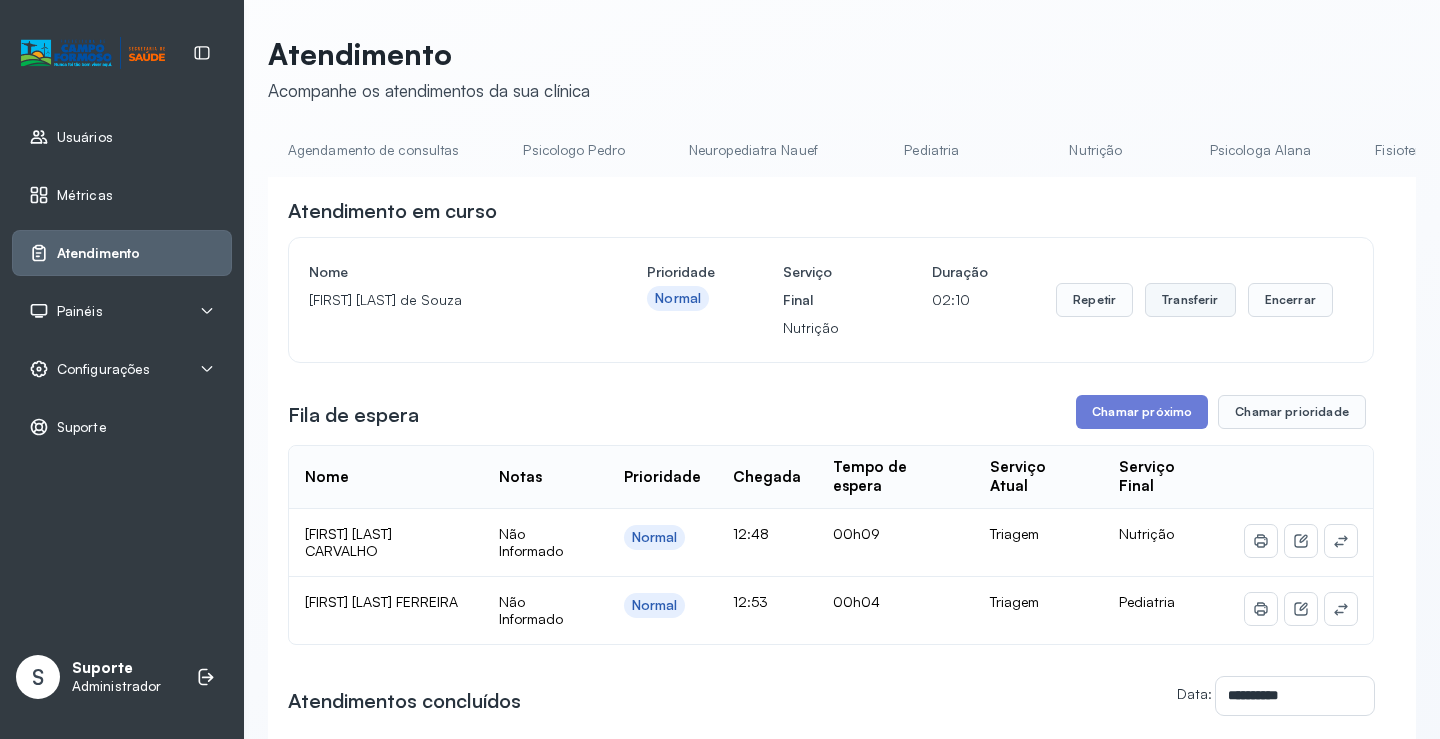 click on "Transferir" at bounding box center [1190, 300] 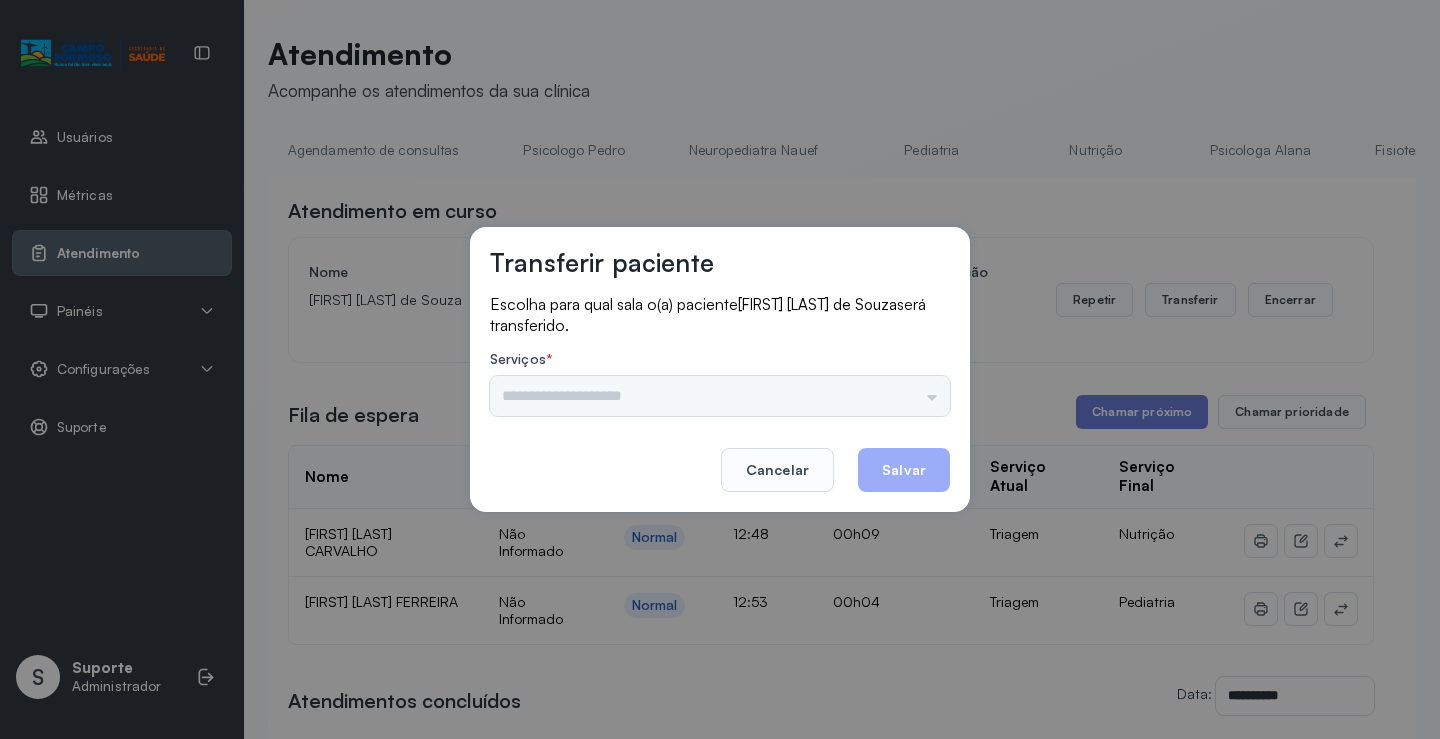 click on "Psicologo Pedro Neuropediatra Nauef Pediatria Nutrição Psicologa Alana Agendamento de consultas Fisioterapeuta Janusia Coordenadora Solange Consultório 2 Assistente Social Psiquiatra Fisioterapeuta Francyne Fisioterapeuta Morgana Neuropediatra João" at bounding box center [720, 396] 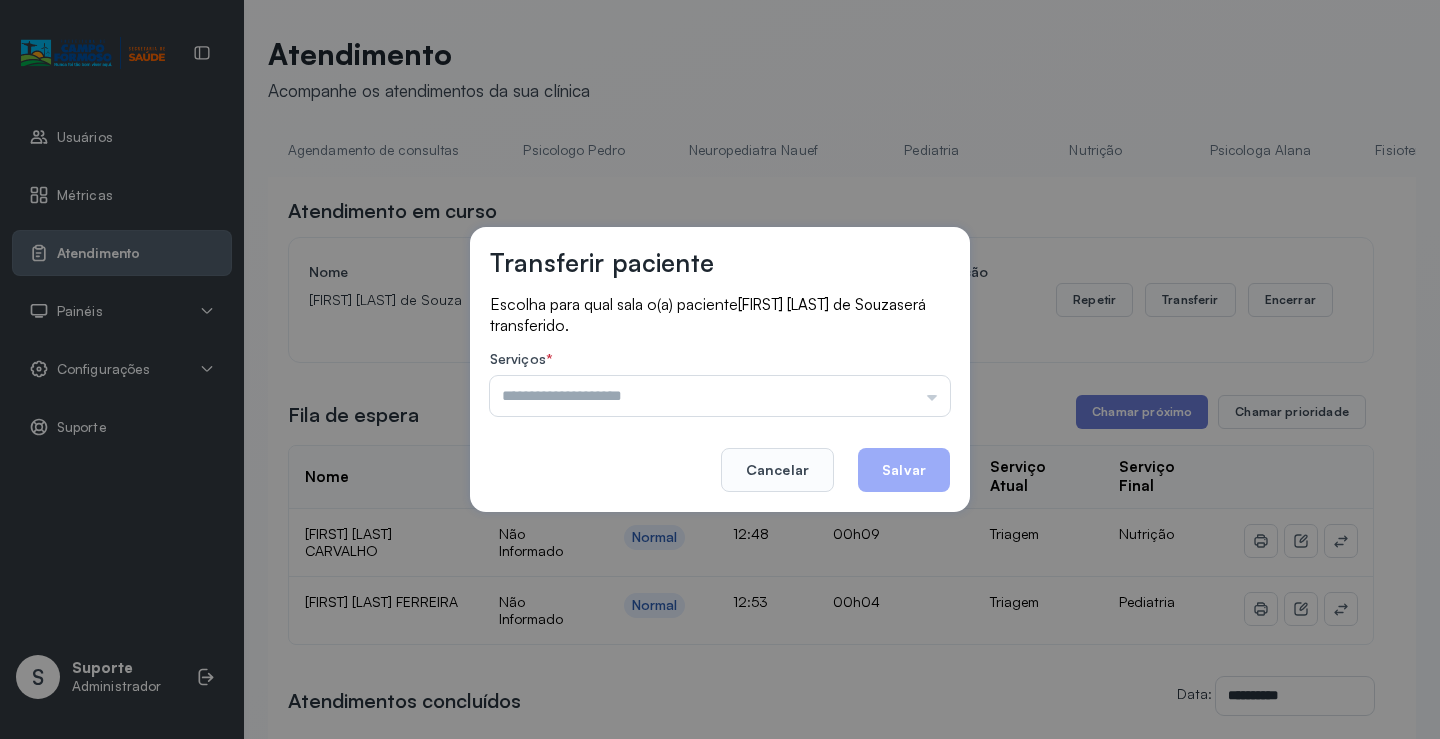 click at bounding box center [720, 396] 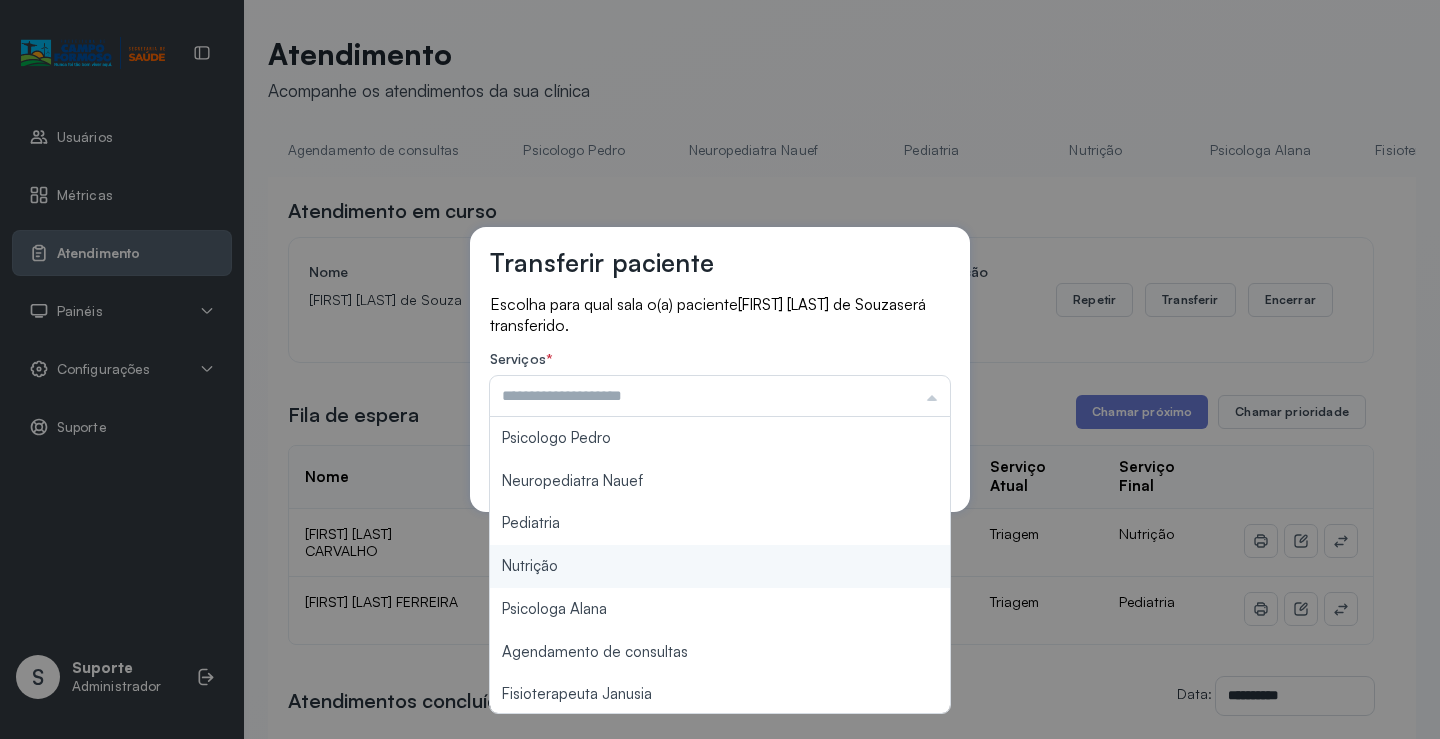 type on "********" 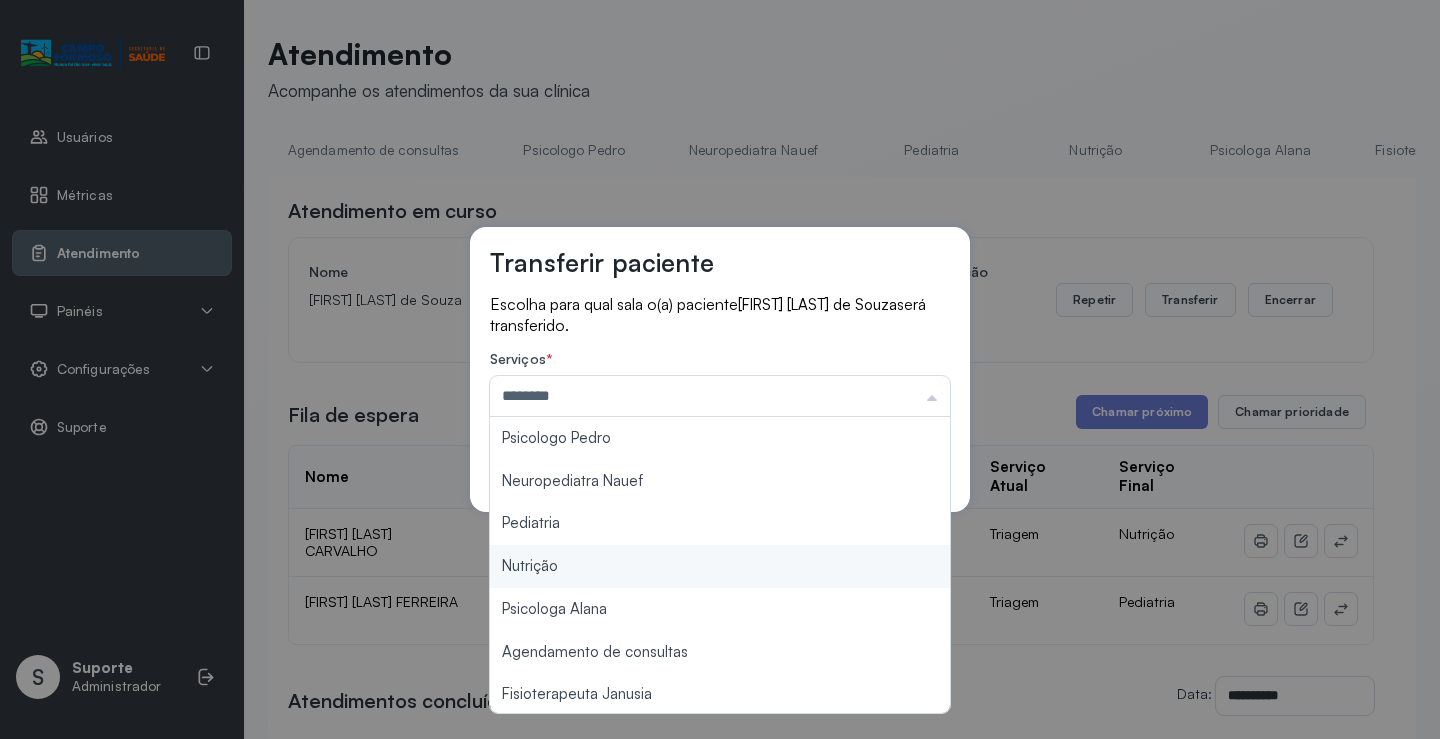 click on "Transferir paciente Escolha para qual sala o(a) paciente  Alice Vitoria Gonçalves de Souza  será transferido.  Serviços  *  ******** Psicologo Pedro Neuropediatra Nauef Pediatria Nutrição Psicologa Alana Agendamento de consultas Fisioterapeuta Janusia Coordenadora Solange Consultório 2 Assistente Social Psiquiatra Fisioterapeuta Francyne Fisioterapeuta Morgana Neuropediatra João Cancelar Salvar" at bounding box center (720, 369) 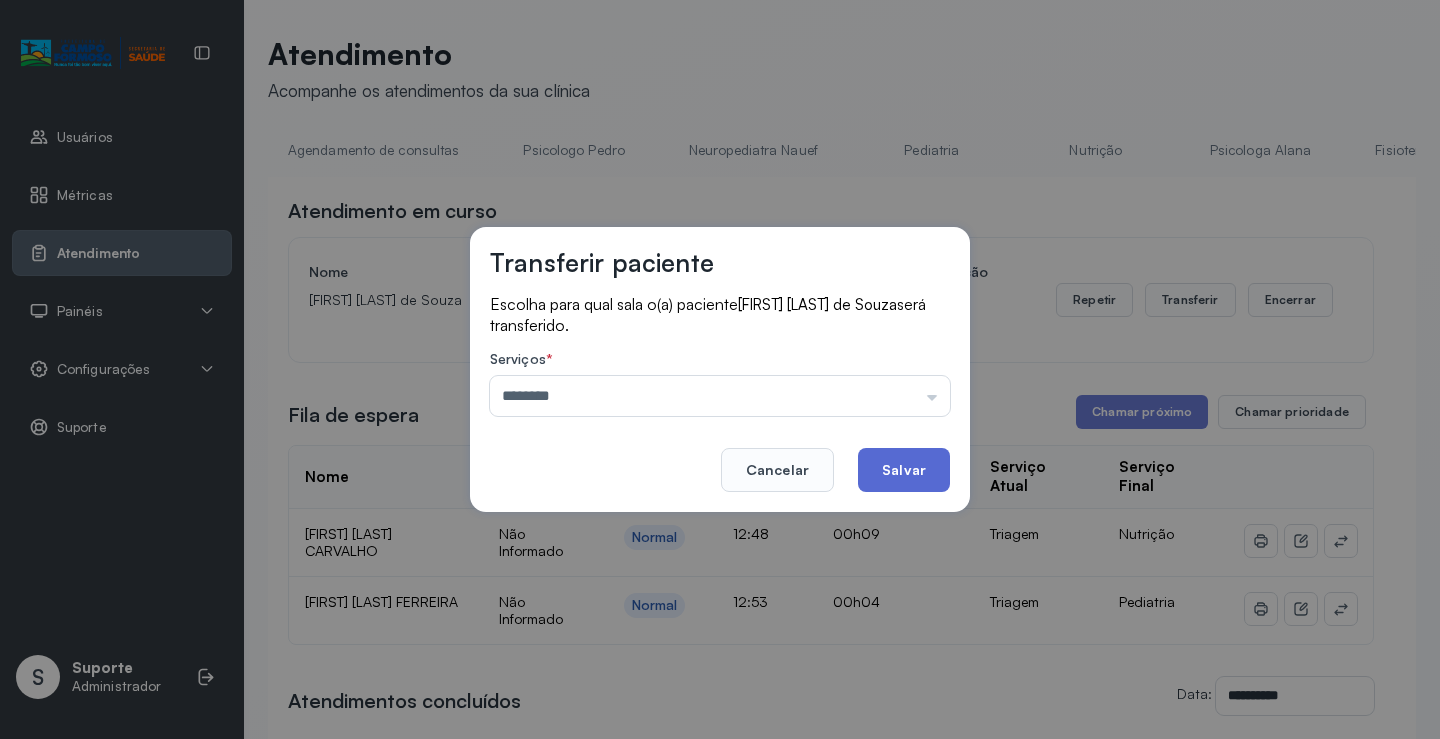 click on "Salvar" 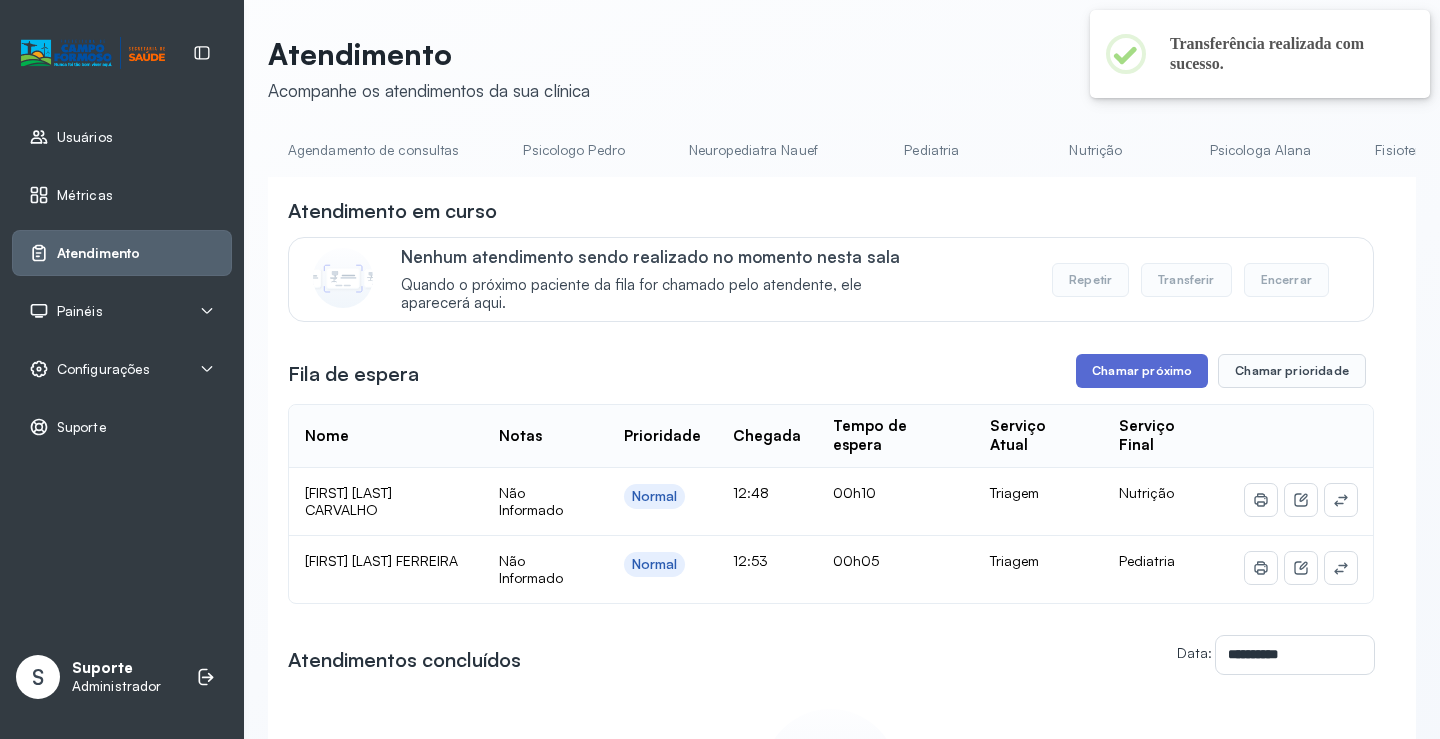 click on "Chamar próximo" at bounding box center (1142, 371) 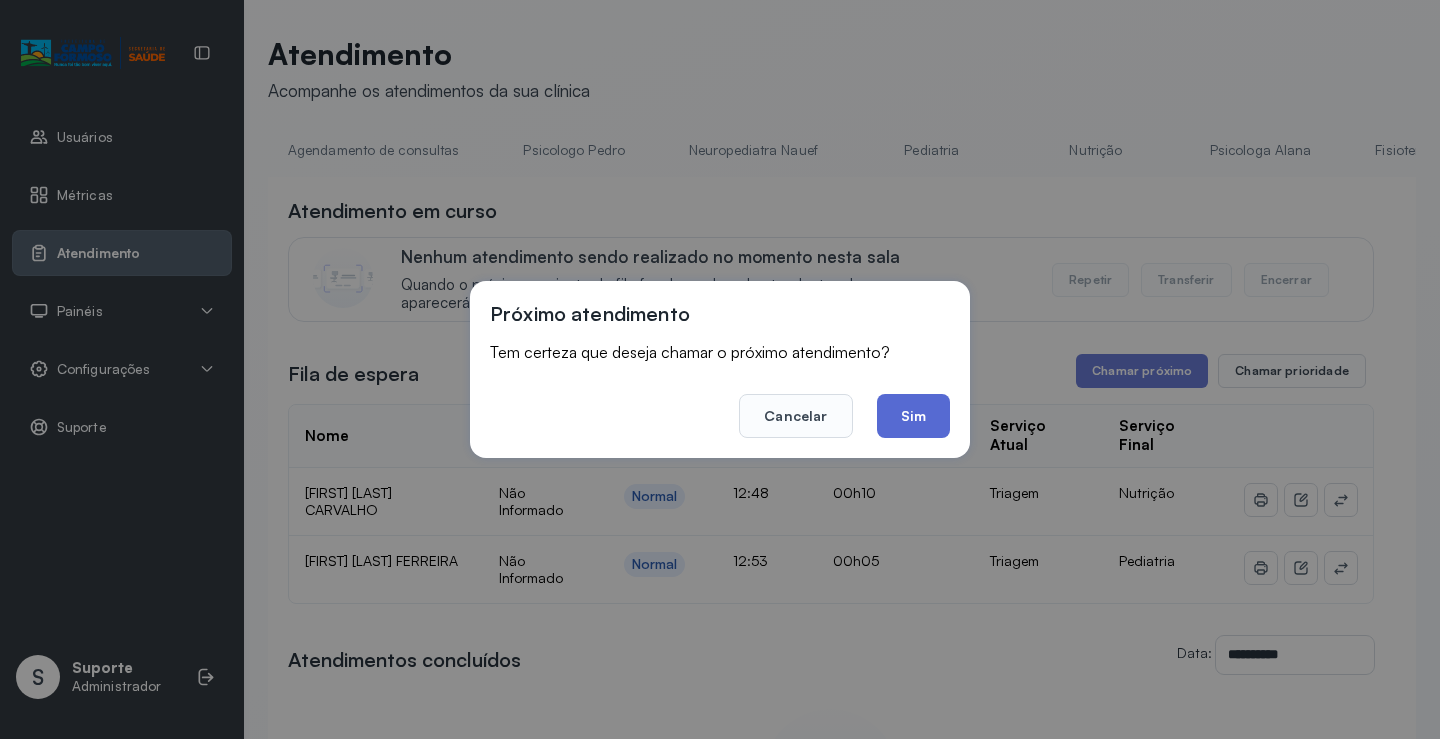 click on "Sim" 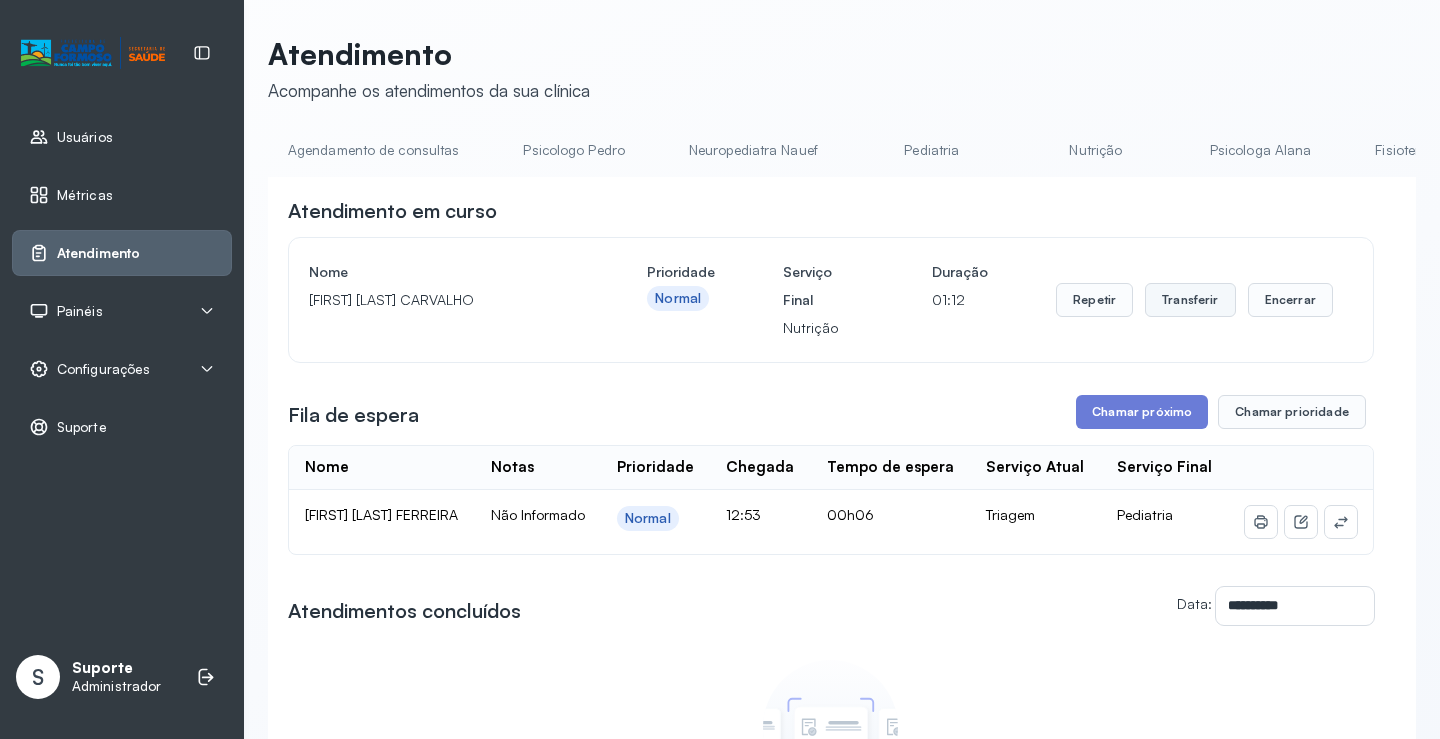 click on "Transferir" at bounding box center (1190, 300) 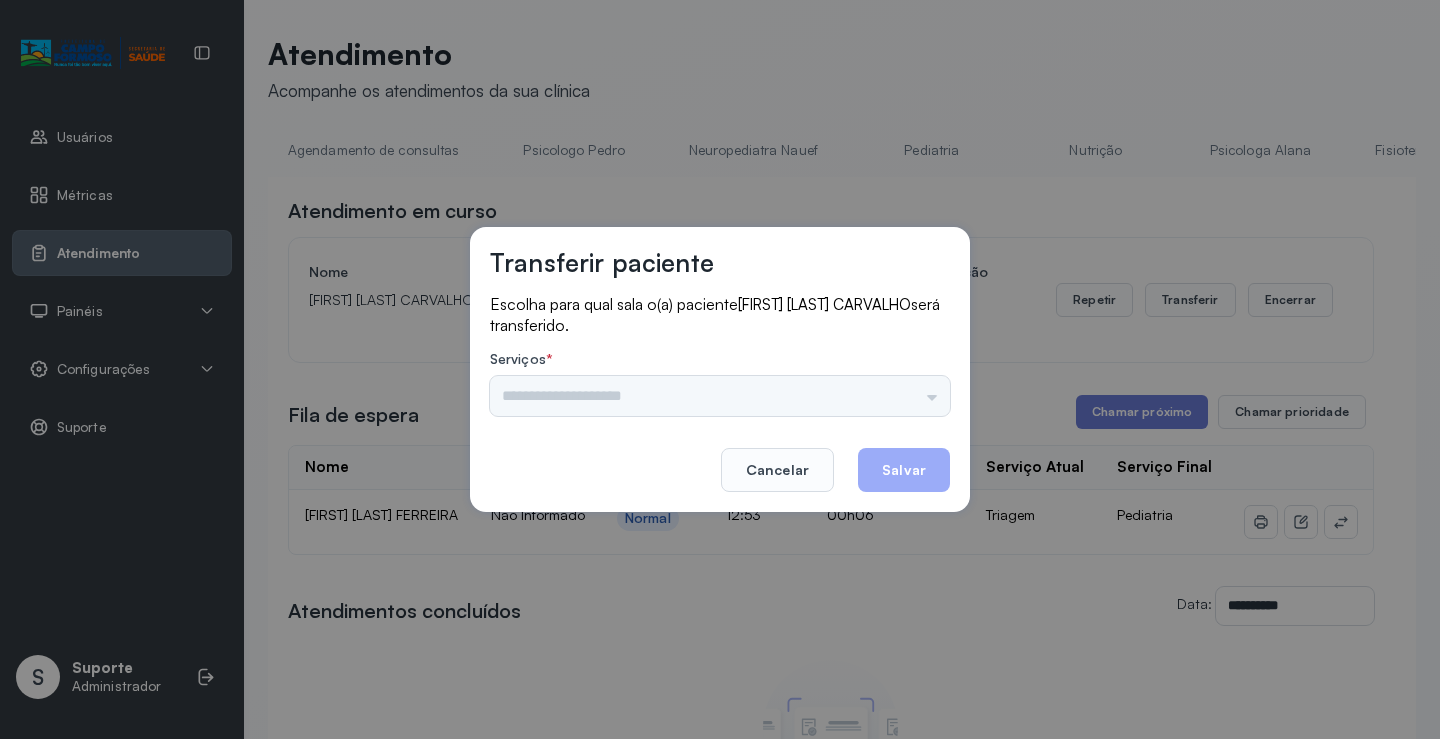 click on "Psicologo Pedro Neuropediatra Nauef Pediatria Nutrição Psicologa Alana Agendamento de consultas Fisioterapeuta Janusia Coordenadora Solange Consultório 2 Assistente Social Psiquiatra Fisioterapeuta Francyne Fisioterapeuta Morgana Neuropediatra João" at bounding box center [720, 396] 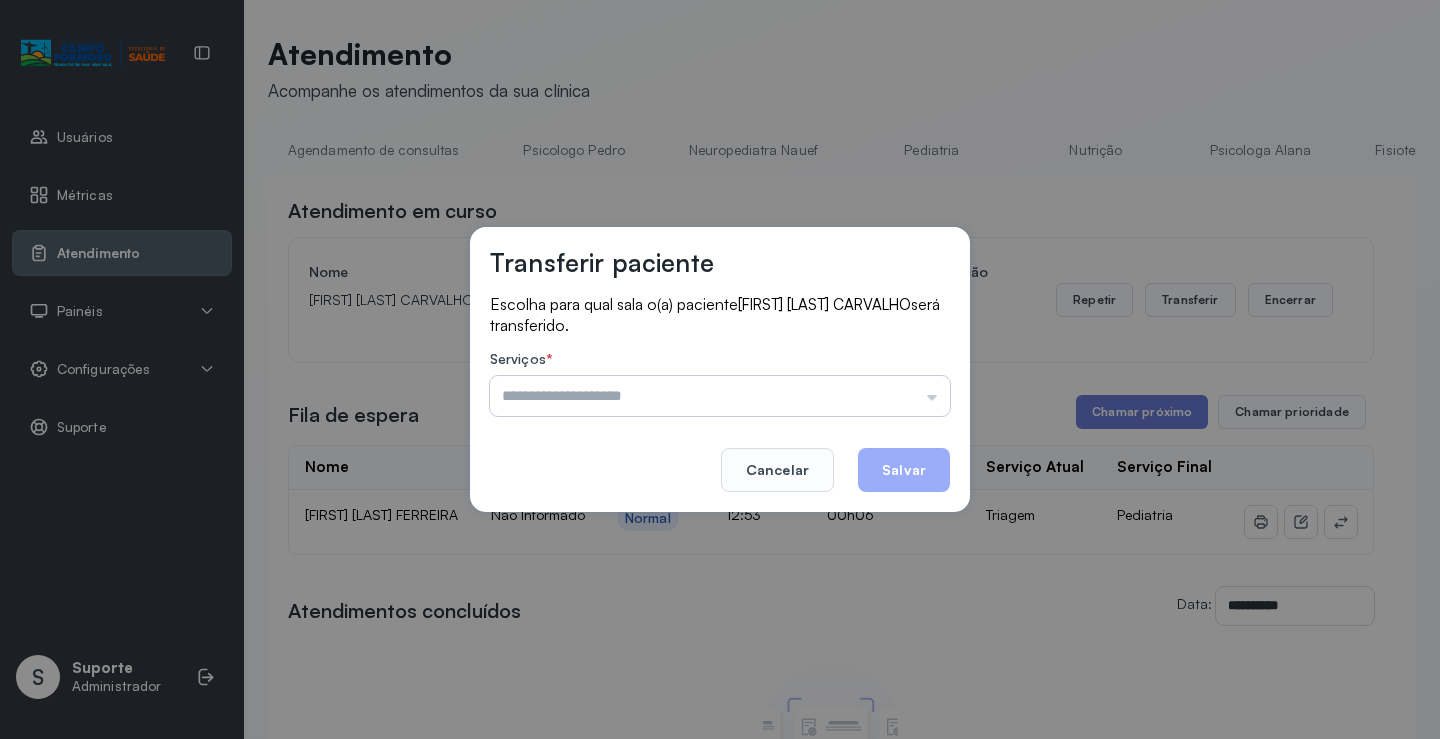 click at bounding box center [720, 396] 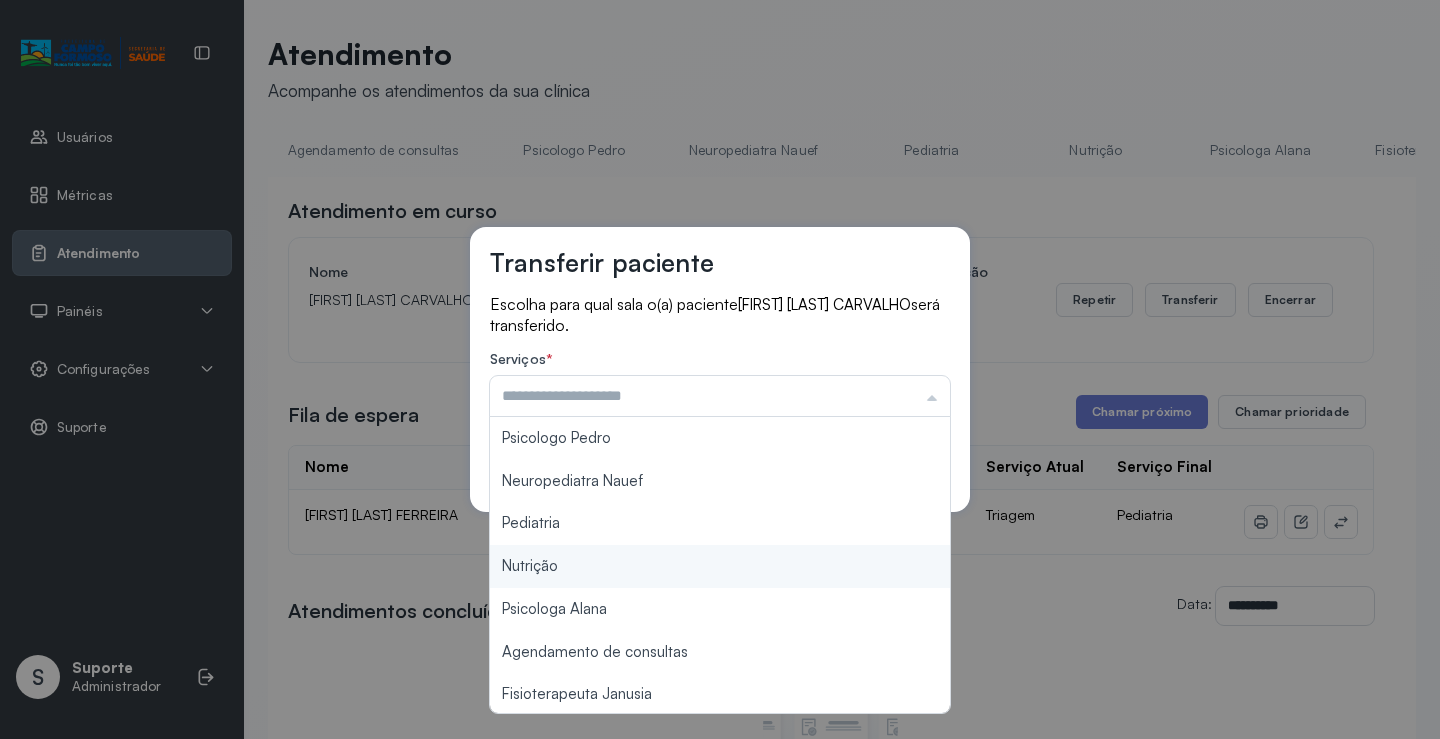 type on "********" 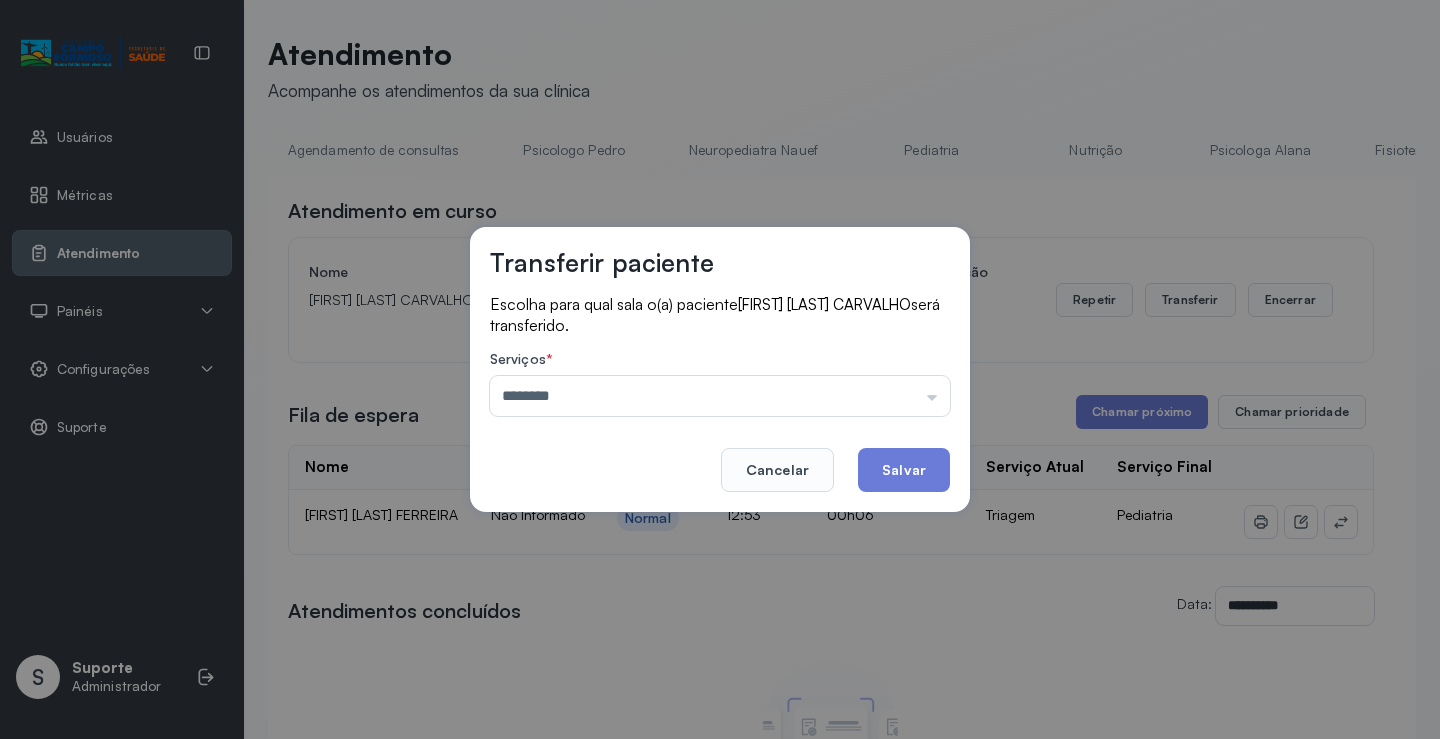 click on "Transferir paciente Escolha para qual sala o(a) paciente  ANNA LIZ SOUZA CARVALHO  será transferido.  Serviços  *  ******** Psicologo Pedro Neuropediatra Nauef Pediatria Nutrição Psicologa Alana Agendamento de consultas Fisioterapeuta Janusia Coordenadora Solange Consultório 2 Assistente Social Psiquiatra Fisioterapeuta Francyne Fisioterapeuta Morgana Neuropediatra João Cancelar Salvar" at bounding box center [720, 369] 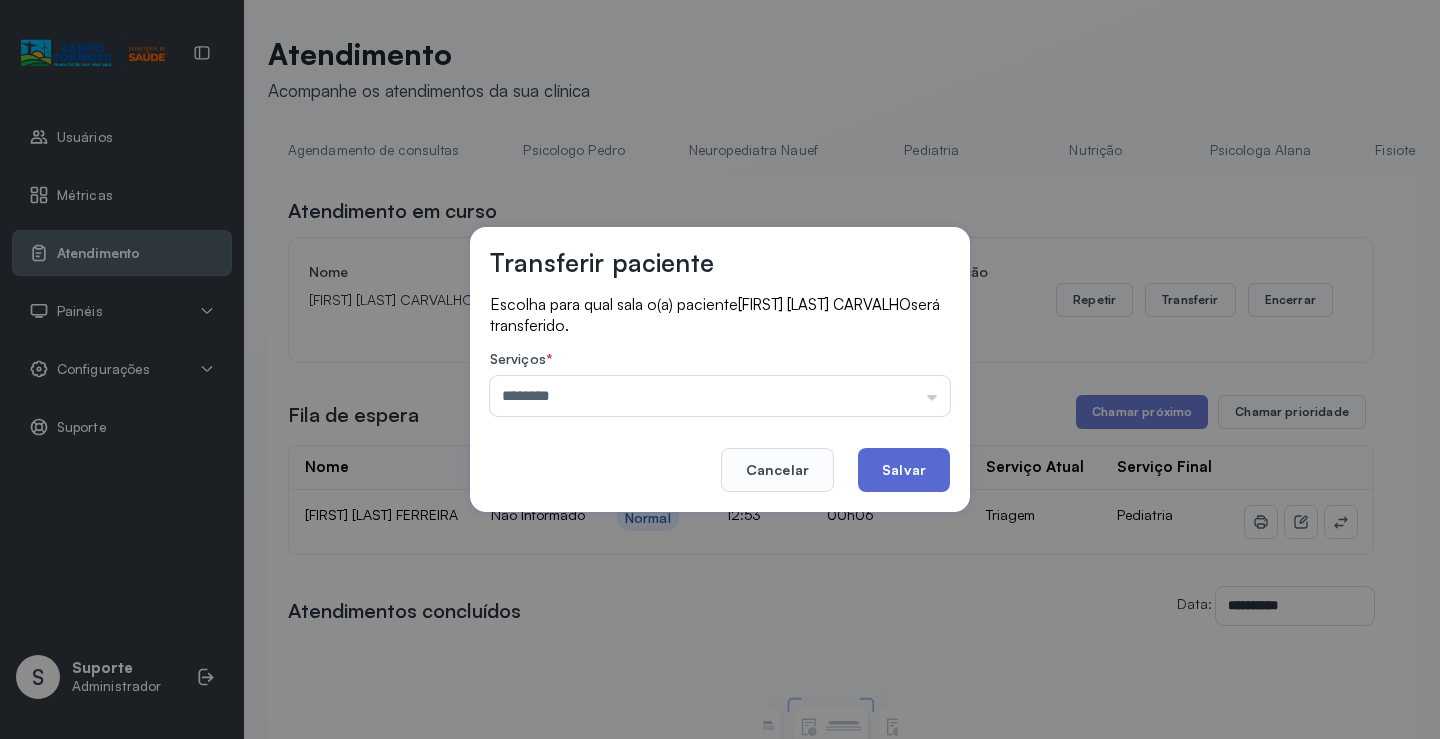 click on "Salvar" 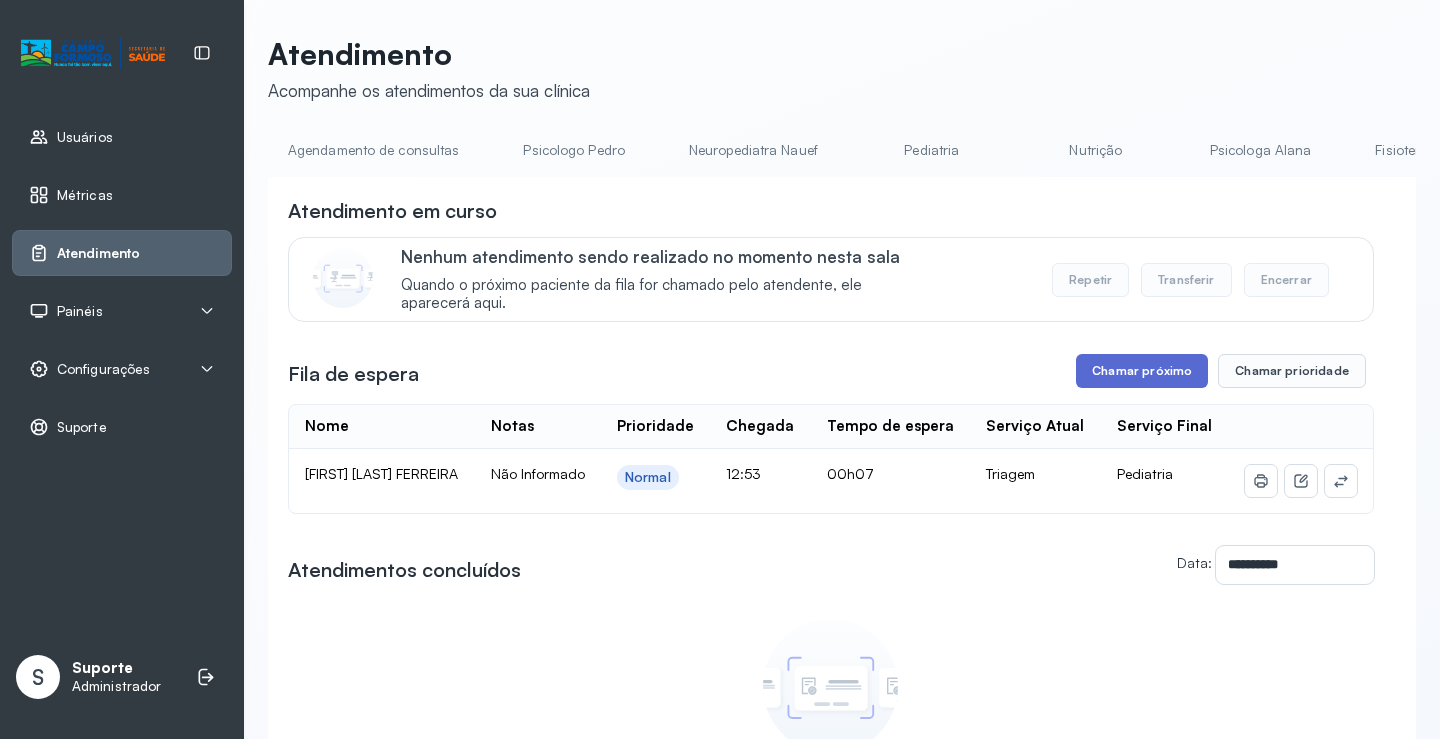 click on "Chamar próximo" at bounding box center [1142, 371] 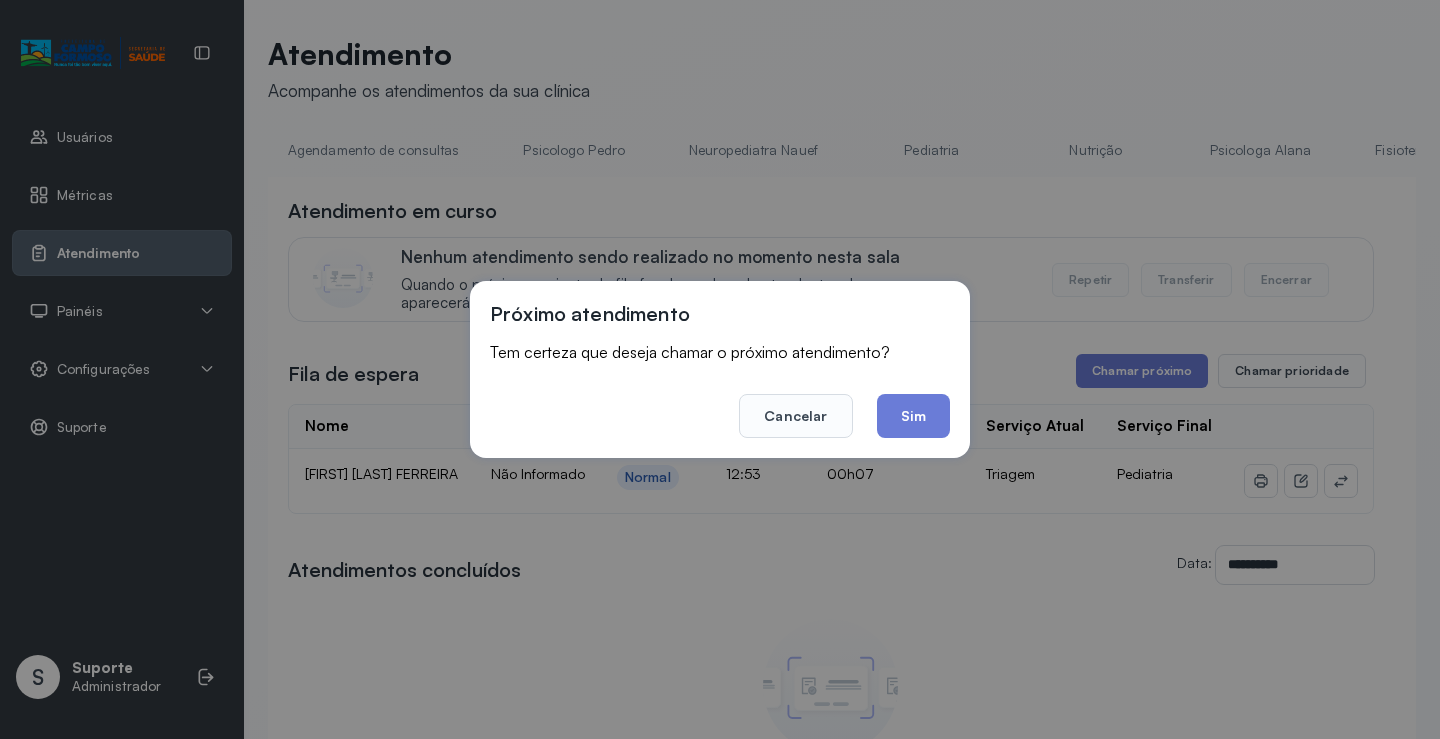 click on "Cancelar Sim" at bounding box center (720, 402) 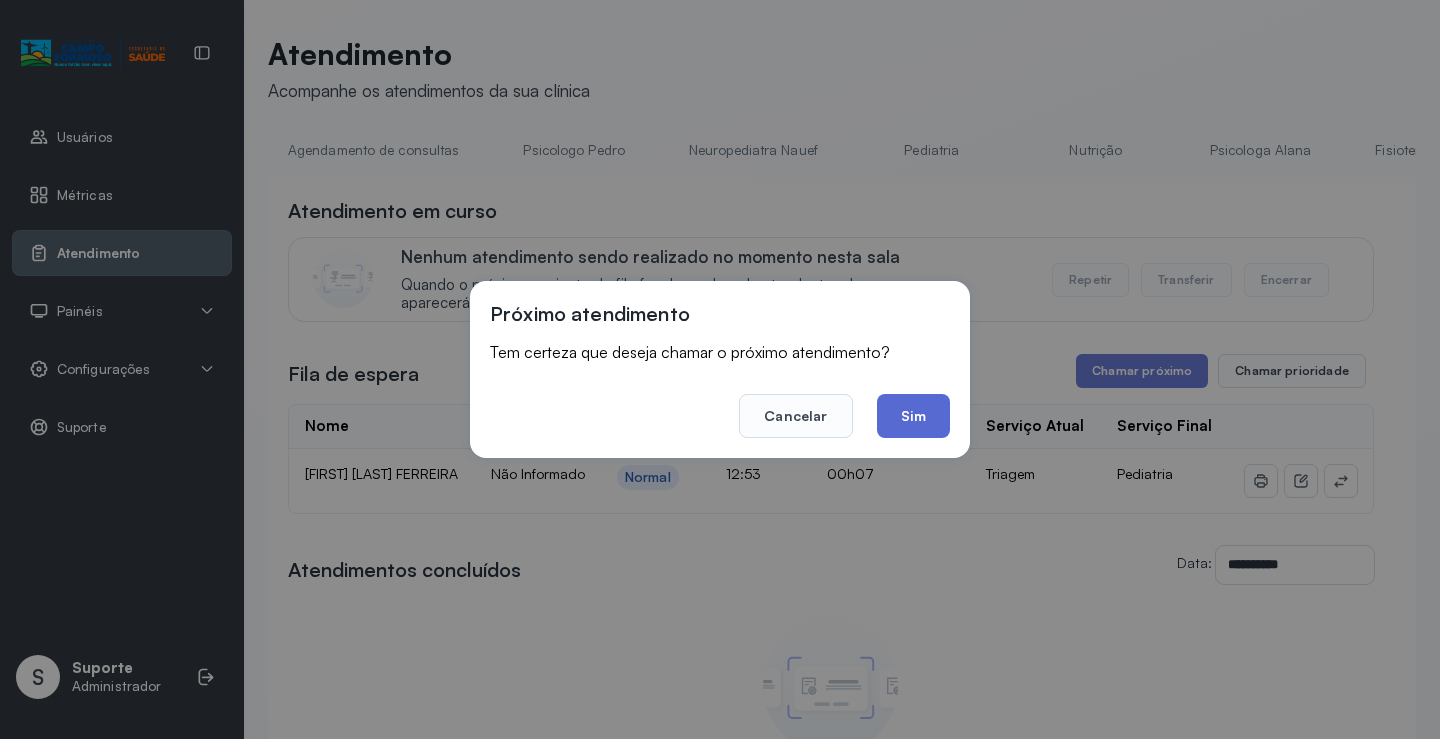 click on "Sim" 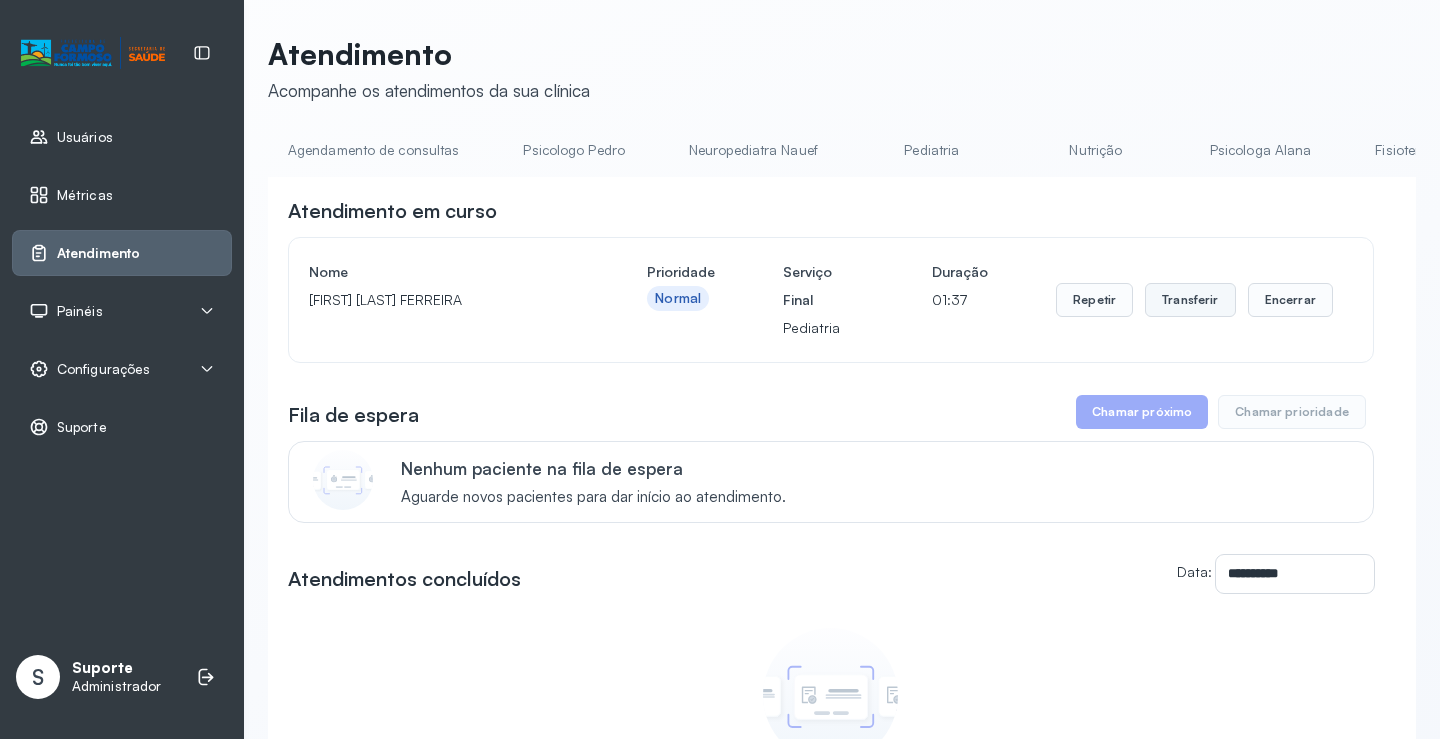 click on "Transferir" at bounding box center (1190, 300) 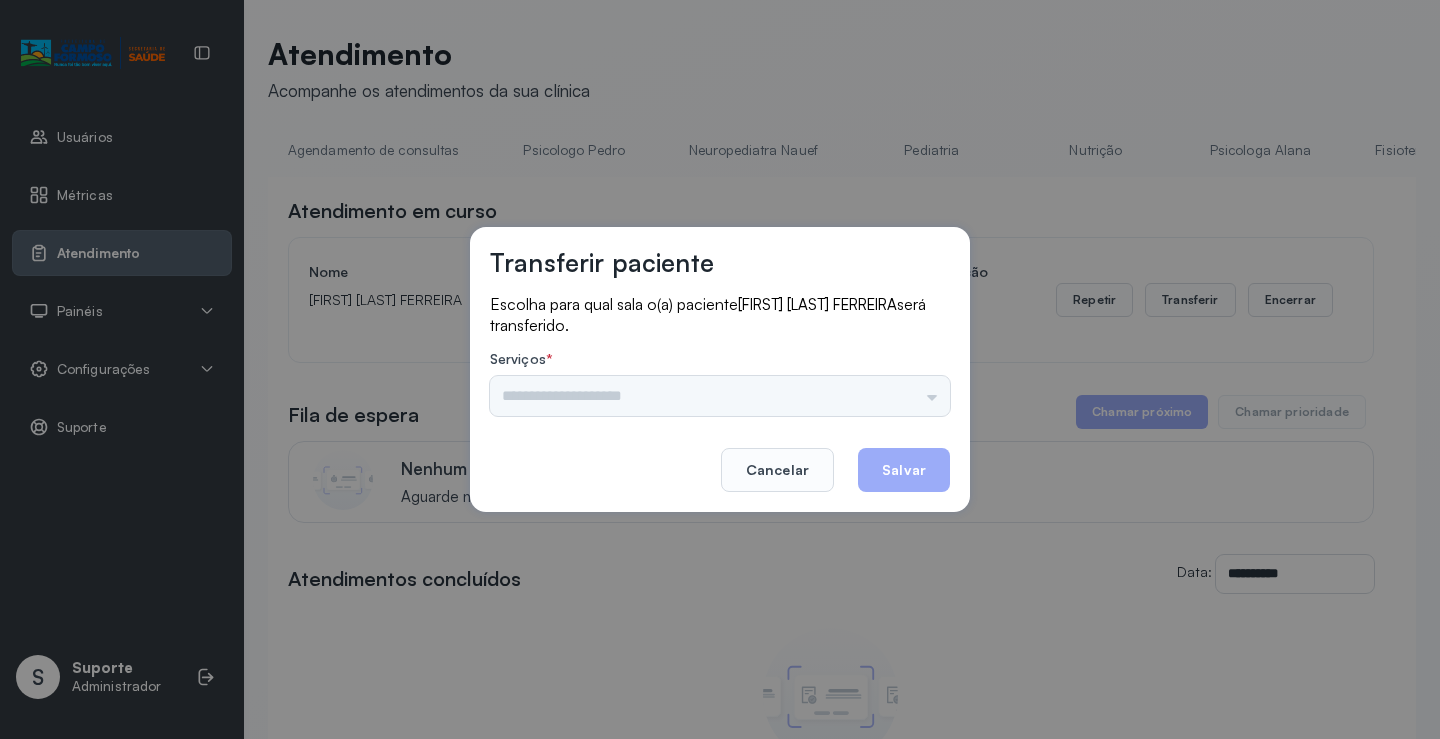 click at bounding box center [720, 396] 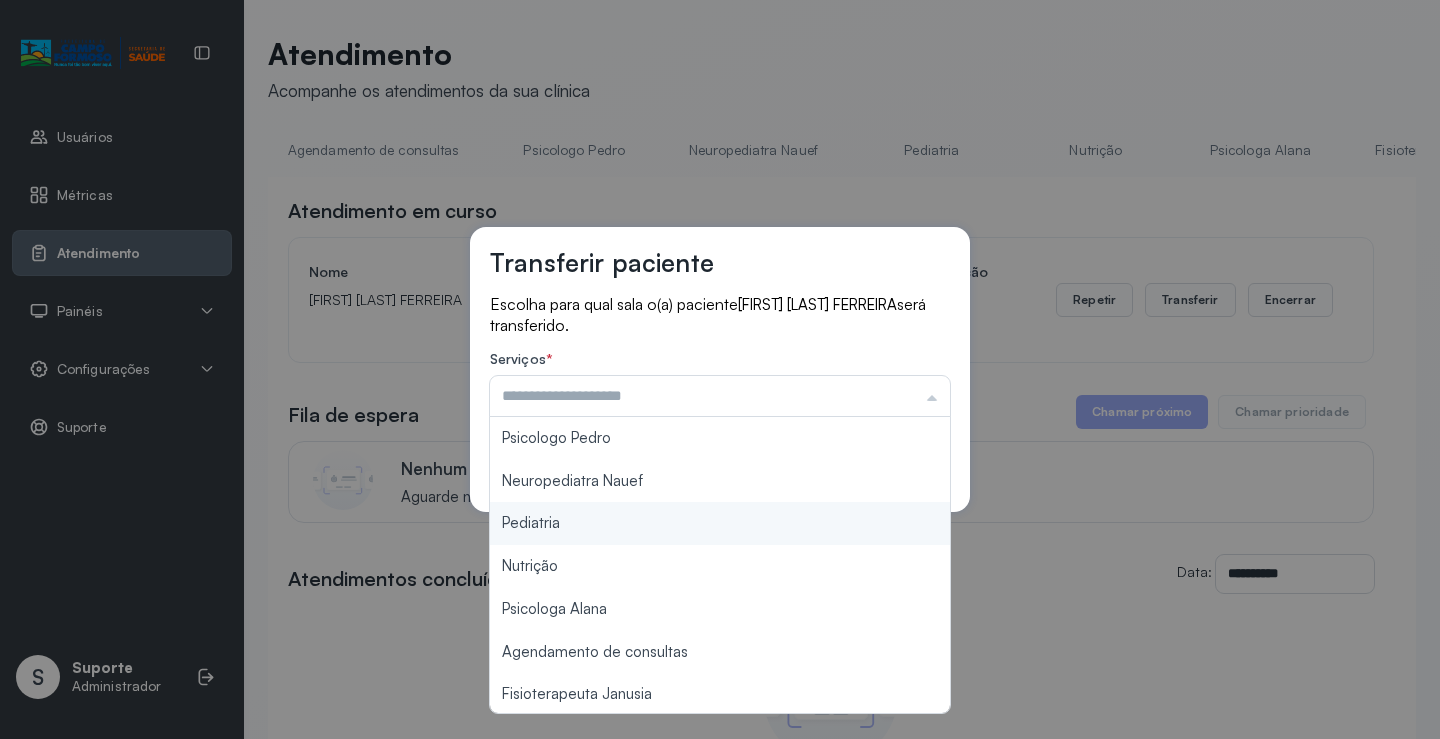 type on "*********" 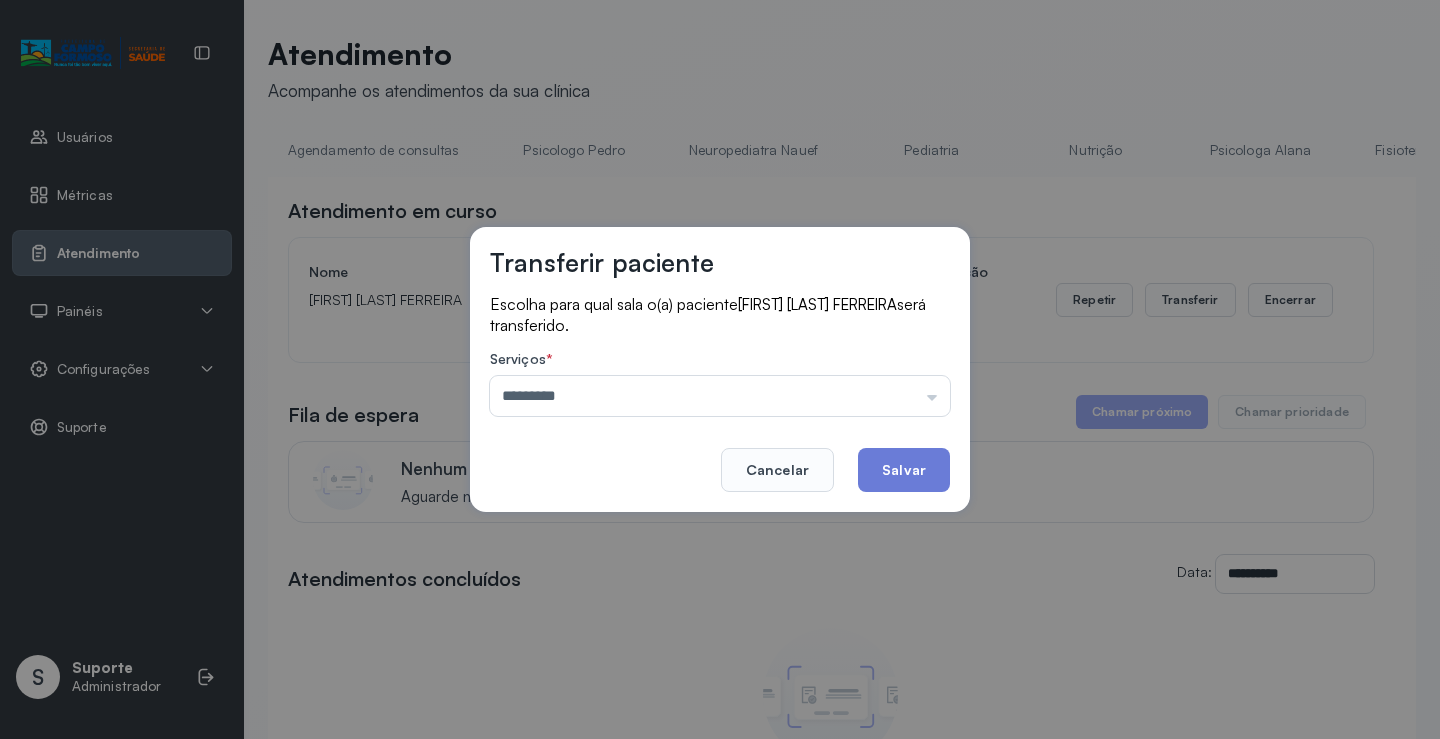 click on "Transferir paciente Escolha para qual sala o(a) paciente  CAIO CESAR ANDRADE FERREIRA  será transferido.  Serviços  *  ********* Psicologo Pedro Neuropediatra Nauef Pediatria Nutrição Psicologa Alana Agendamento de consultas Fisioterapeuta Janusia Coordenadora Solange Consultório 2 Assistente Social Psiquiatra Fisioterapeuta Francyne Fisioterapeuta Morgana Neuropediatra João Cancelar Salvar" at bounding box center [720, 369] 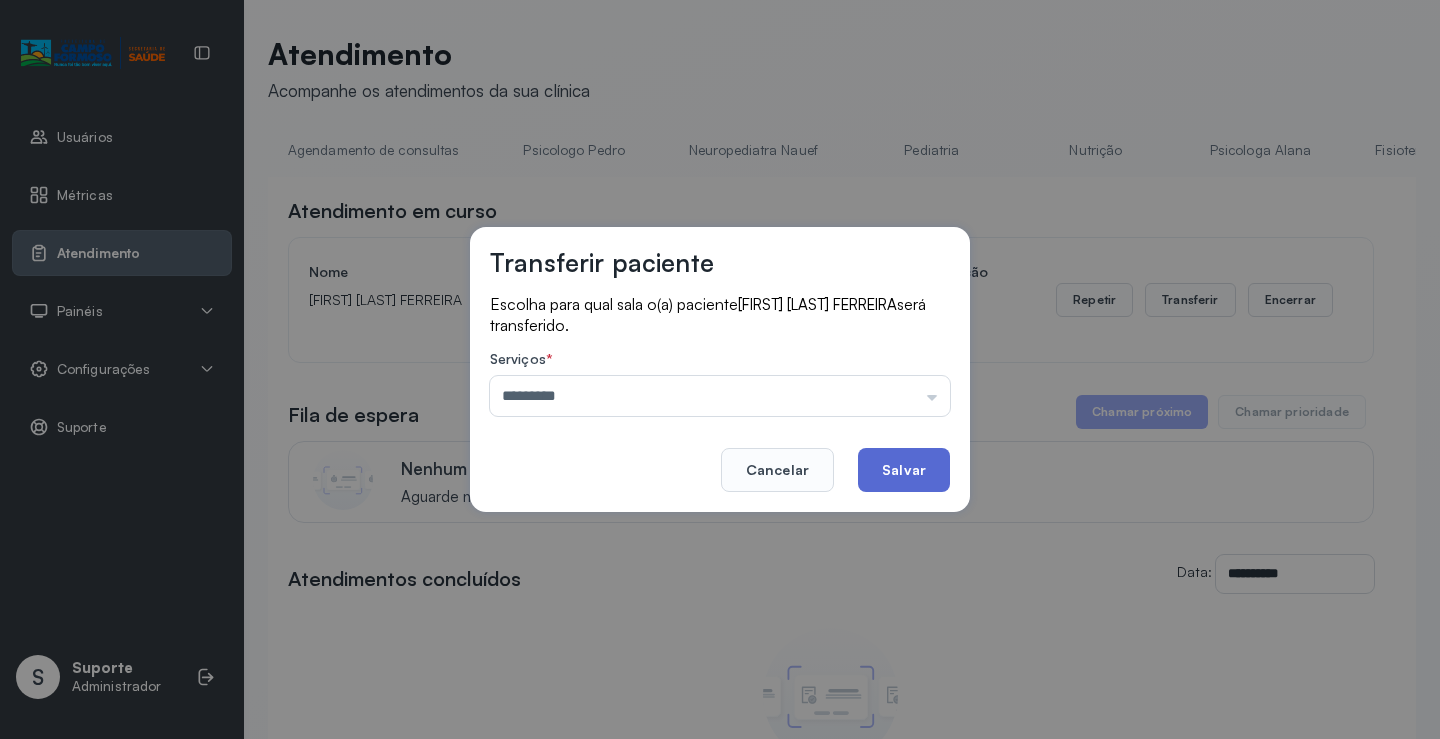 click on "Salvar" 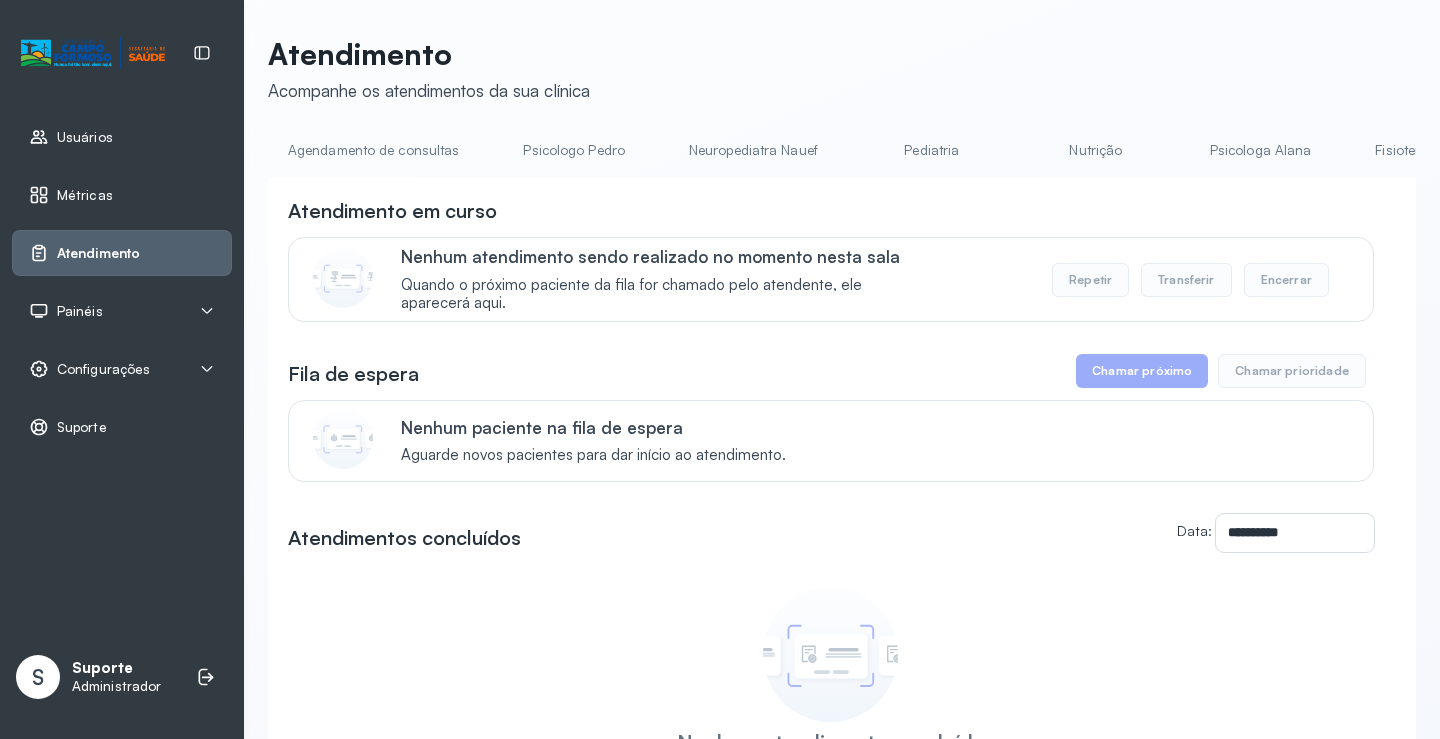 click on "Pediatria" at bounding box center (932, 150) 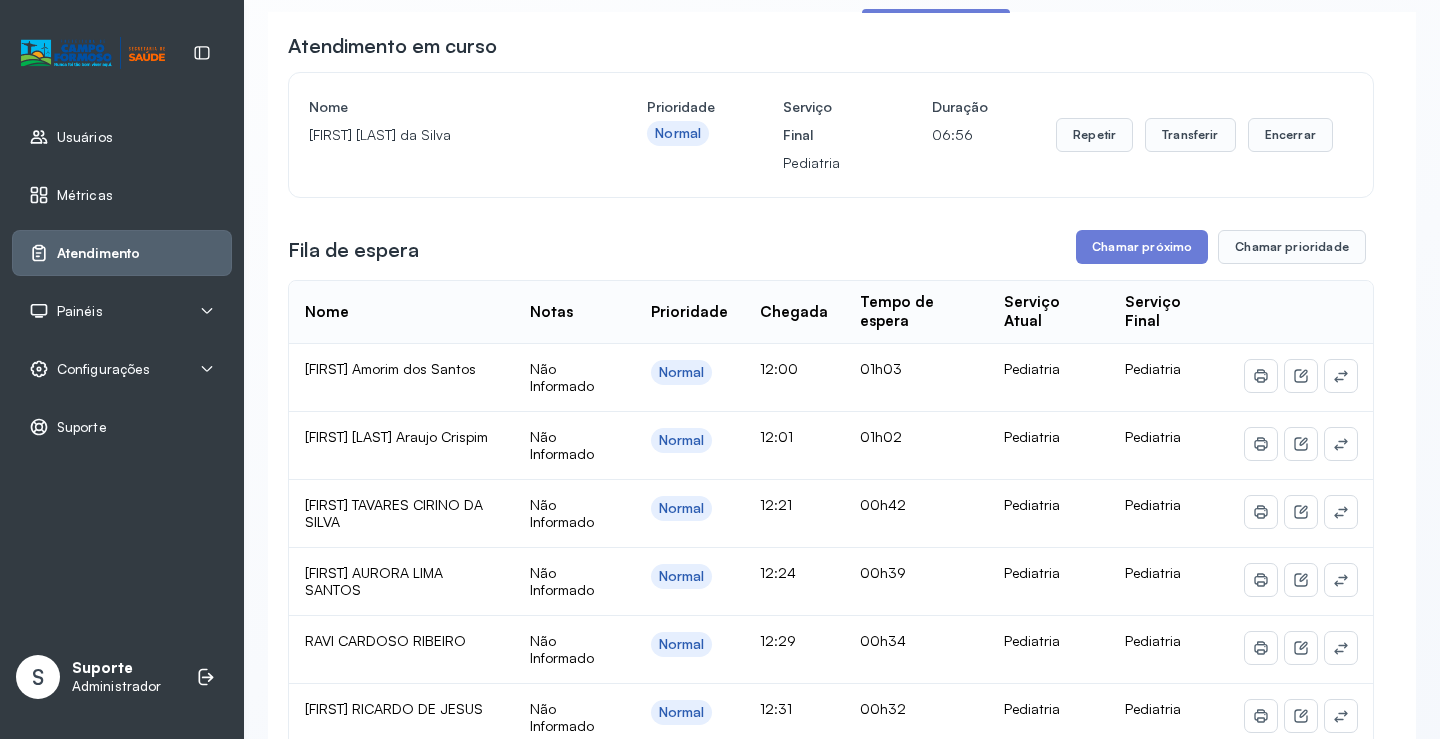 scroll, scrollTop: 0, scrollLeft: 0, axis: both 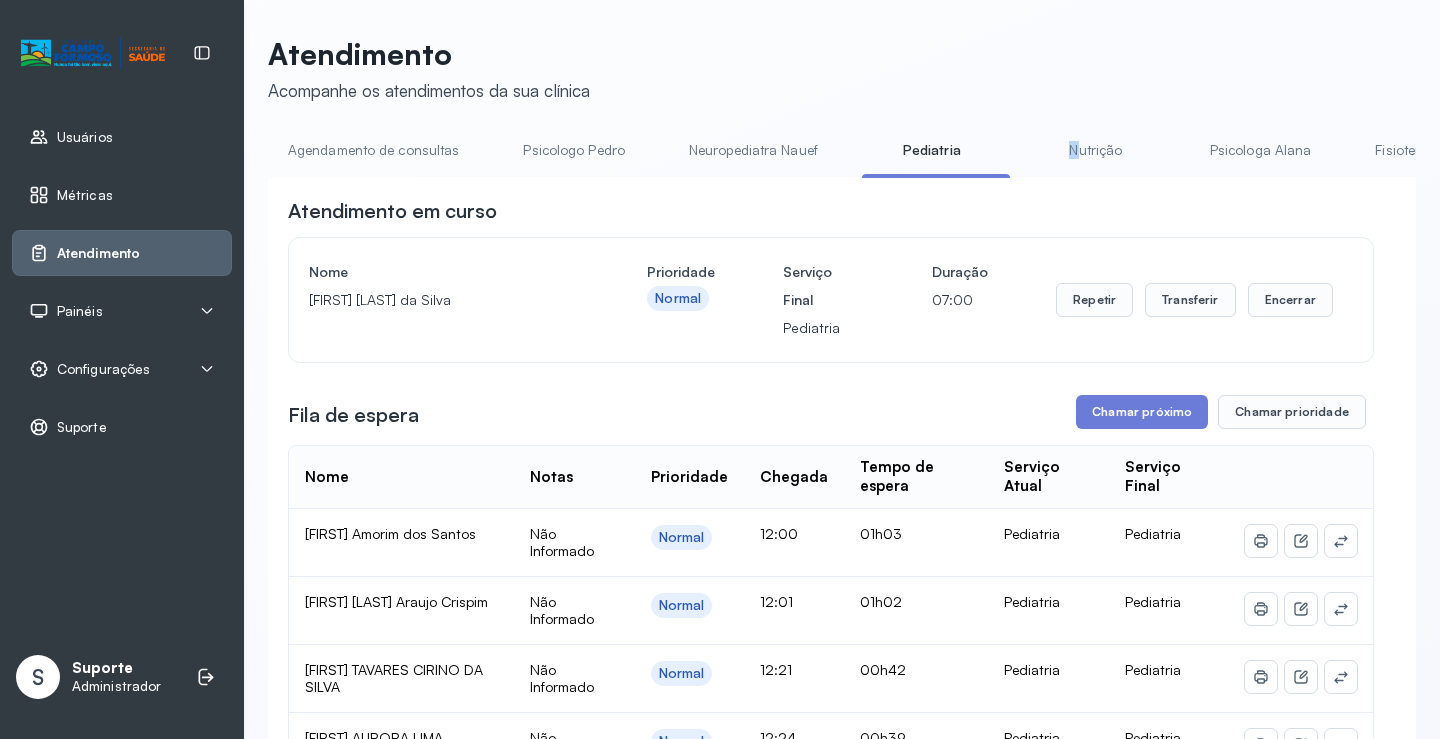 drag, startPoint x: 975, startPoint y: 181, endPoint x: 1076, endPoint y: 174, distance: 101.24229 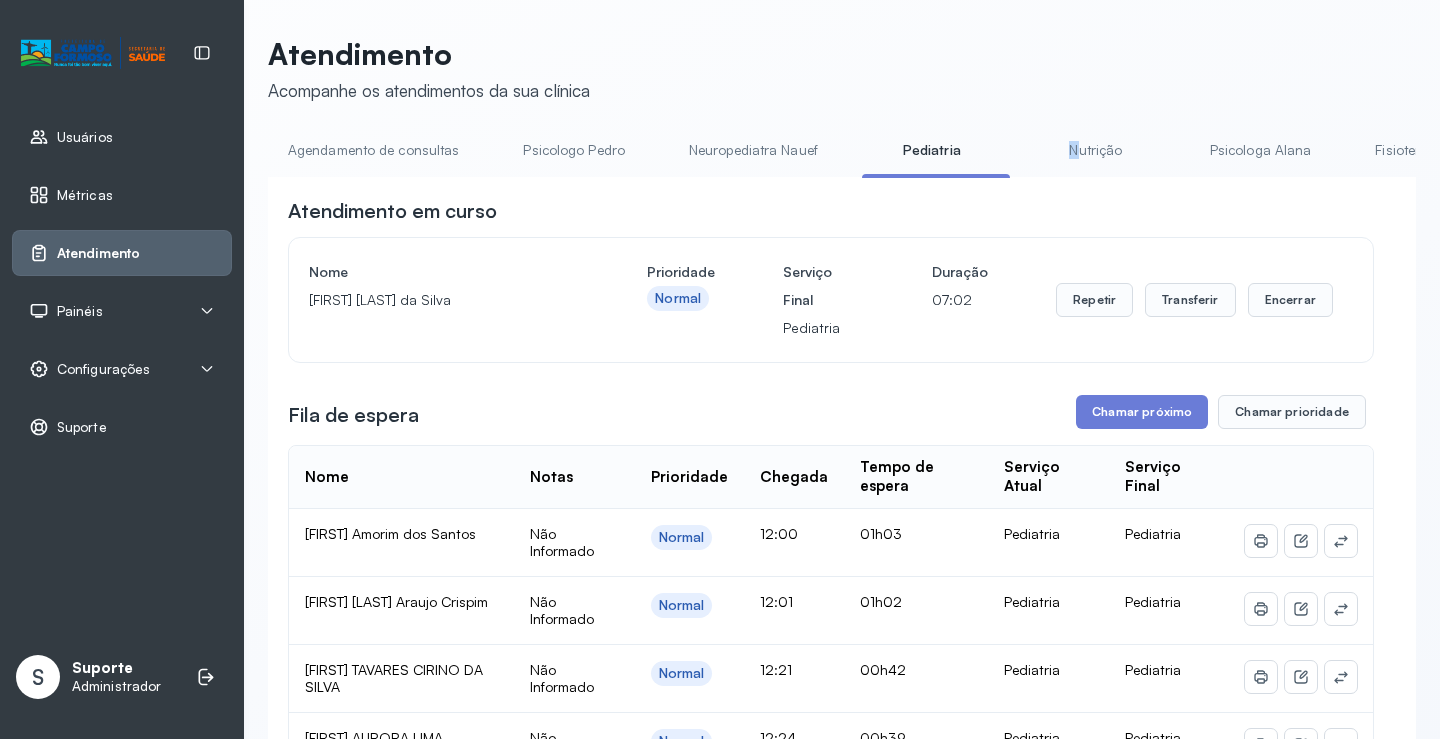 click on "Fisioterapeuta Janusia" at bounding box center (1446, 150) 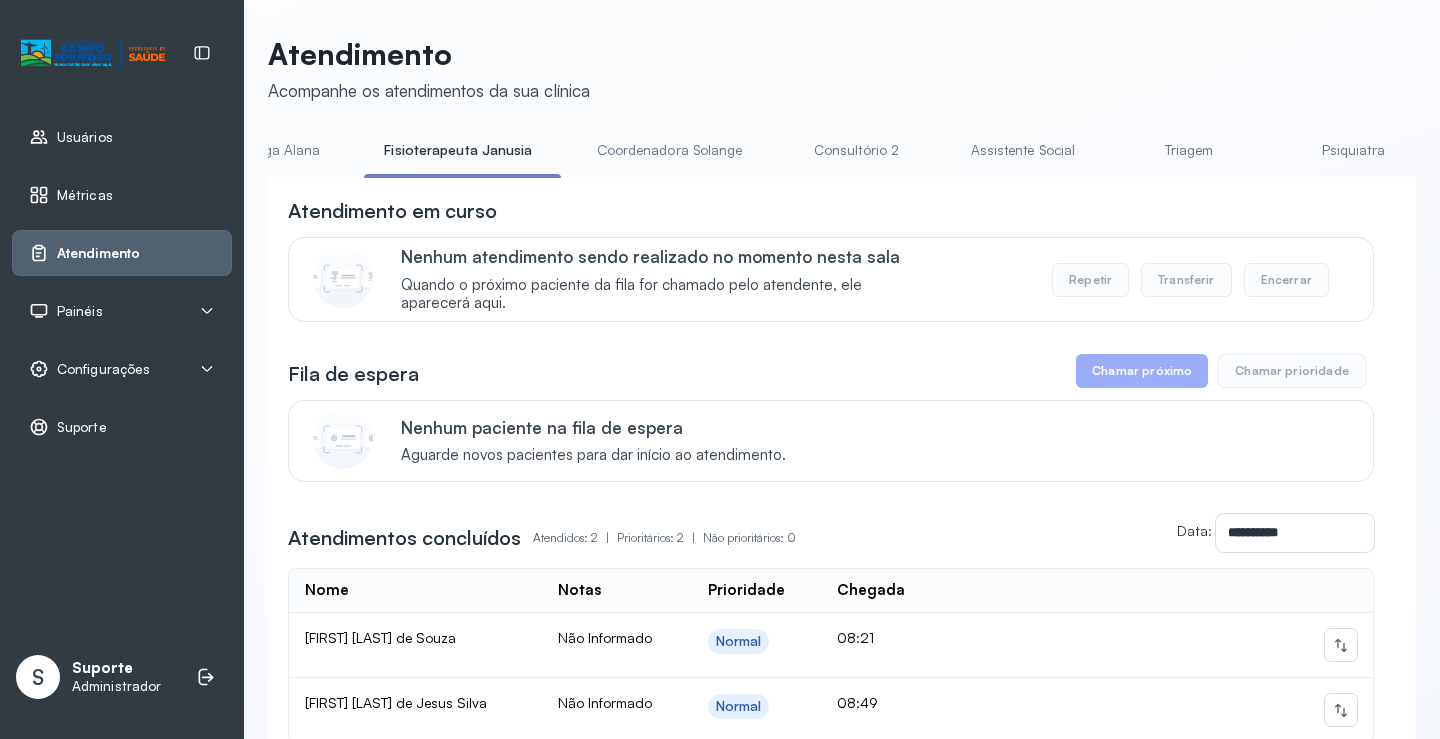 scroll, scrollTop: 0, scrollLeft: 1591, axis: horizontal 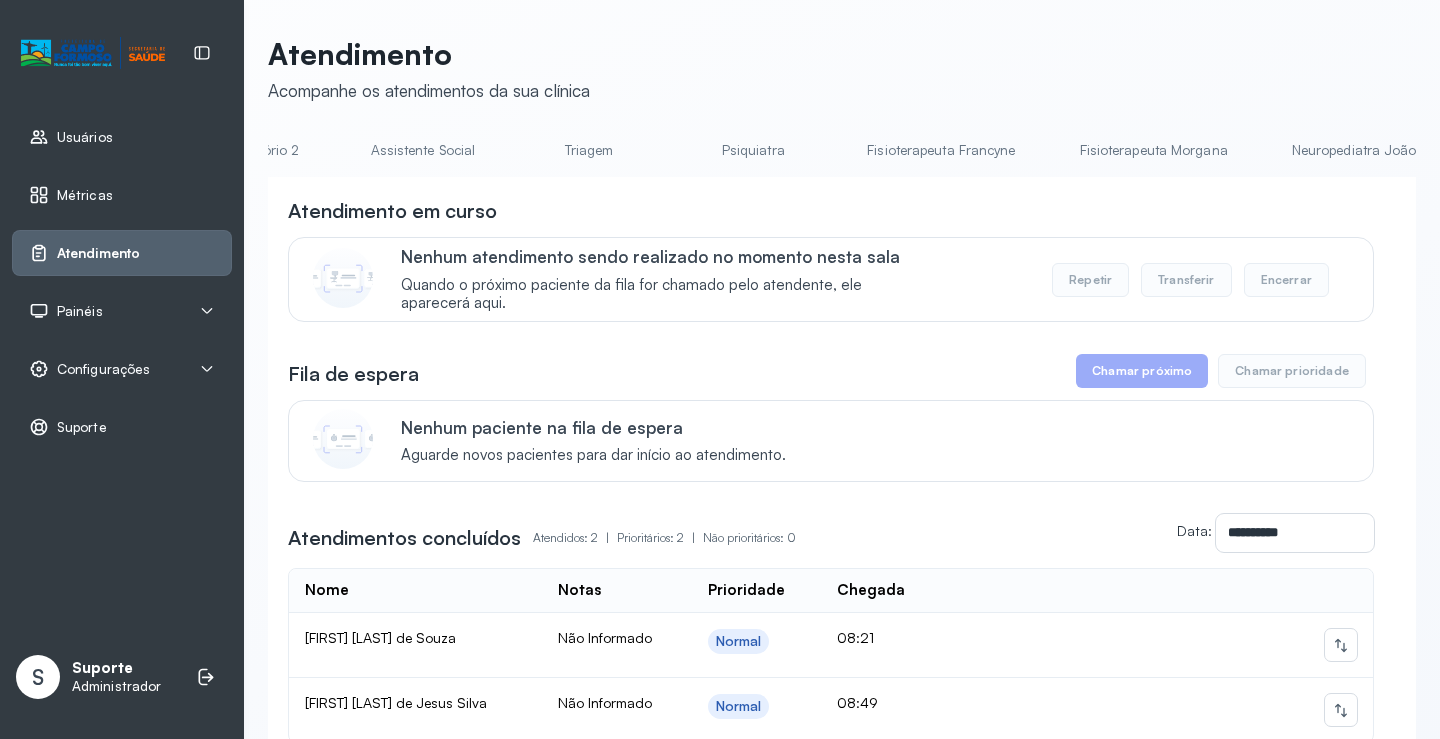click on "Triagem" at bounding box center [589, 150] 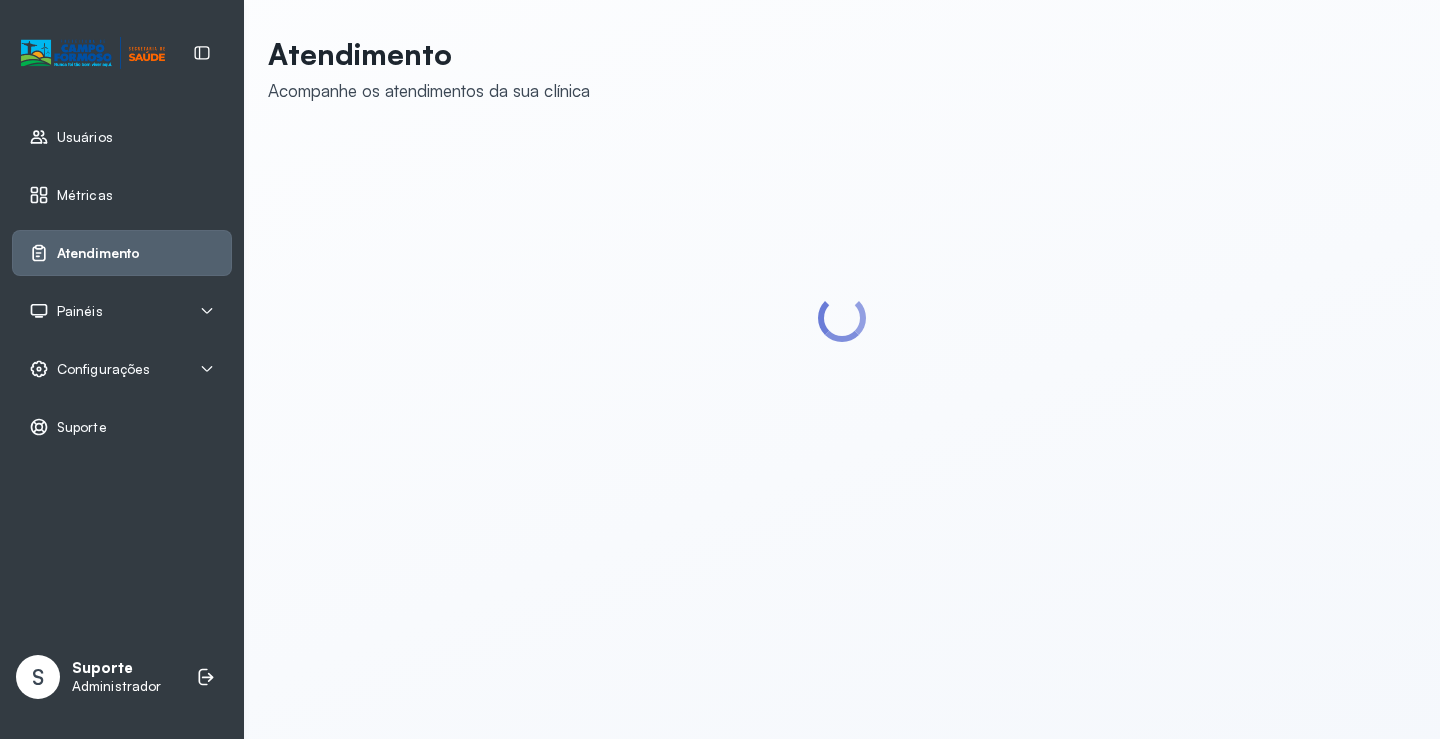 scroll, scrollTop: 0, scrollLeft: 0, axis: both 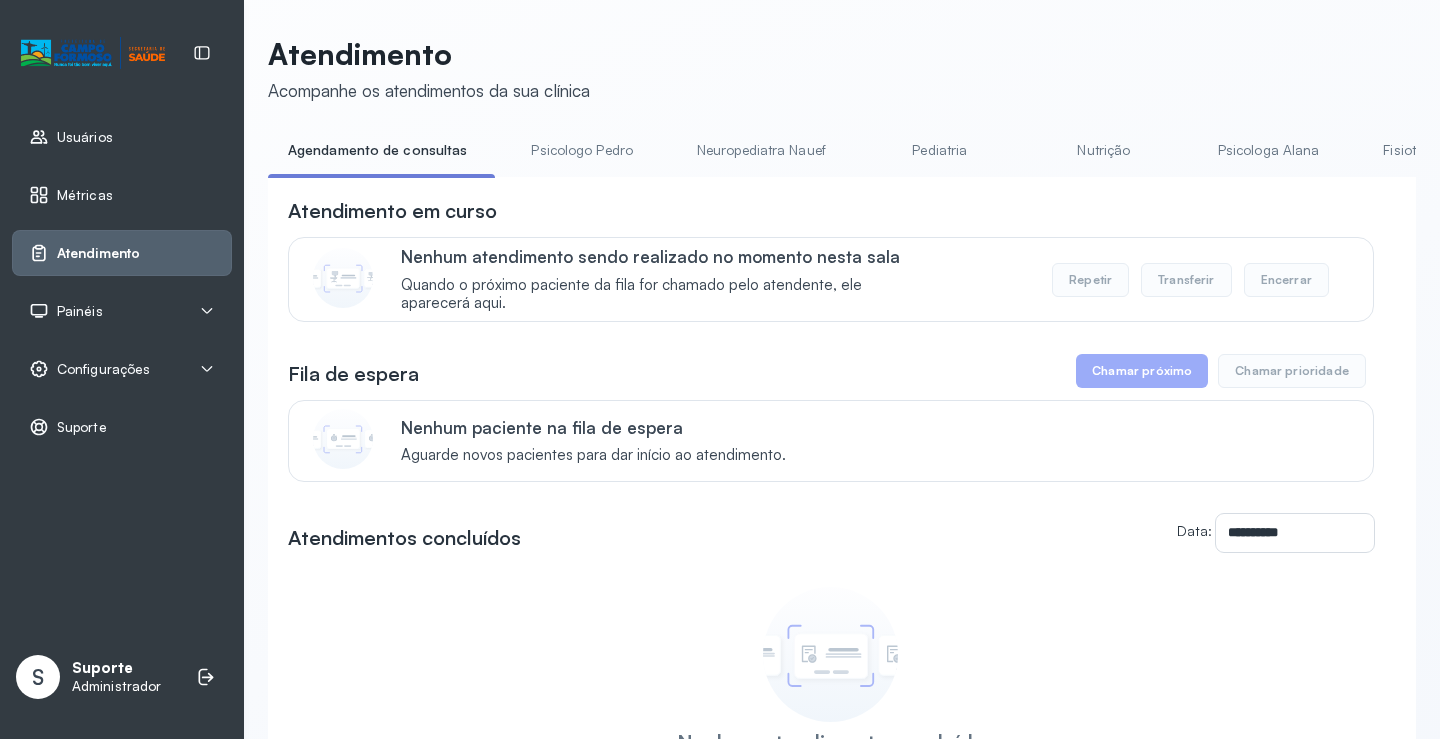 click on "Pediatria" at bounding box center (940, 150) 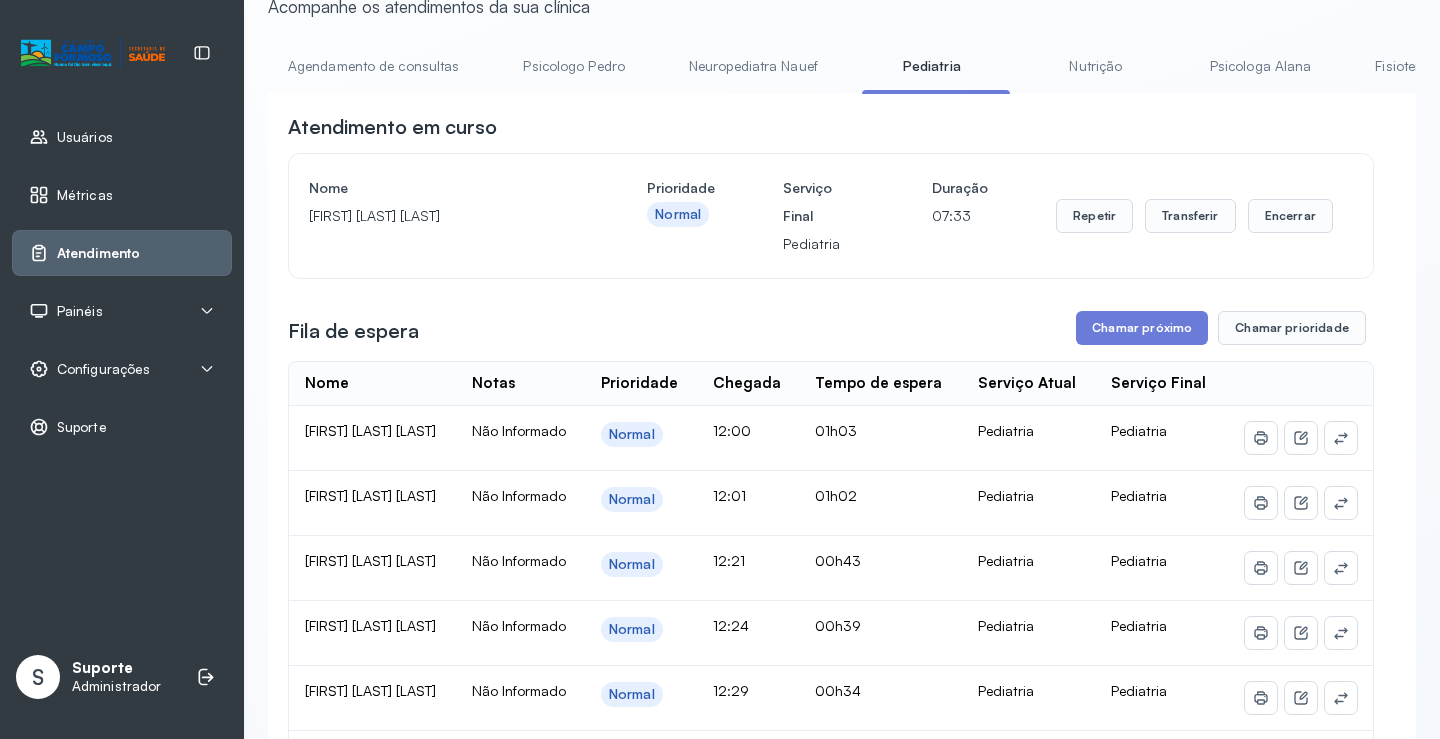 scroll, scrollTop: 0, scrollLeft: 0, axis: both 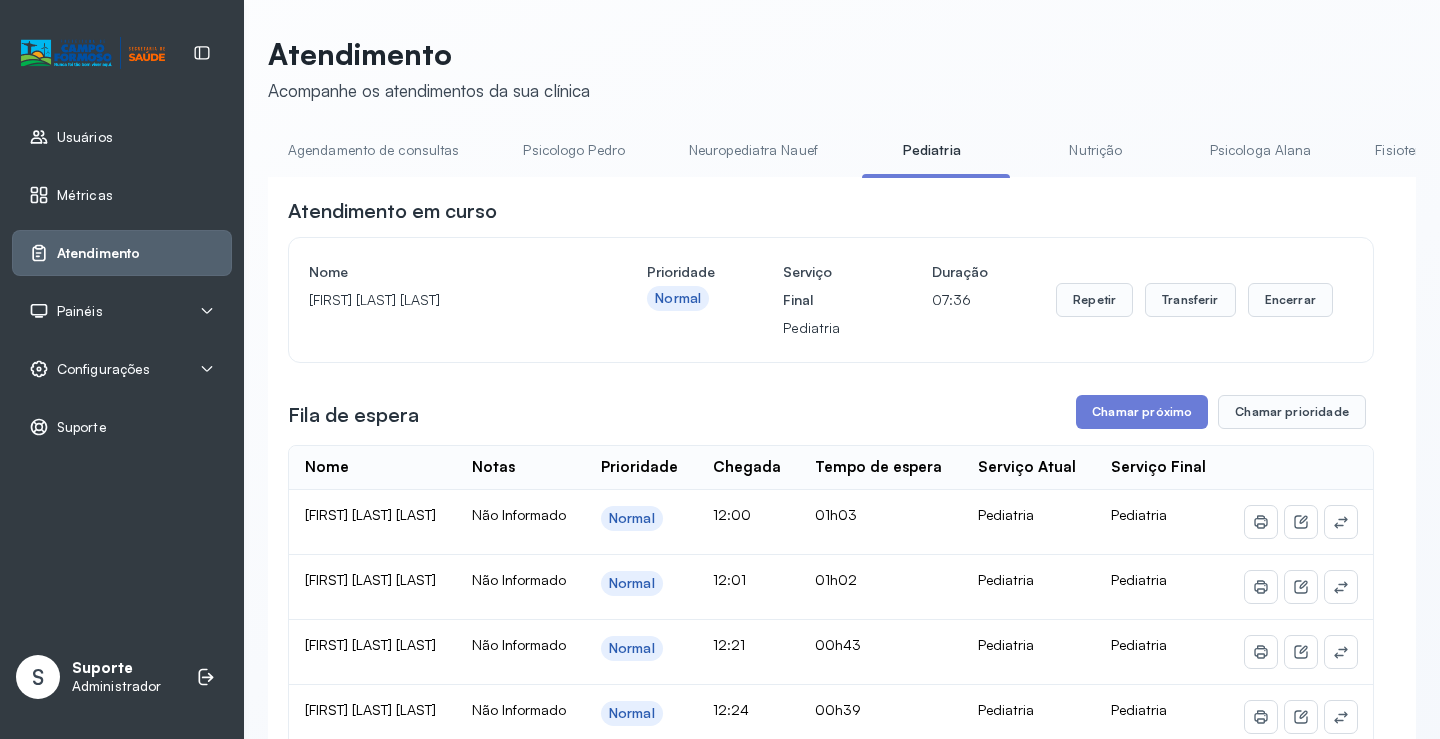click on "Fisioterapeuta Janusia" at bounding box center (1446, 150) 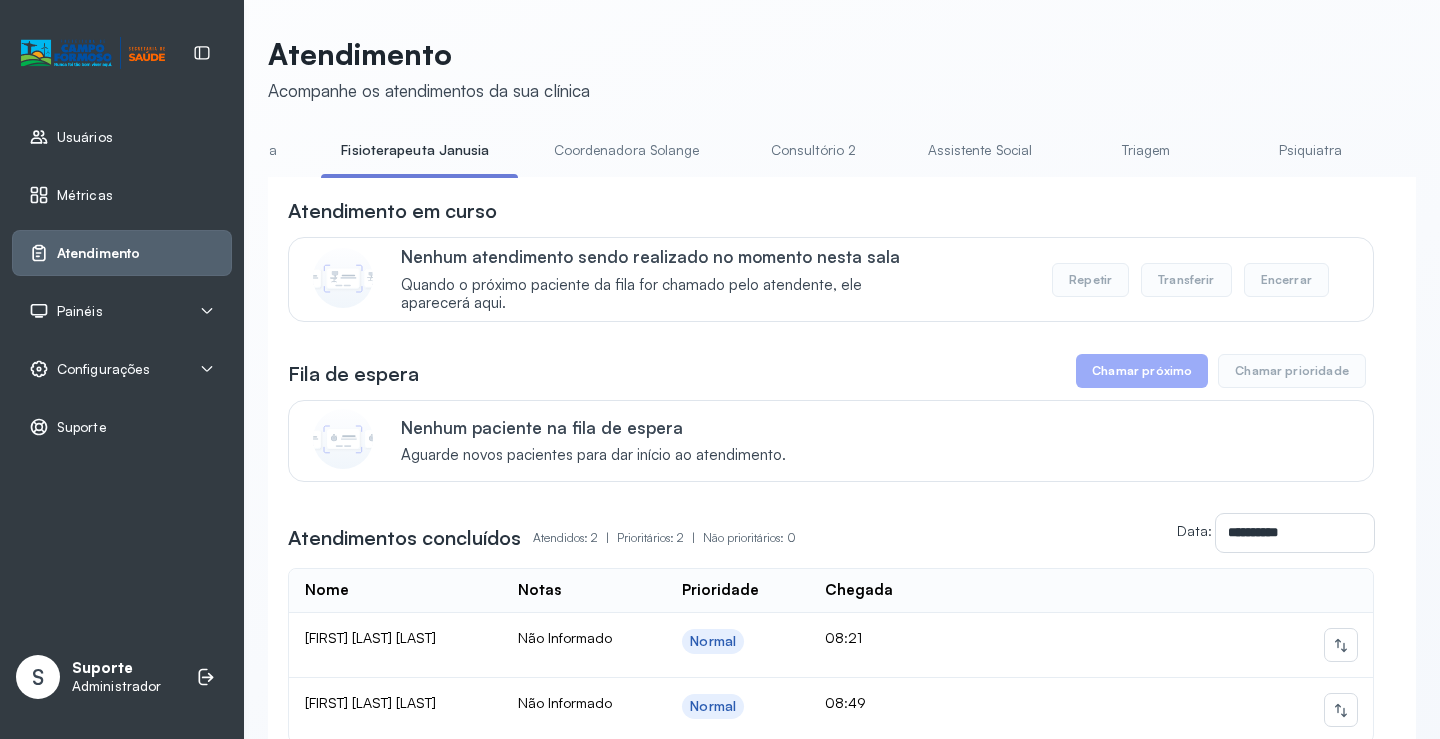 scroll, scrollTop: 0, scrollLeft: 1084, axis: horizontal 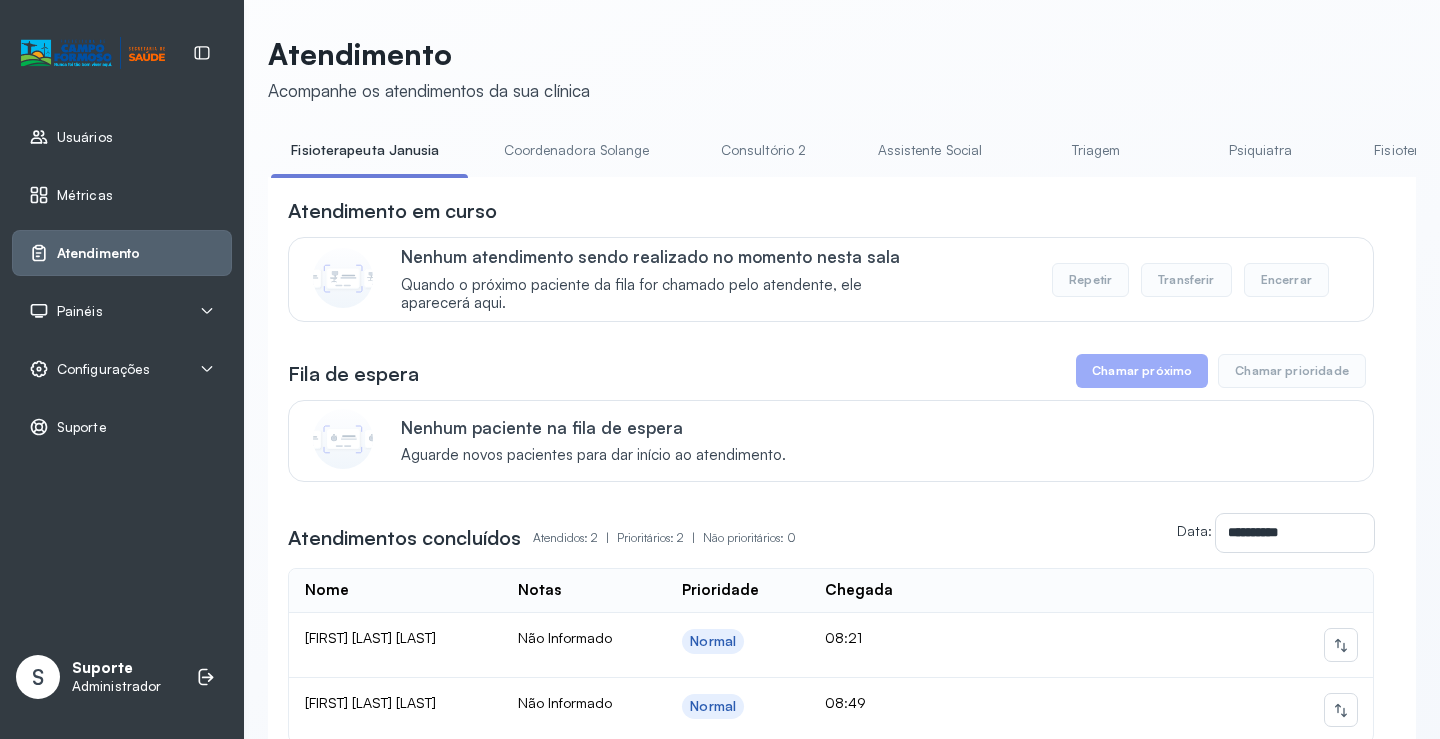 click on "Triagem" at bounding box center (1096, 150) 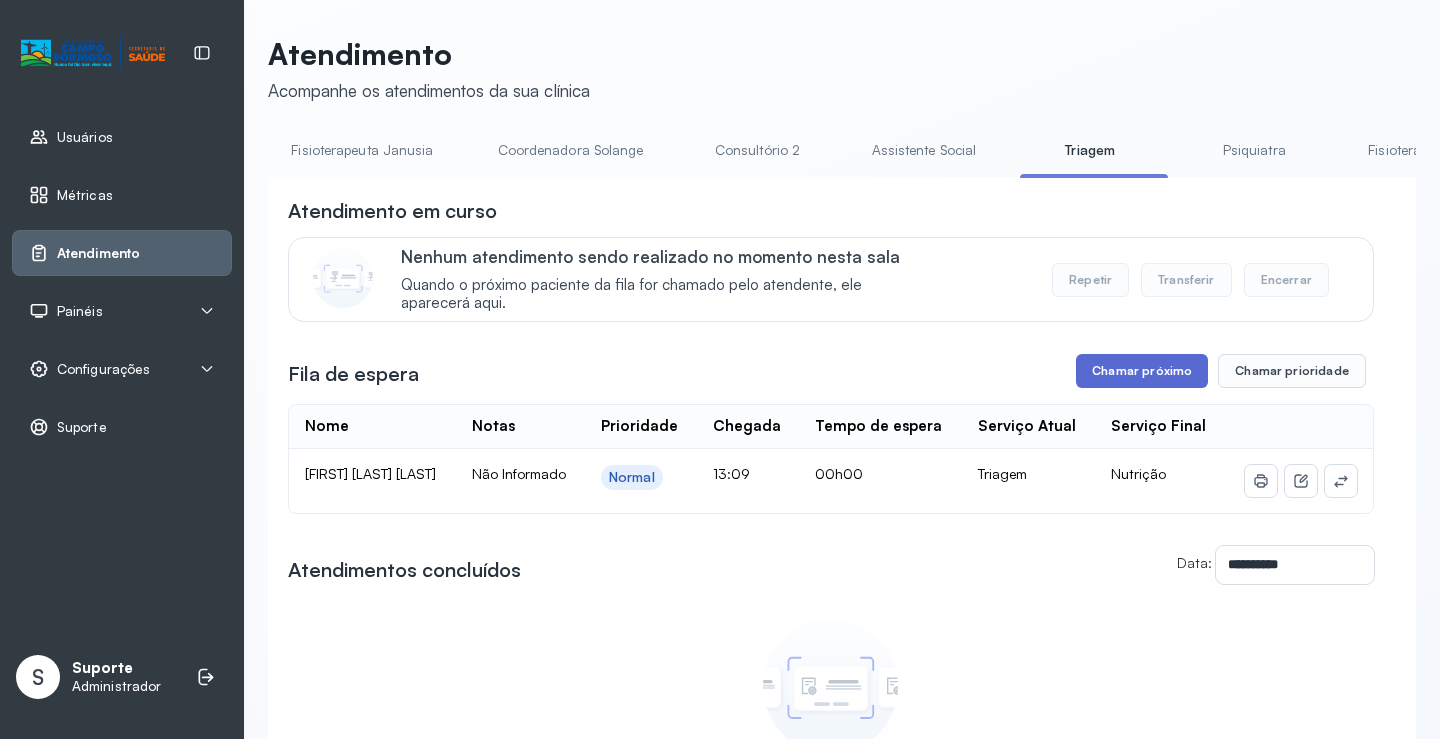 click on "Chamar próximo" at bounding box center [1142, 371] 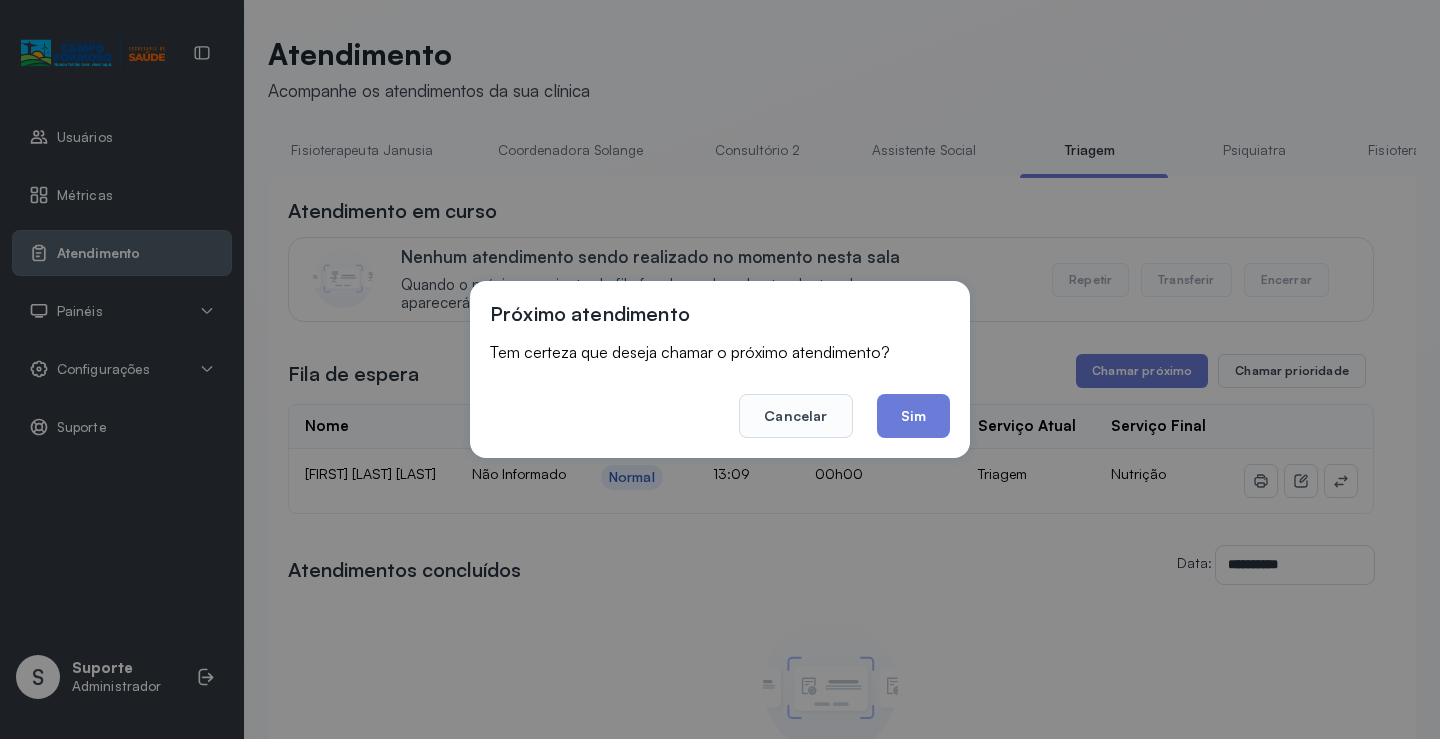 click on "Cancelar Sim" at bounding box center (720, 402) 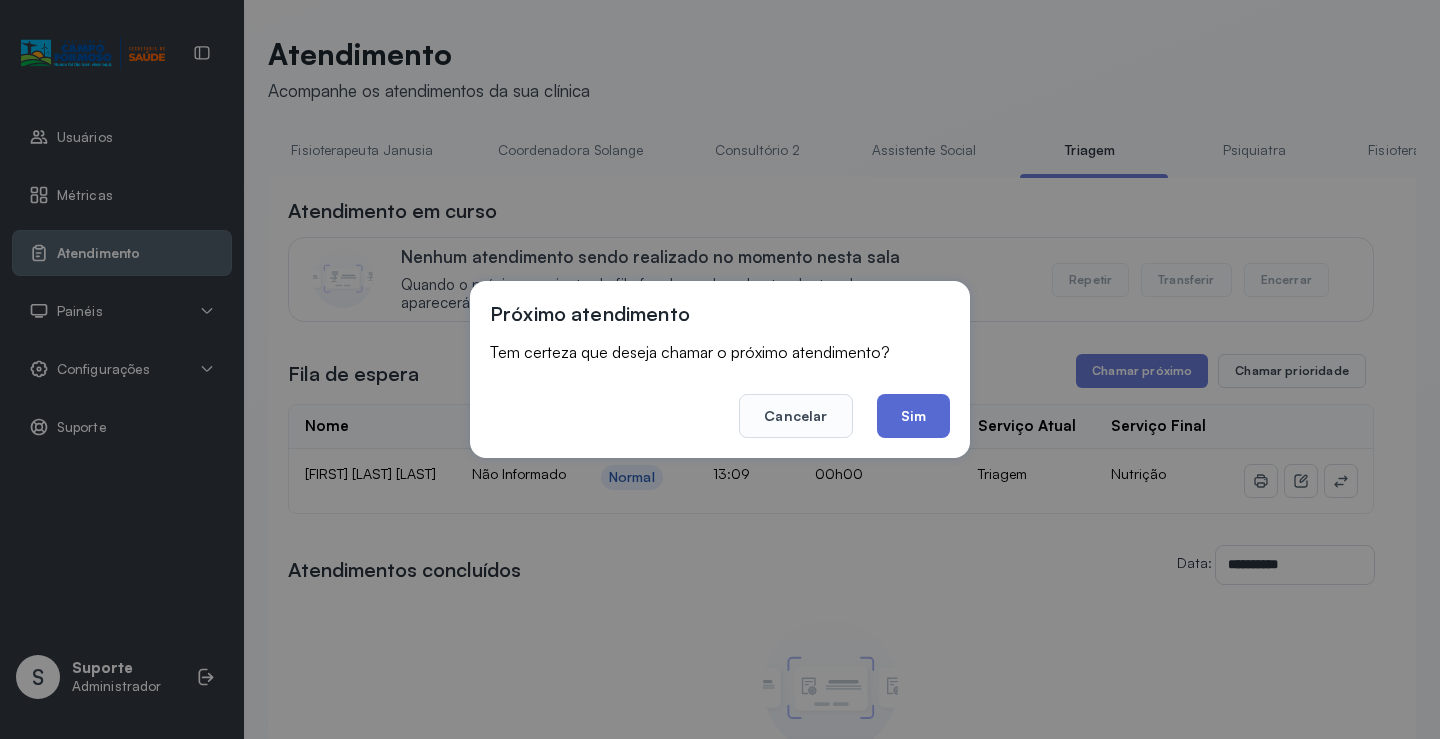 click on "Sim" 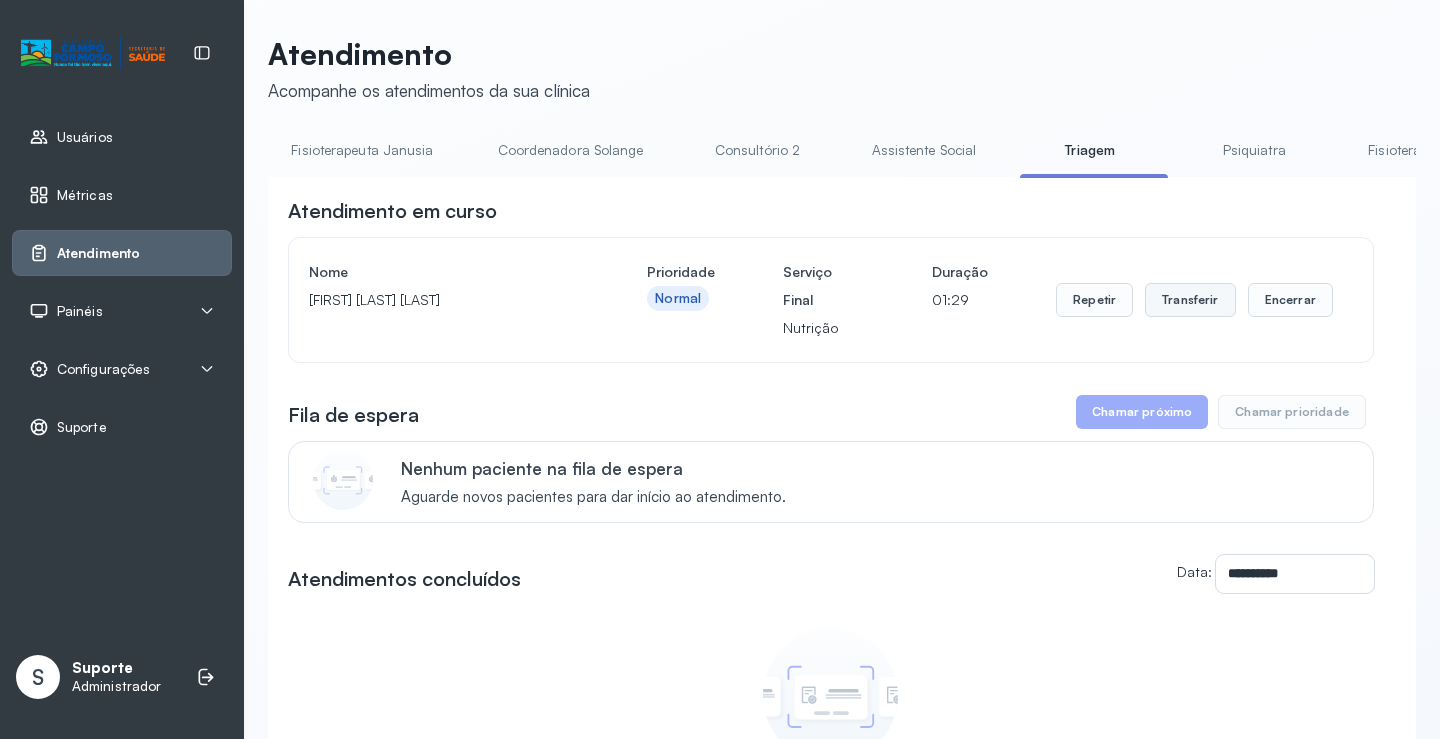 click on "Transferir" at bounding box center [1190, 300] 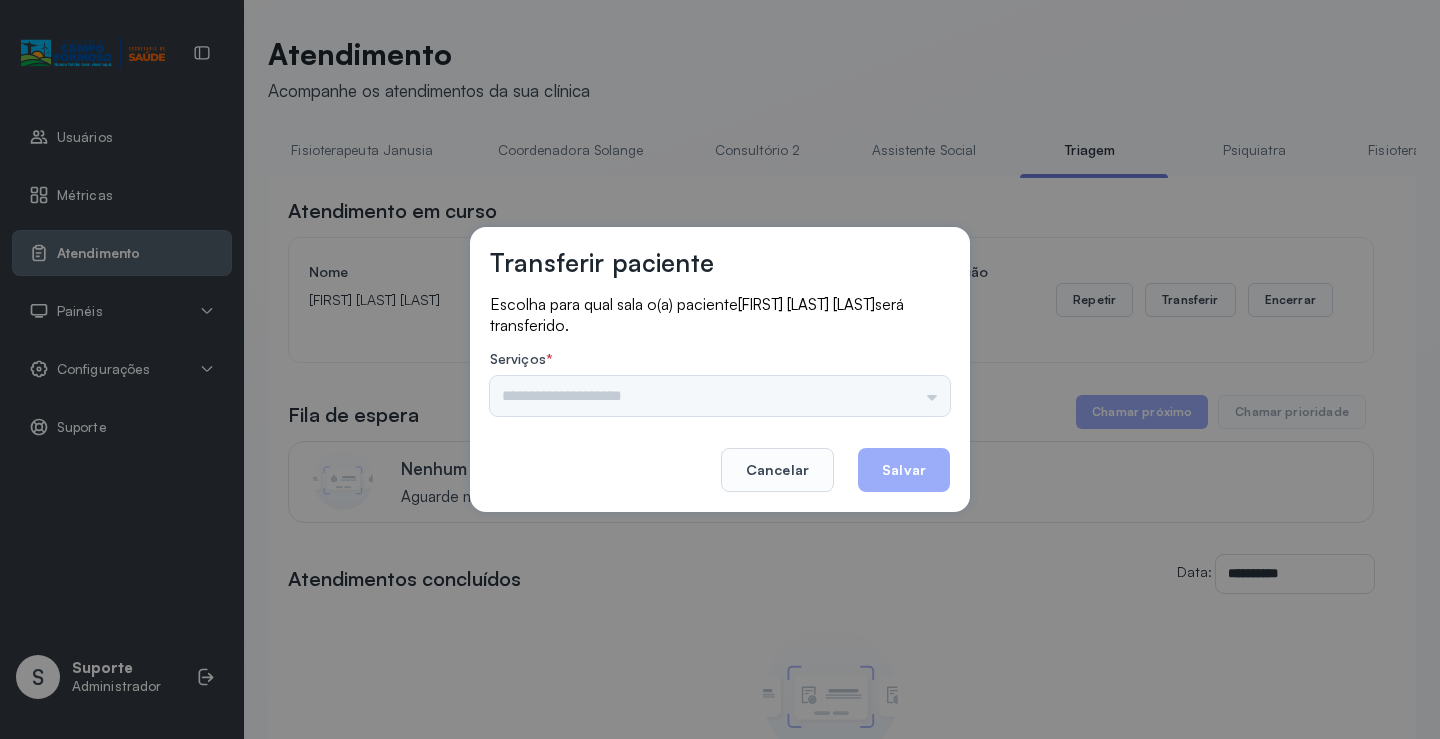 click on "Nenhuma opção encontrada" at bounding box center [720, 396] 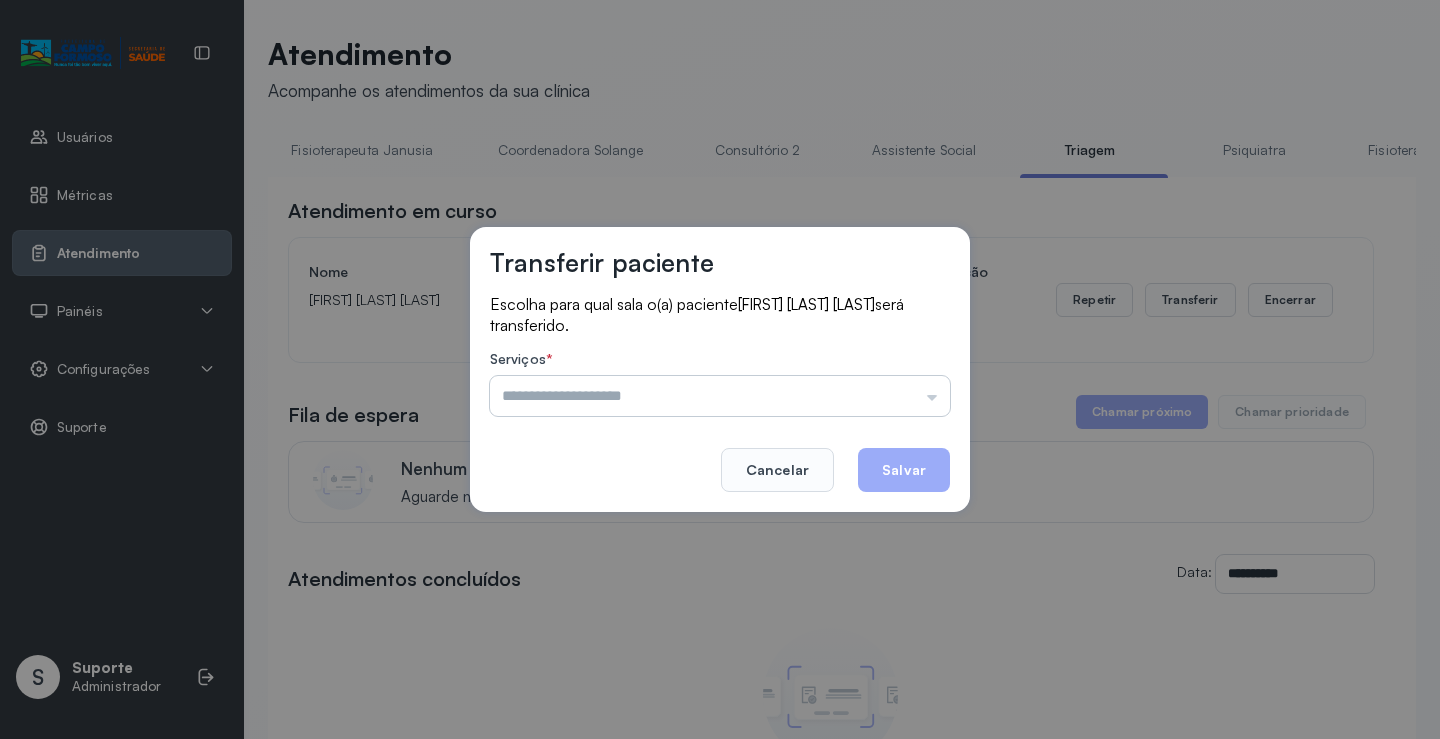 click at bounding box center [720, 396] 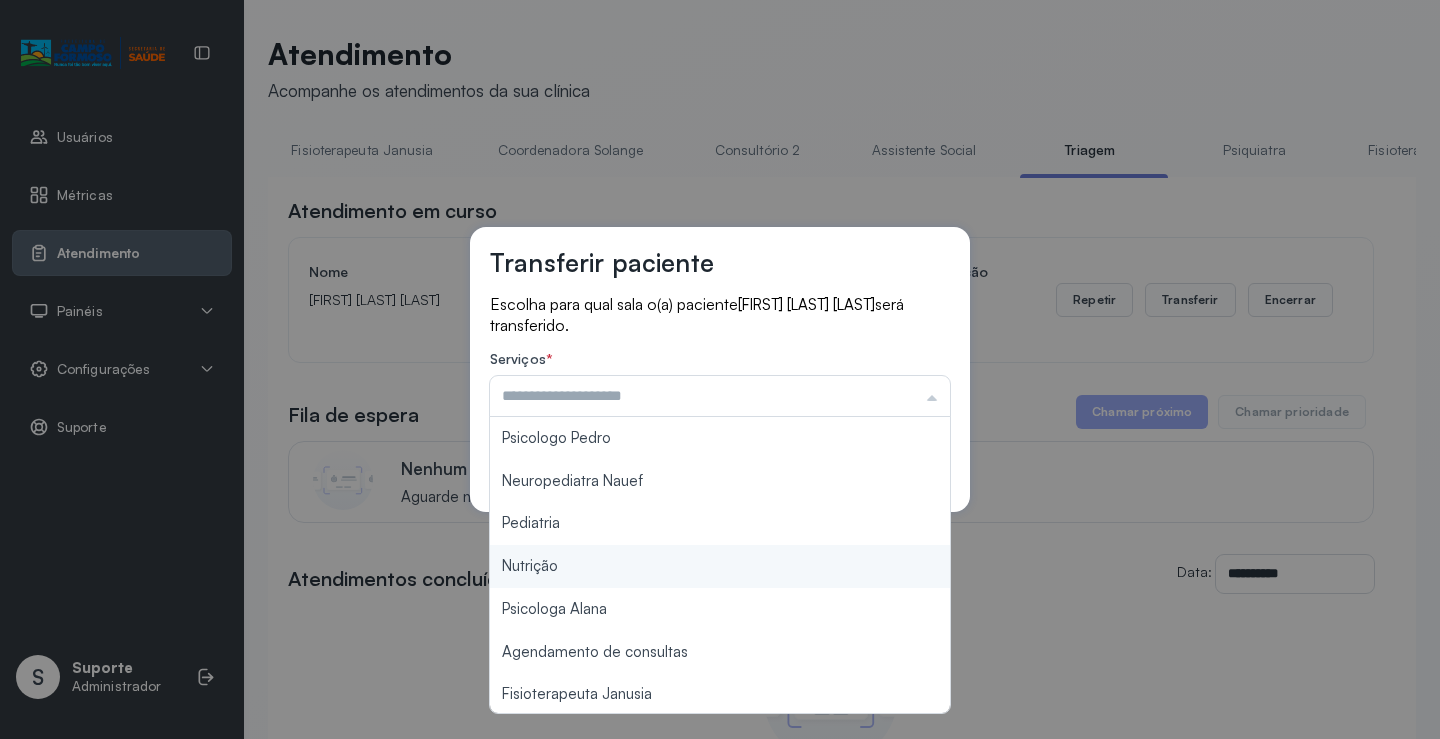 type on "********" 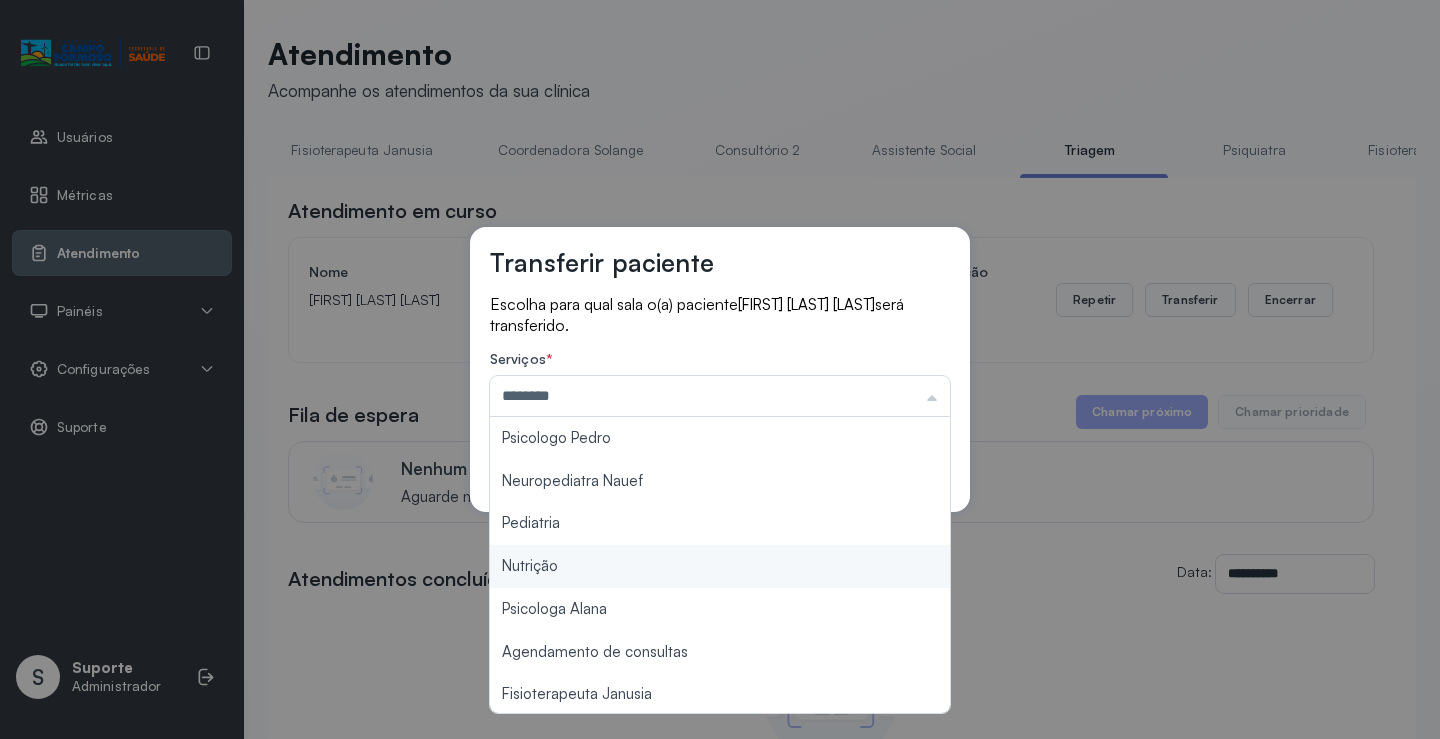 click on "Transferir paciente Escolha para qual sala o(a) paciente  Bianca Silva Andrade  será transferido.  Serviços  *  ******** Psicologo Pedro Neuropediatra Nauef Pediatria Nutrição Psicologa Alana Agendamento de consultas Fisioterapeuta Janusia Coordenadora Solange Consultório 2 Assistente Social Psiquiatra Fisioterapeuta Francyne Fisioterapeuta Morgana Neuropediatra João Cancelar Salvar" at bounding box center (720, 369) 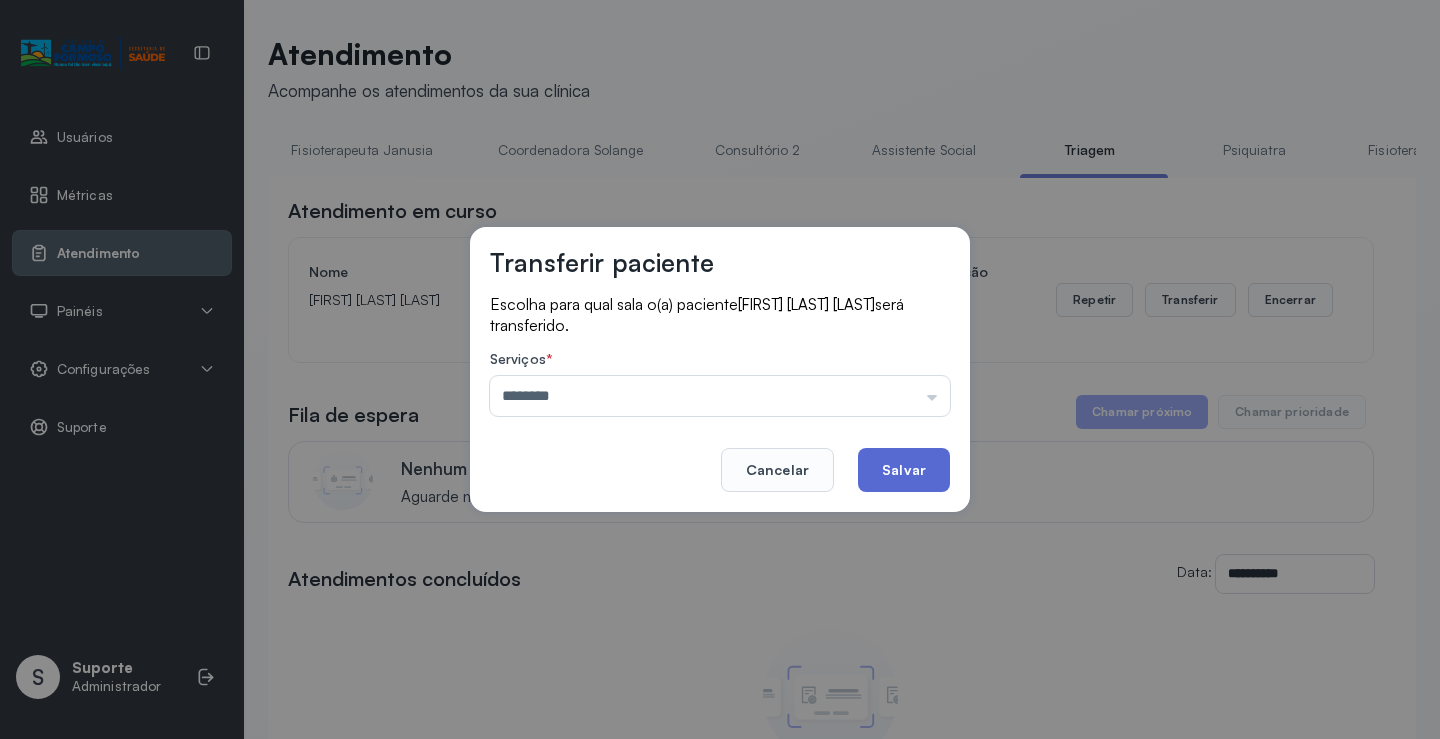 click on "Salvar" 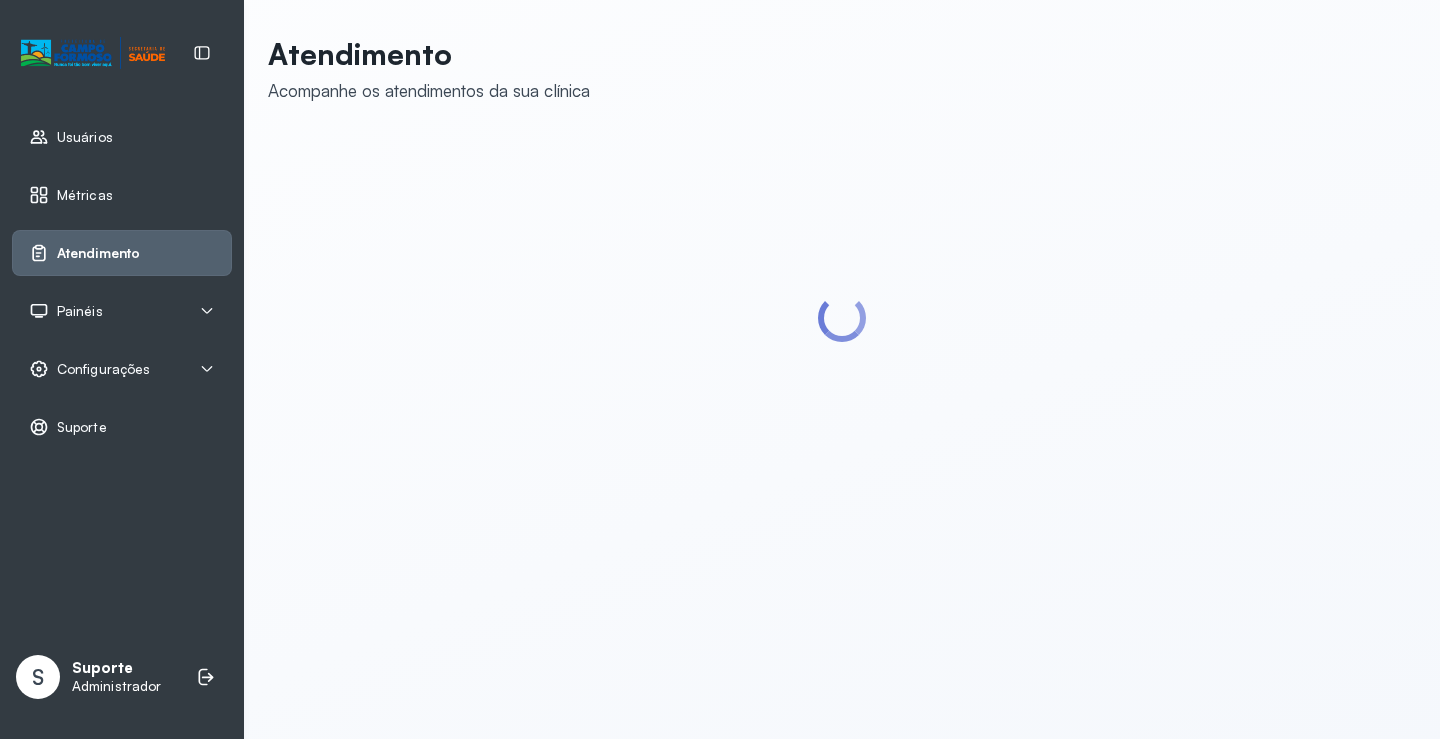 scroll, scrollTop: 0, scrollLeft: 0, axis: both 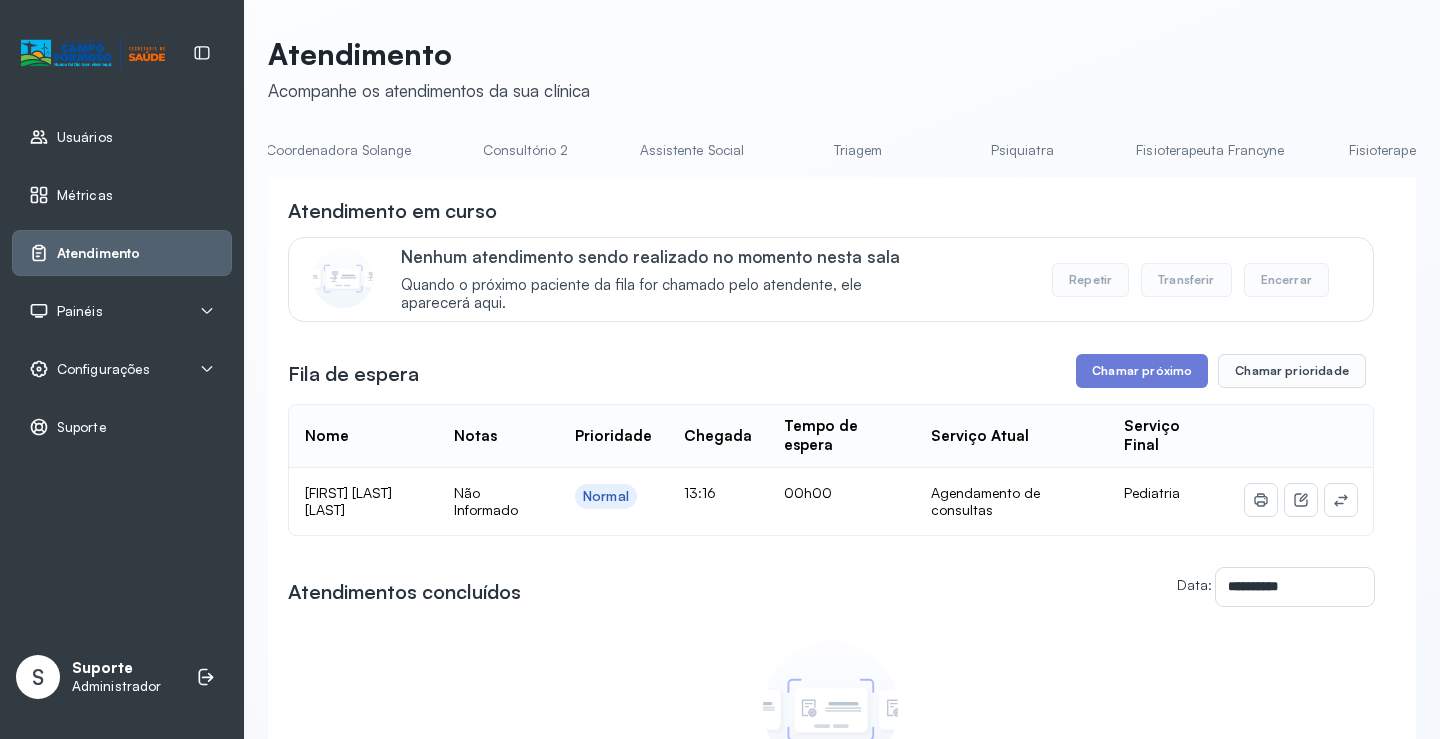 click on "Triagem" at bounding box center (858, 150) 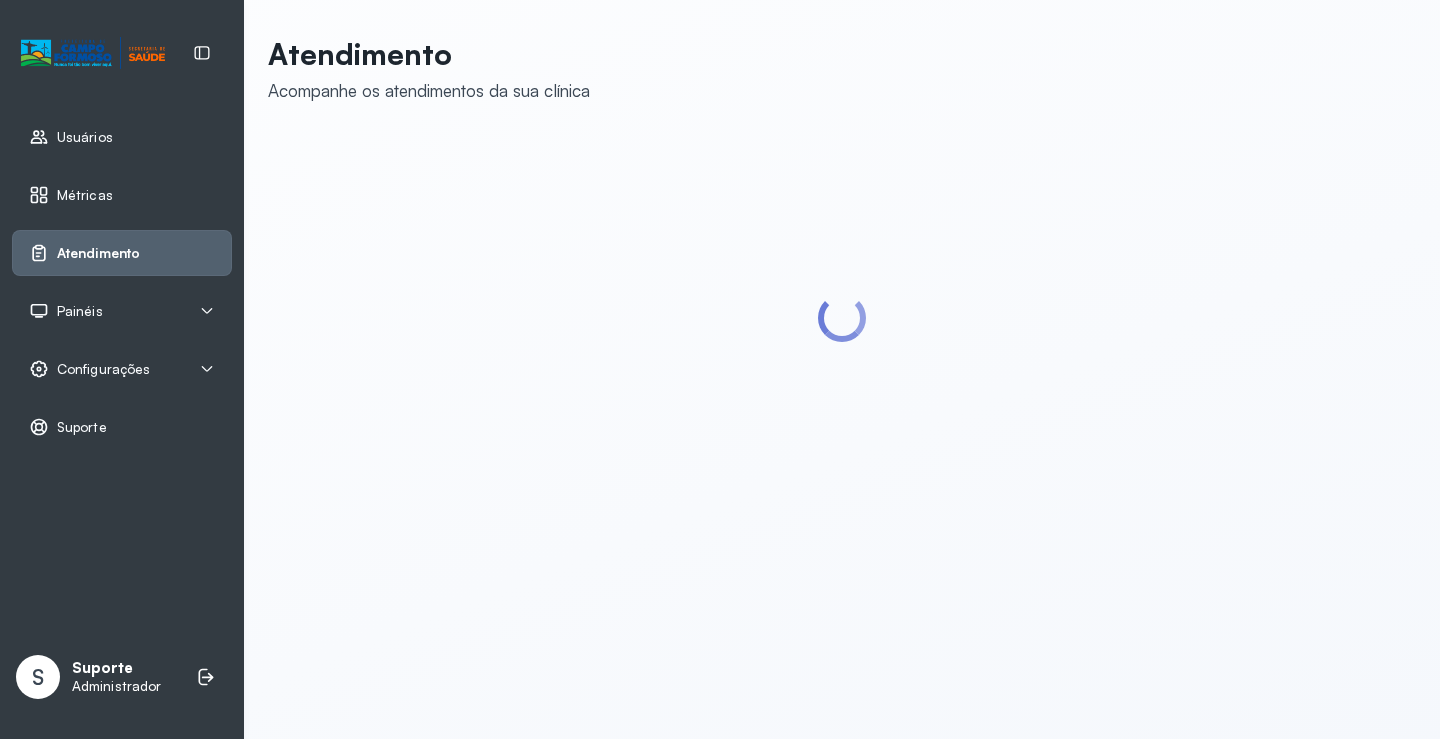 scroll, scrollTop: 0, scrollLeft: 0, axis: both 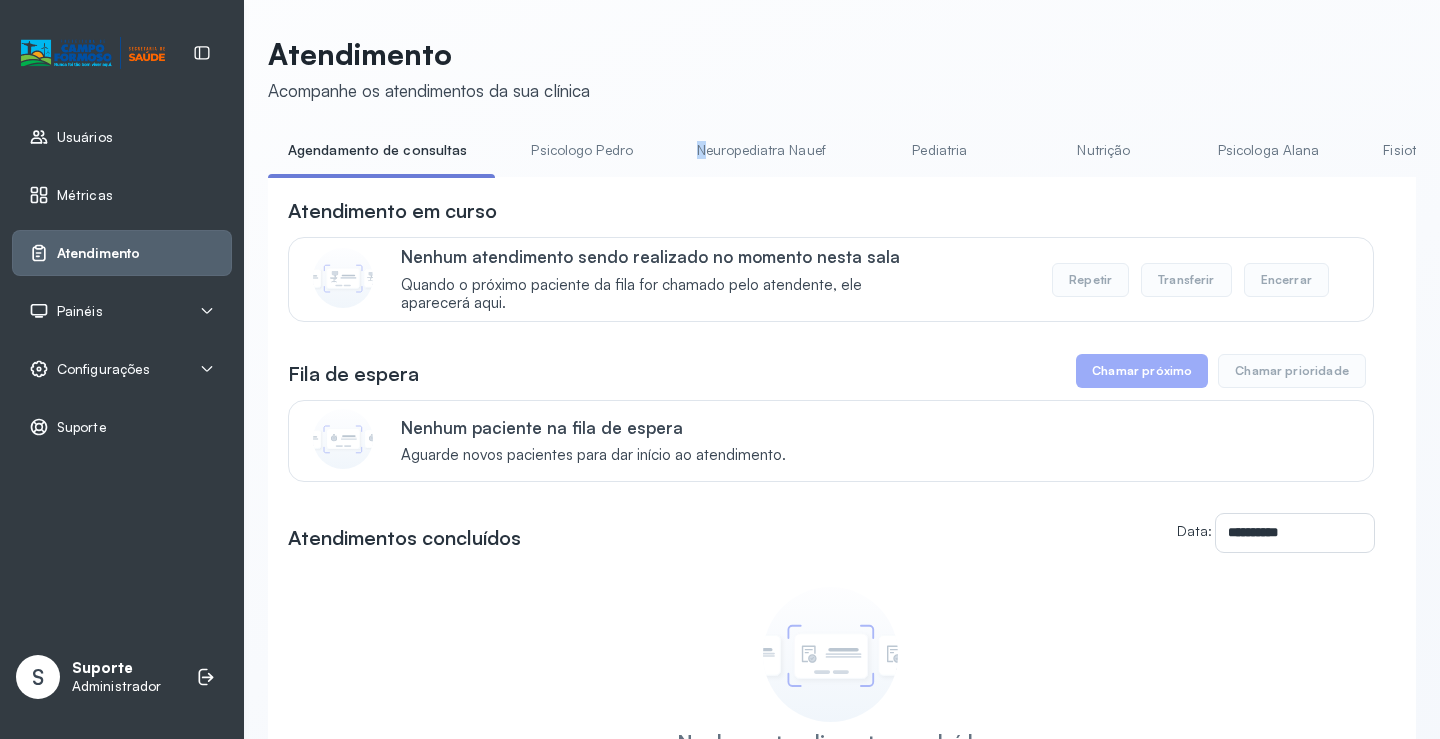 drag, startPoint x: 668, startPoint y: 177, endPoint x: 698, endPoint y: 179, distance: 30.066593 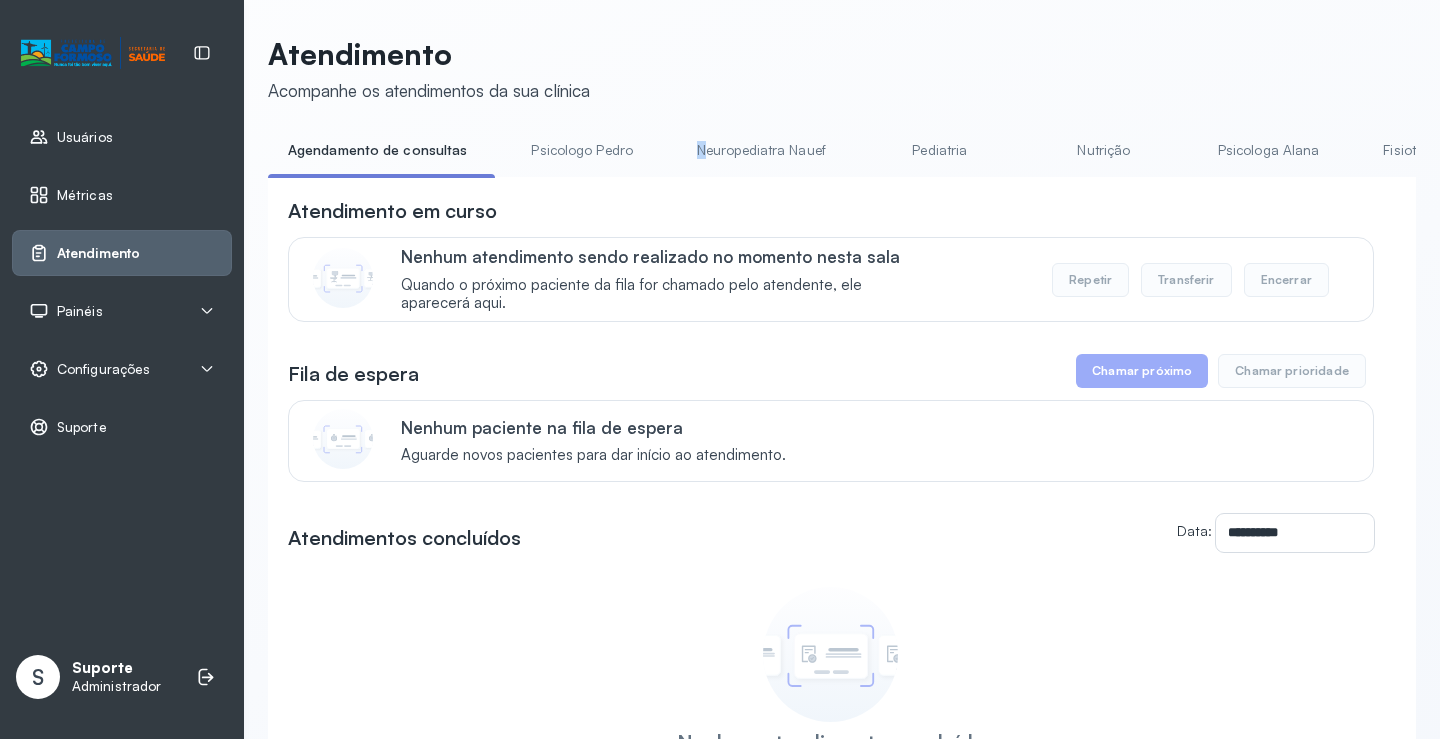 click on "Agendamento de consultas Psicologo Pedro Neuropediatra Nauef Pediatria Nutrição Psicologa Alana Fisioterapeuta Janusia Coordenadora Solange Consultório 2 Assistente Social Triagem Psiquiatra Fisioterapeuta Francyne Fisioterapeuta Morgana Neuropediatra João" at bounding box center (842, 156) 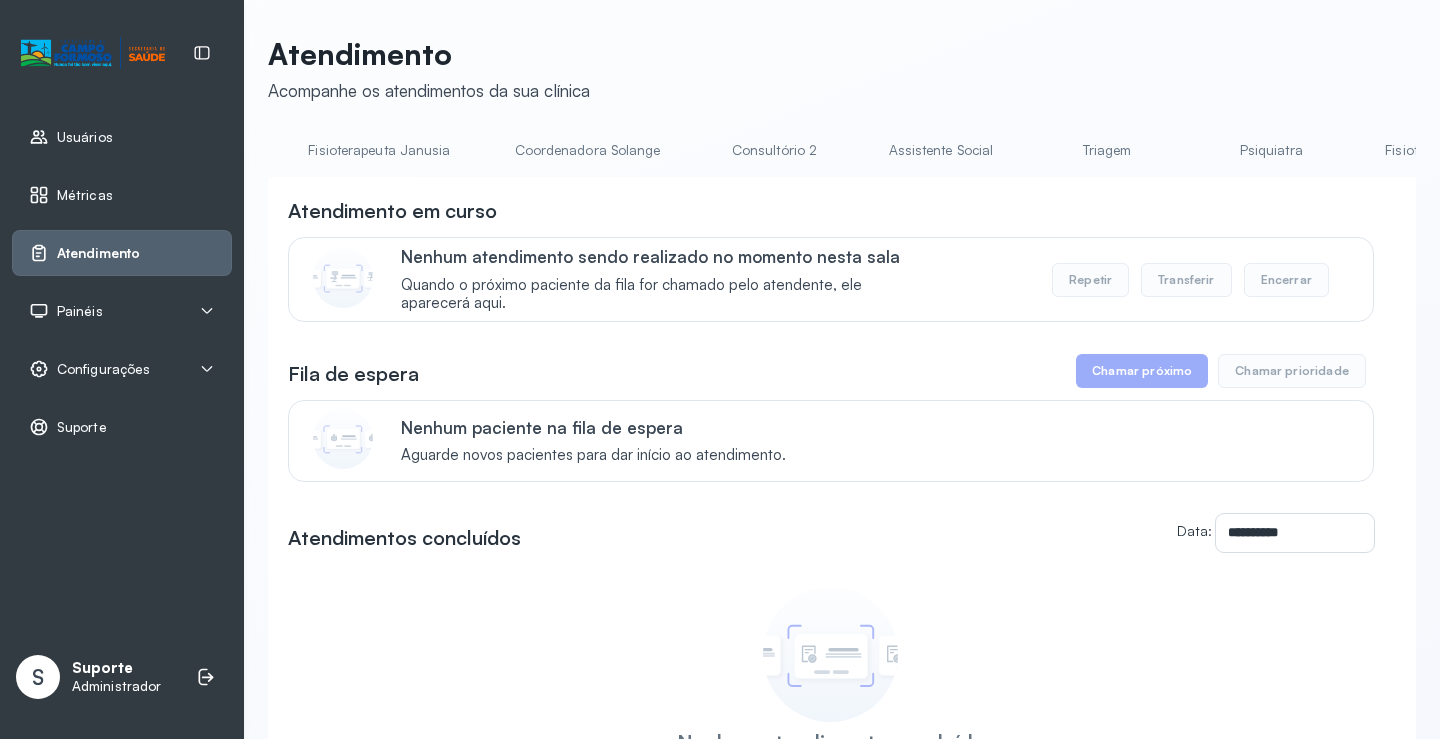 scroll, scrollTop: 0, scrollLeft: 1082, axis: horizontal 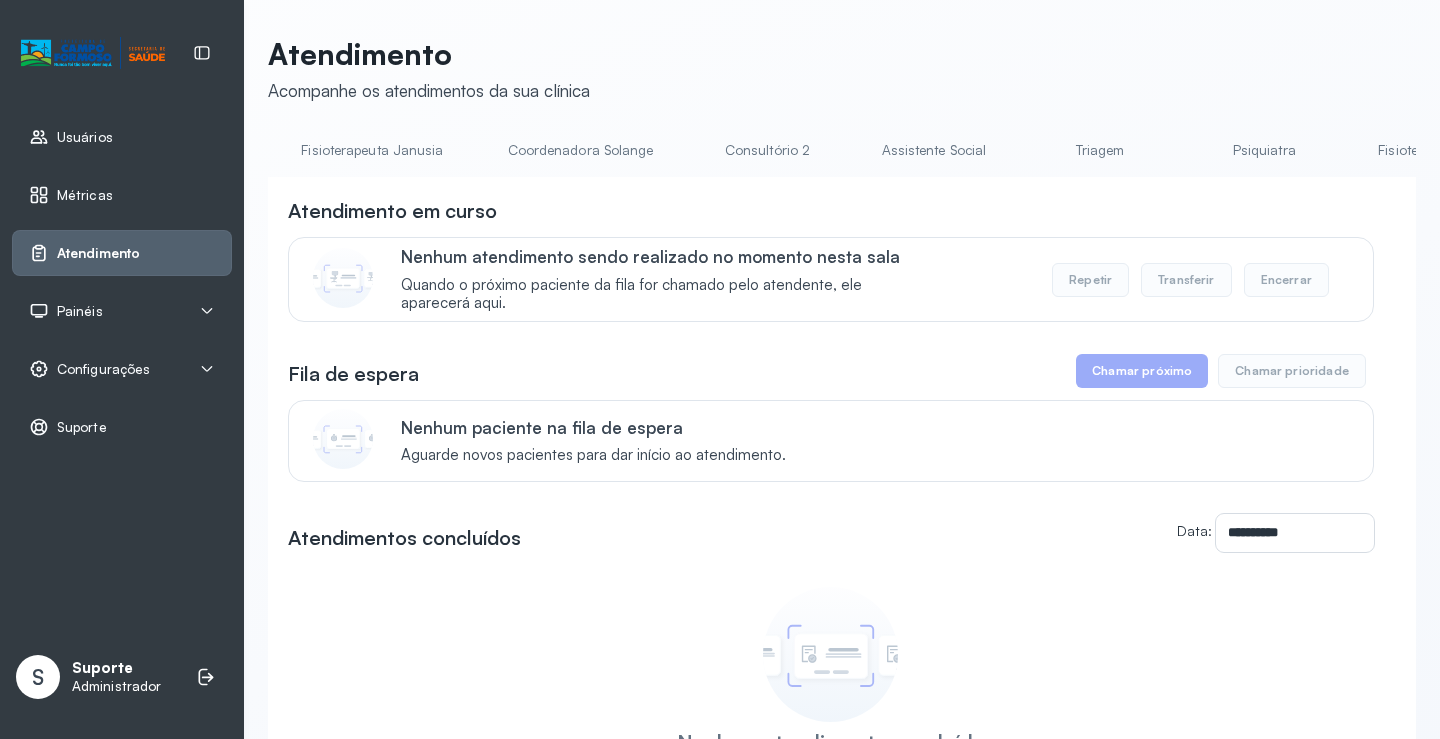 click on "Triagem" at bounding box center [1100, 150] 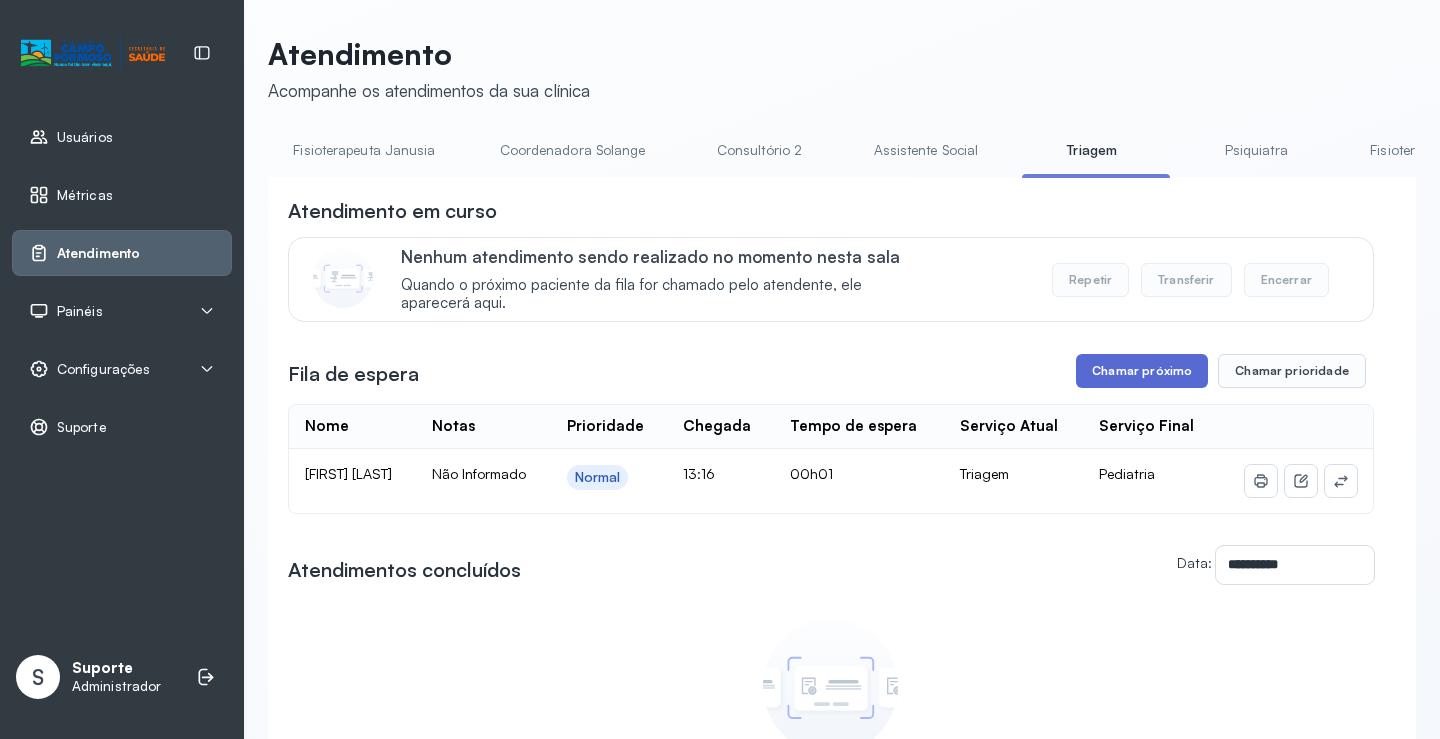 click on "Chamar próximo" at bounding box center [1142, 371] 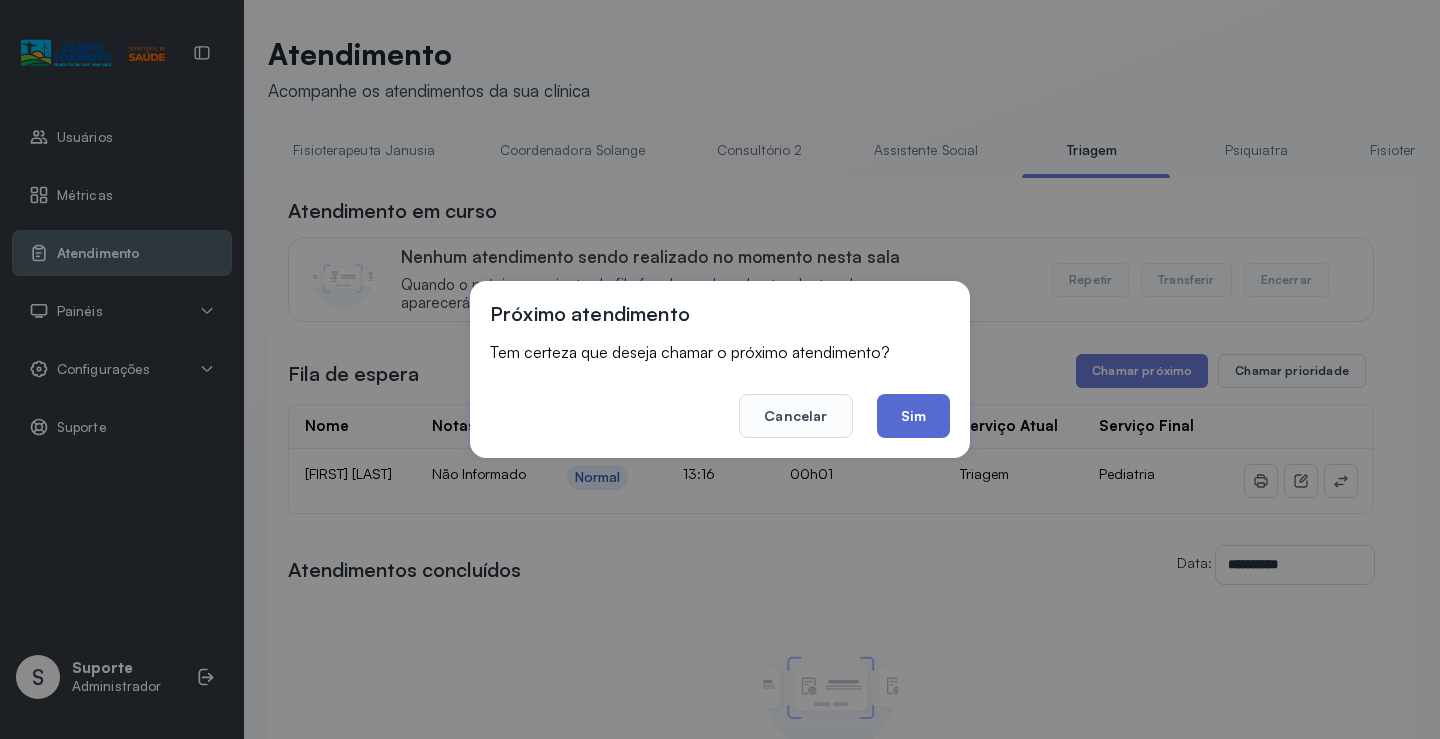 click on "Sim" 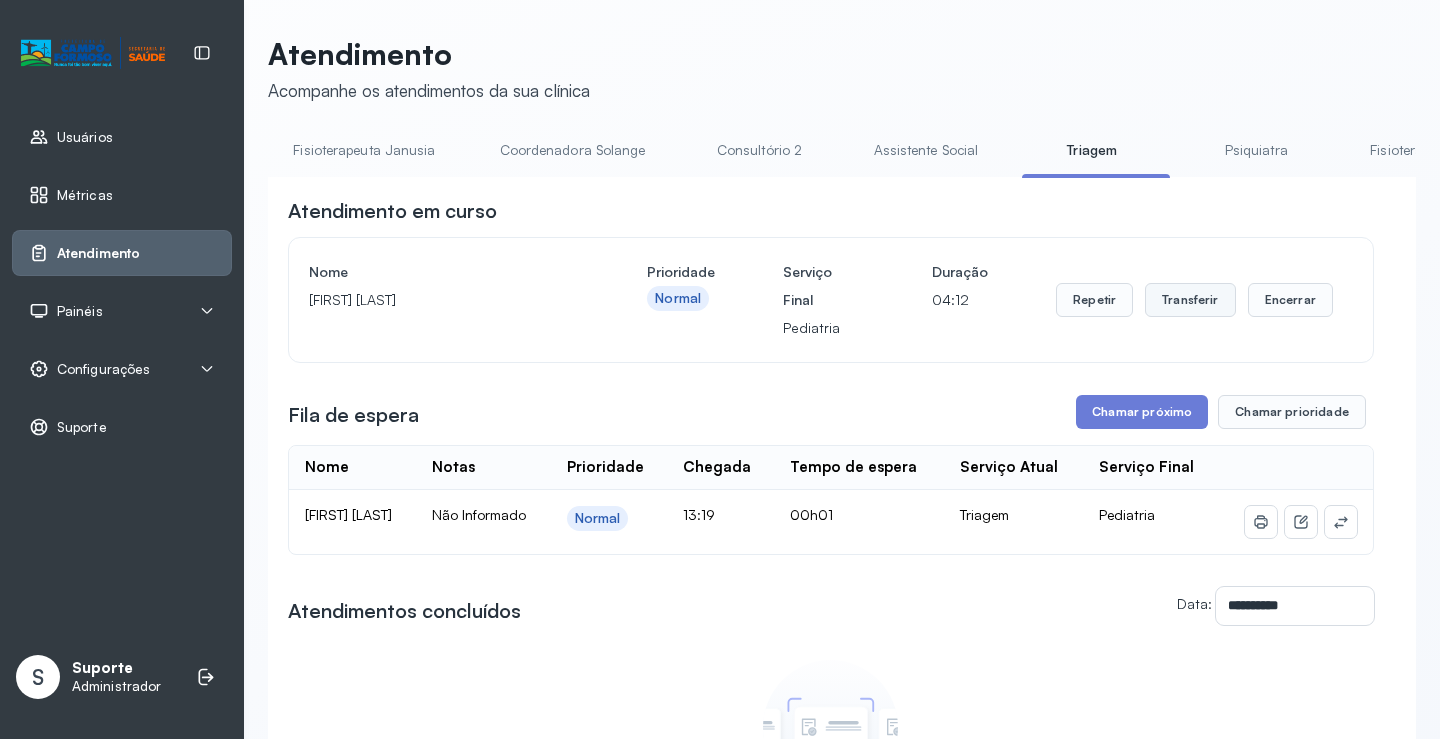 click on "Transferir" at bounding box center (1190, 300) 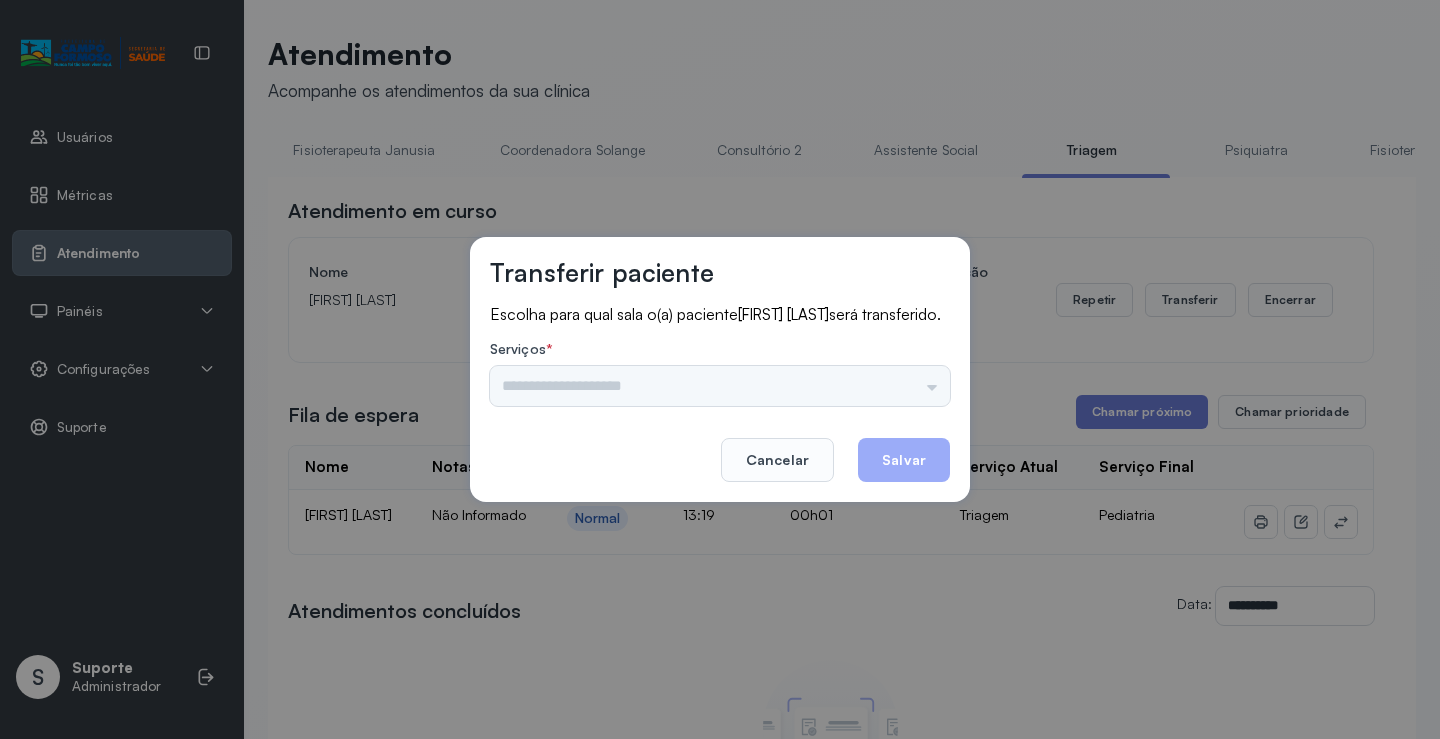 click on "Nenhuma opção encontrada" at bounding box center (720, 386) 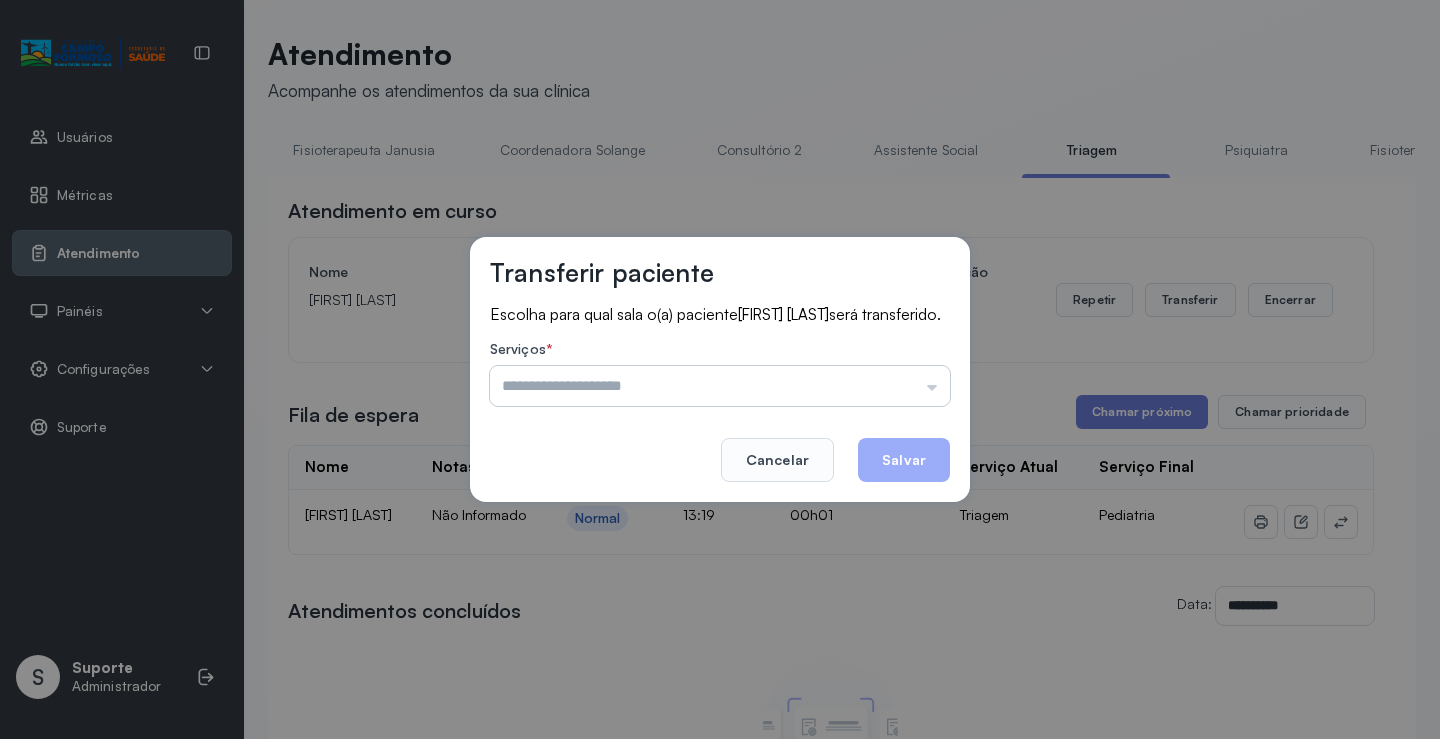 click at bounding box center [720, 386] 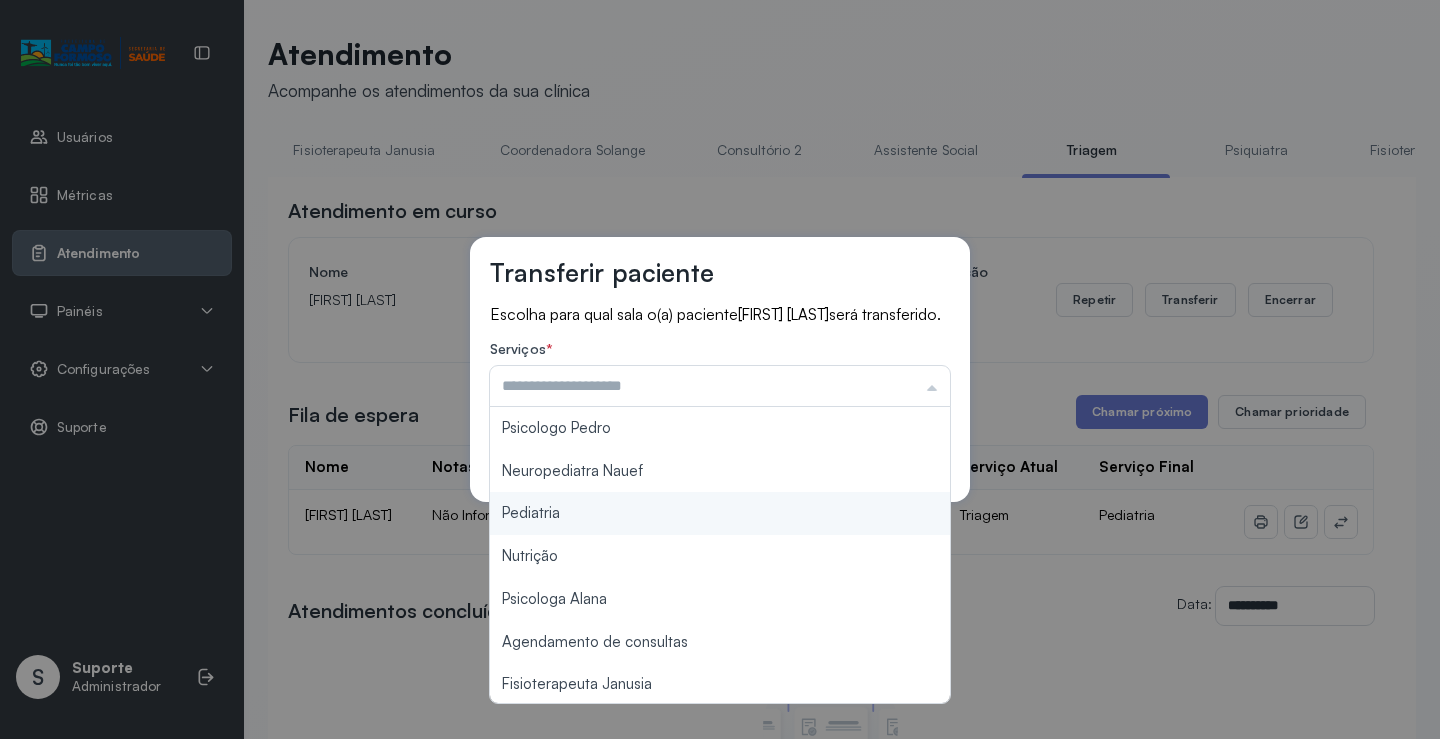 type on "*********" 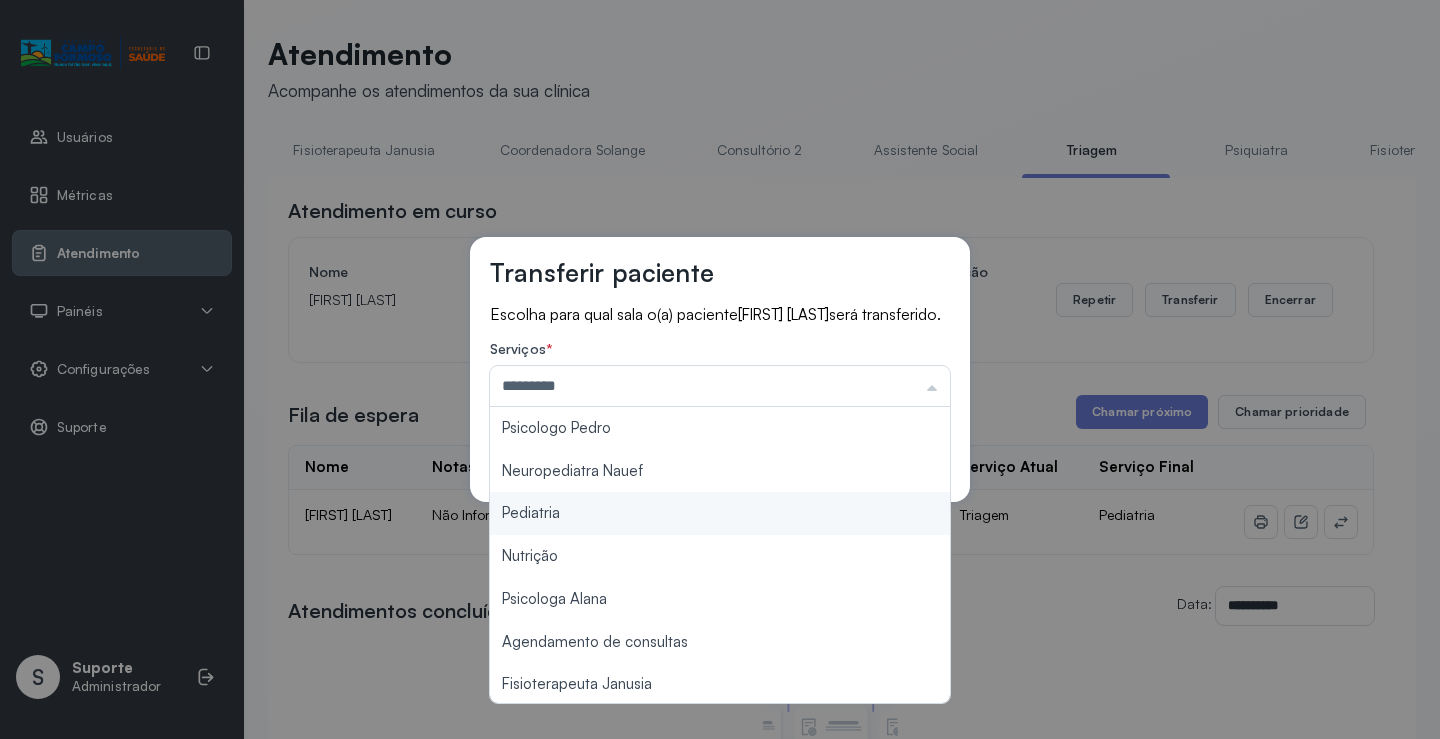 click on "Transferir paciente Escolha para qual sala o(a) paciente  [FIRST] [LAST]  será transferido.  Serviços  *  ********* Psicologo Pedro Neuropediatra Nauef Pediatria Nutrição Psicologa Alana Agendamento de consultas Fisioterapeuta Janusia Coordenadora Solange Consultório 2 Assistente Social Psiquiatra Fisioterapeuta Francyne Fisioterapeuta Morgana Neuropediatra João Cancelar Salvar" at bounding box center (720, 369) 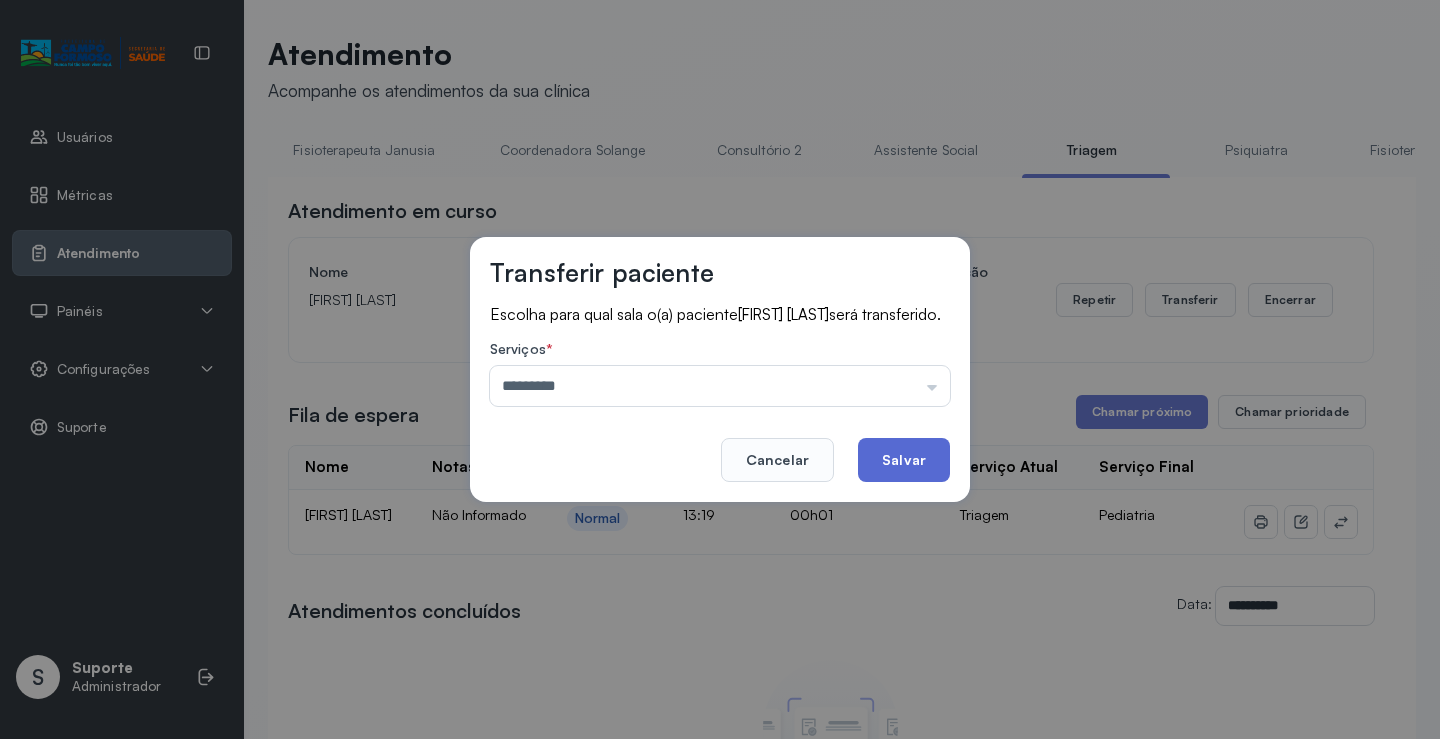 click on "Salvar" 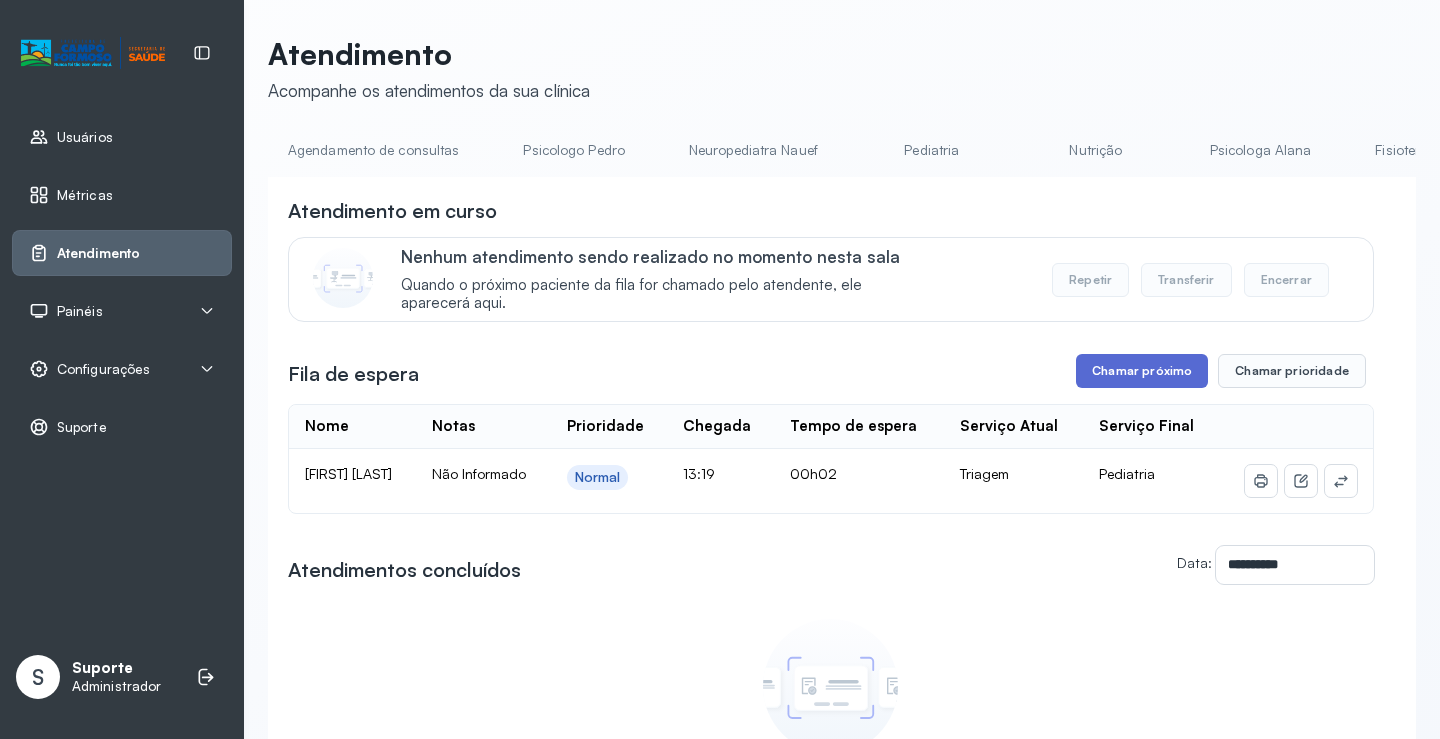 click on "Chamar próximo" at bounding box center (1142, 371) 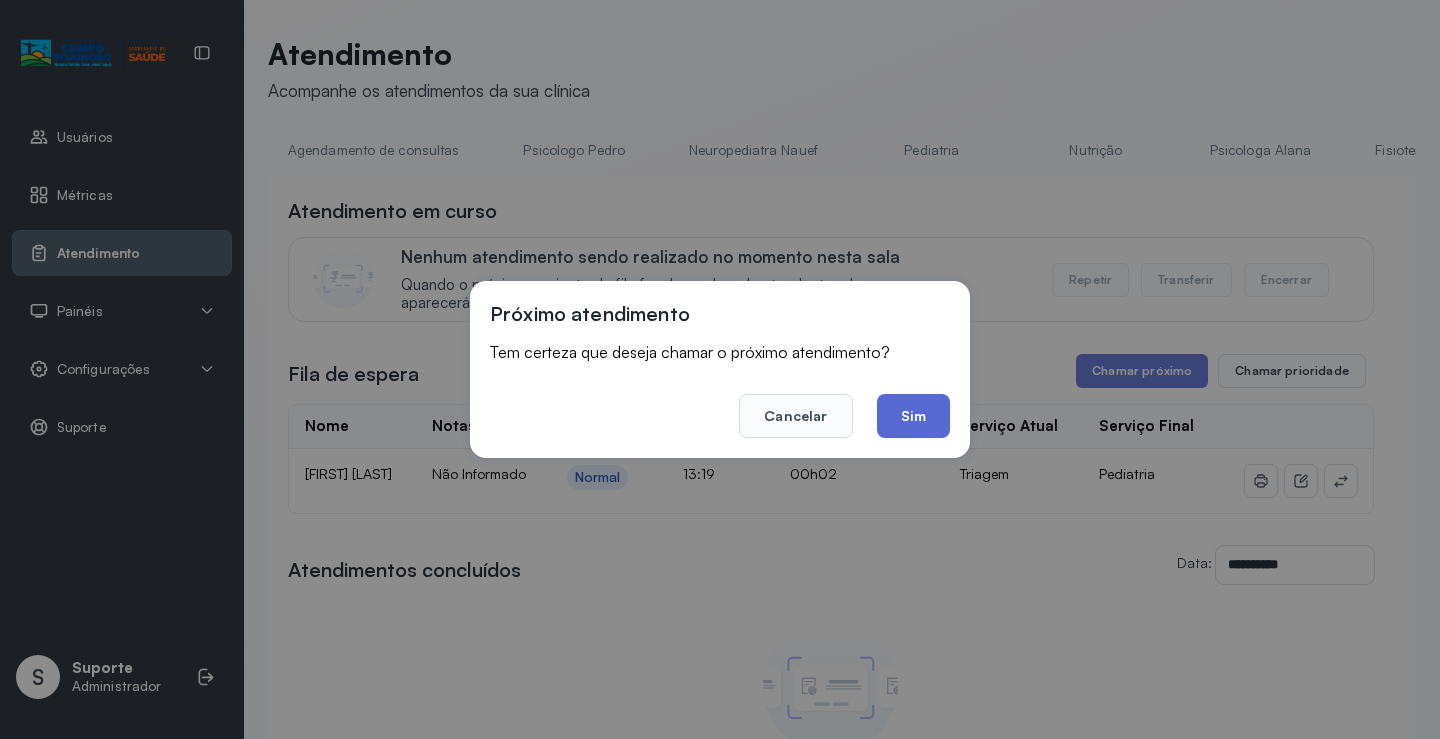 click on "Sim" 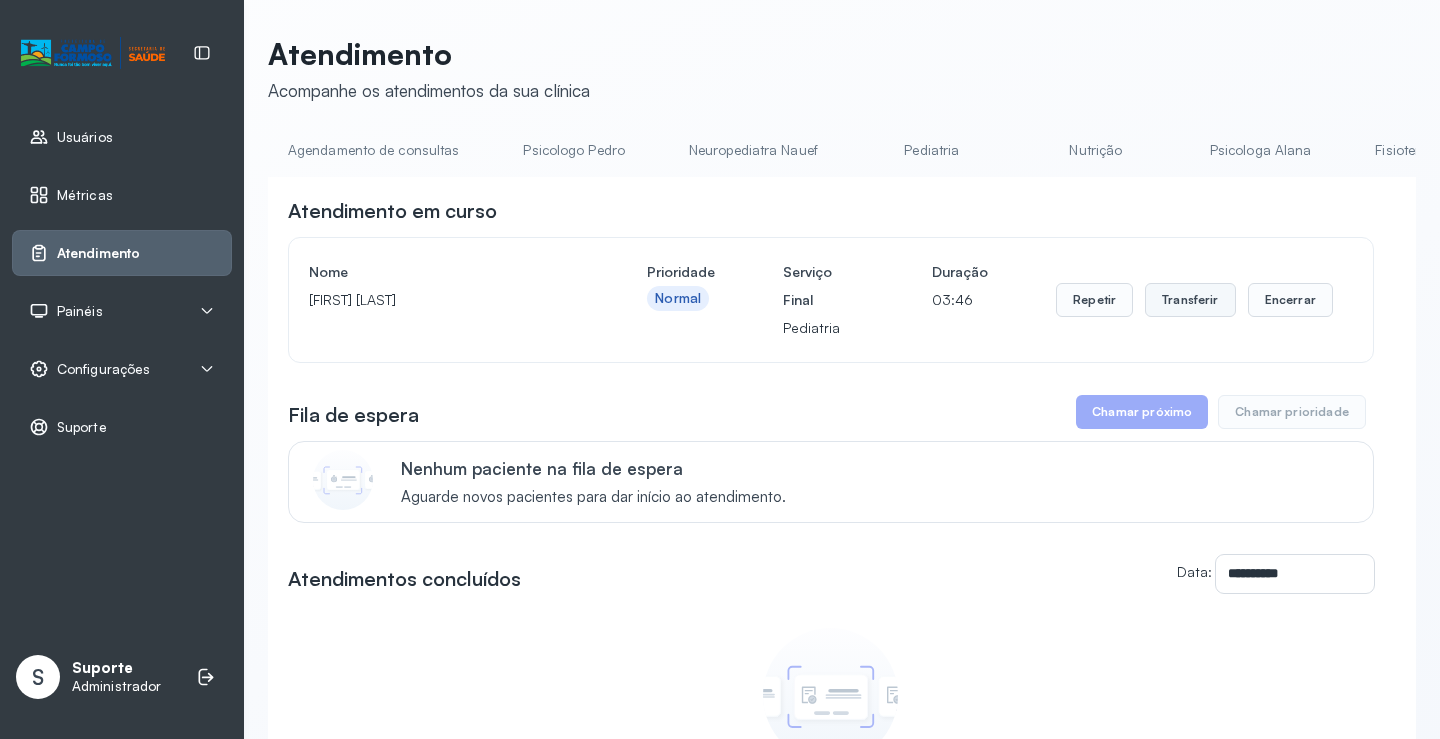 click on "Transferir" at bounding box center [1190, 300] 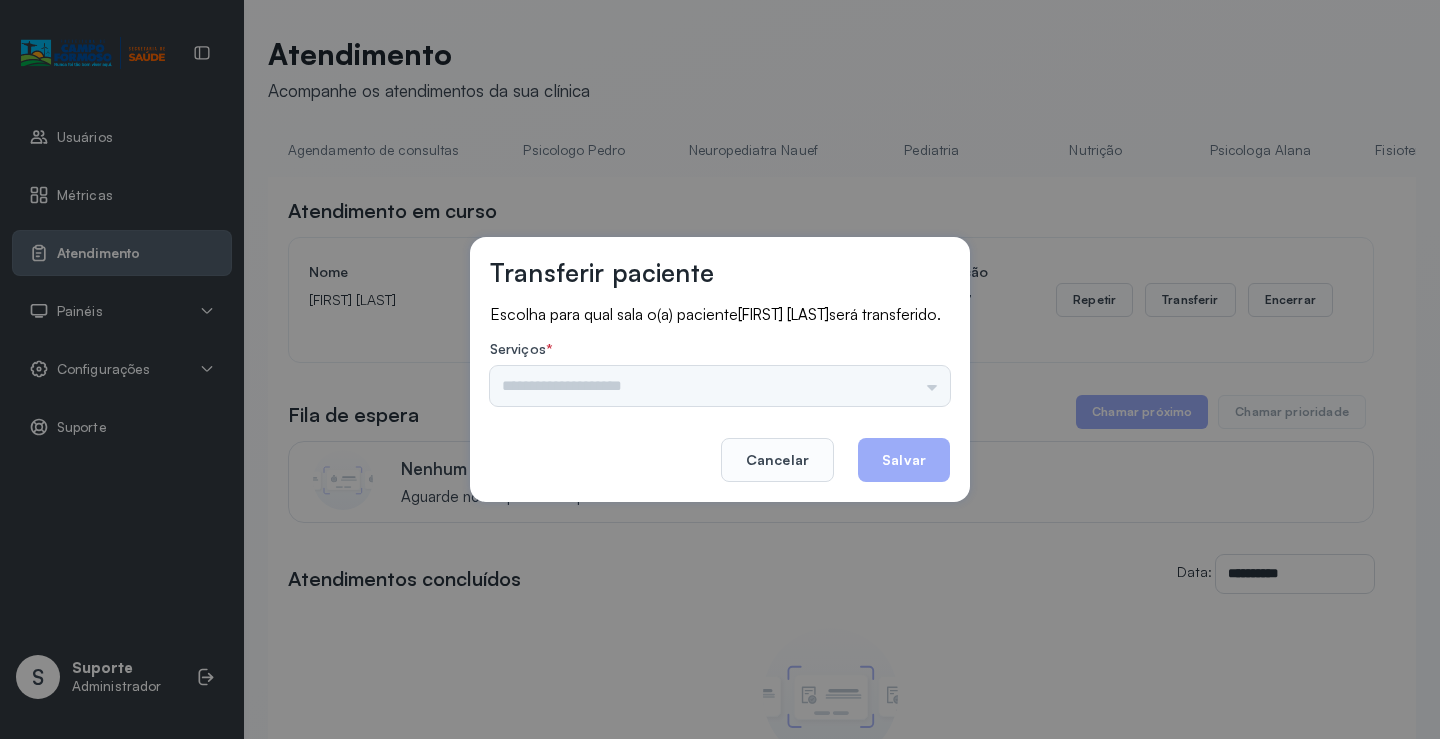 click on "Psicologo Pedro Neuropediatra Nauef Pediatria Nutrição Psicologa Alana Agendamento de consultas Fisioterapeuta Janusia Coordenadora Solange Consultório 2 Assistente Social Psiquiatra Fisioterapeuta Francyne Fisioterapeuta Morgana Neuropediatra João" at bounding box center (720, 386) 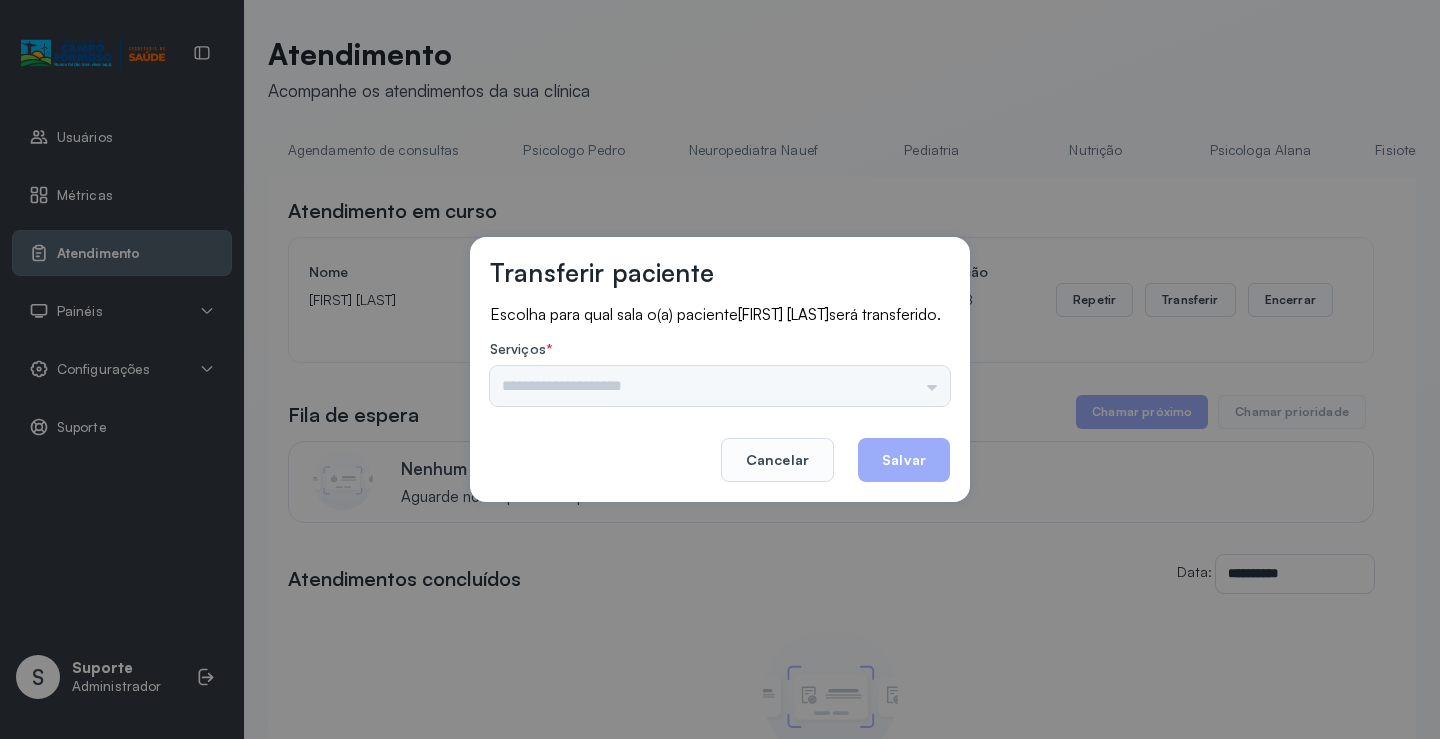 click on "Psicologo Pedro Neuropediatra Nauef Pediatria Nutrição Psicologa Alana Agendamento de consultas Fisioterapeuta Janusia Coordenadora Solange Consultório 2 Assistente Social Psiquiatra Fisioterapeuta Francyne Fisioterapeuta Morgana Neuropediatra João" at bounding box center (720, 386) 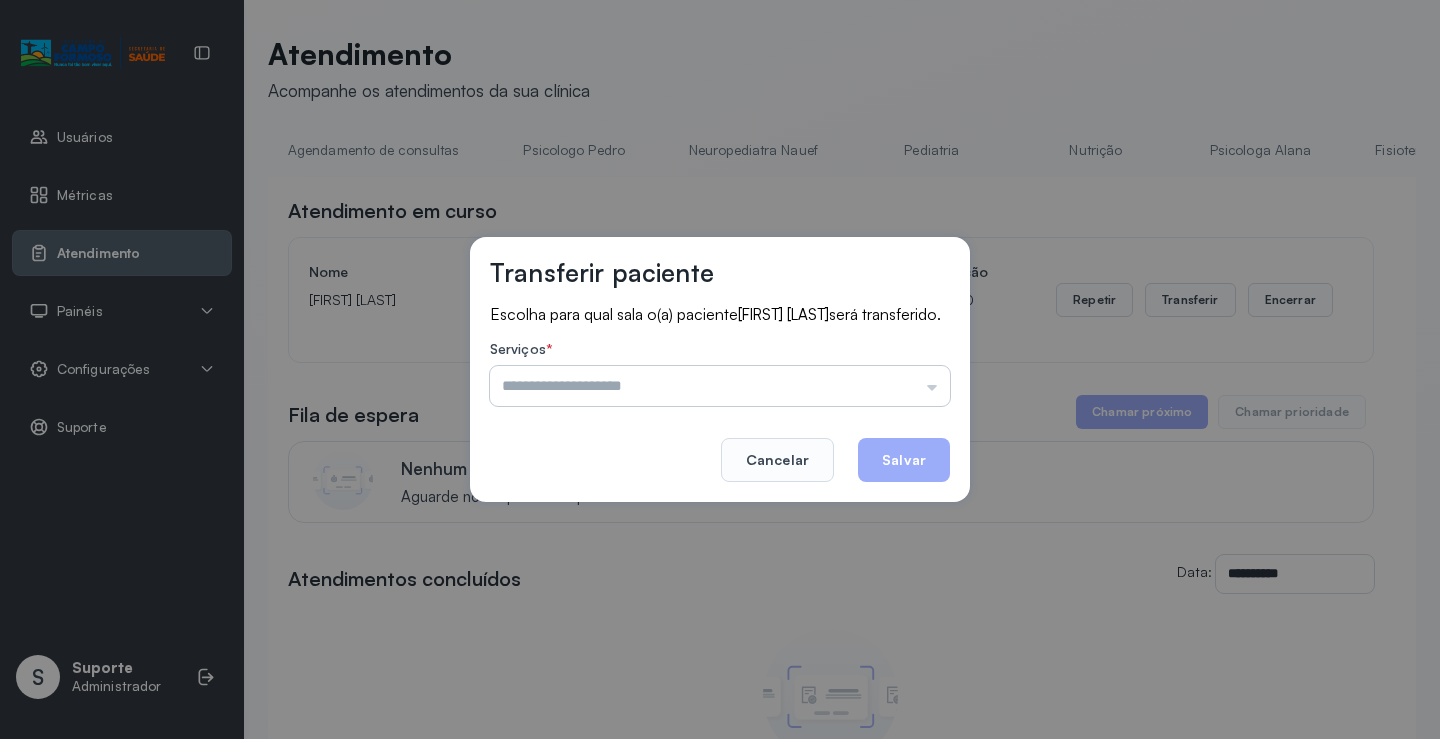 click at bounding box center (720, 386) 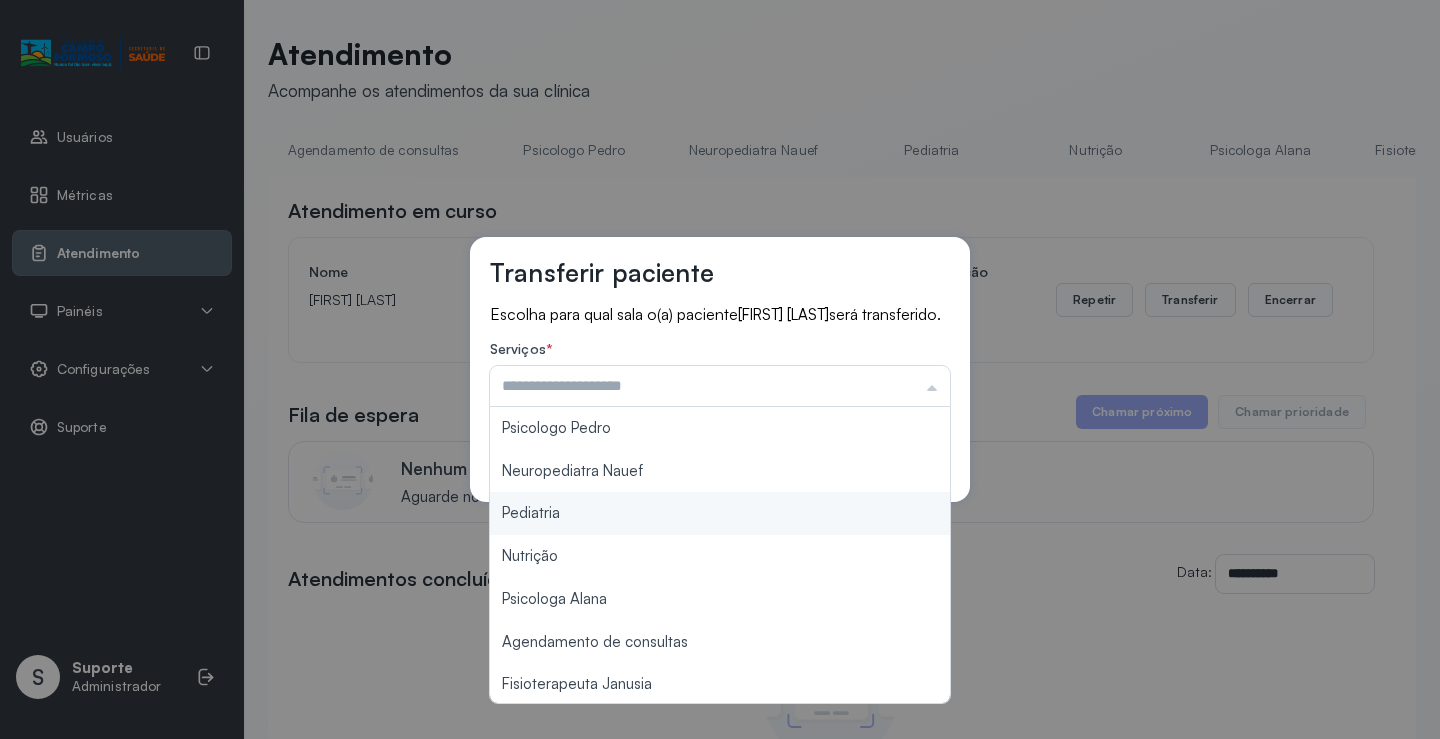 type on "*********" 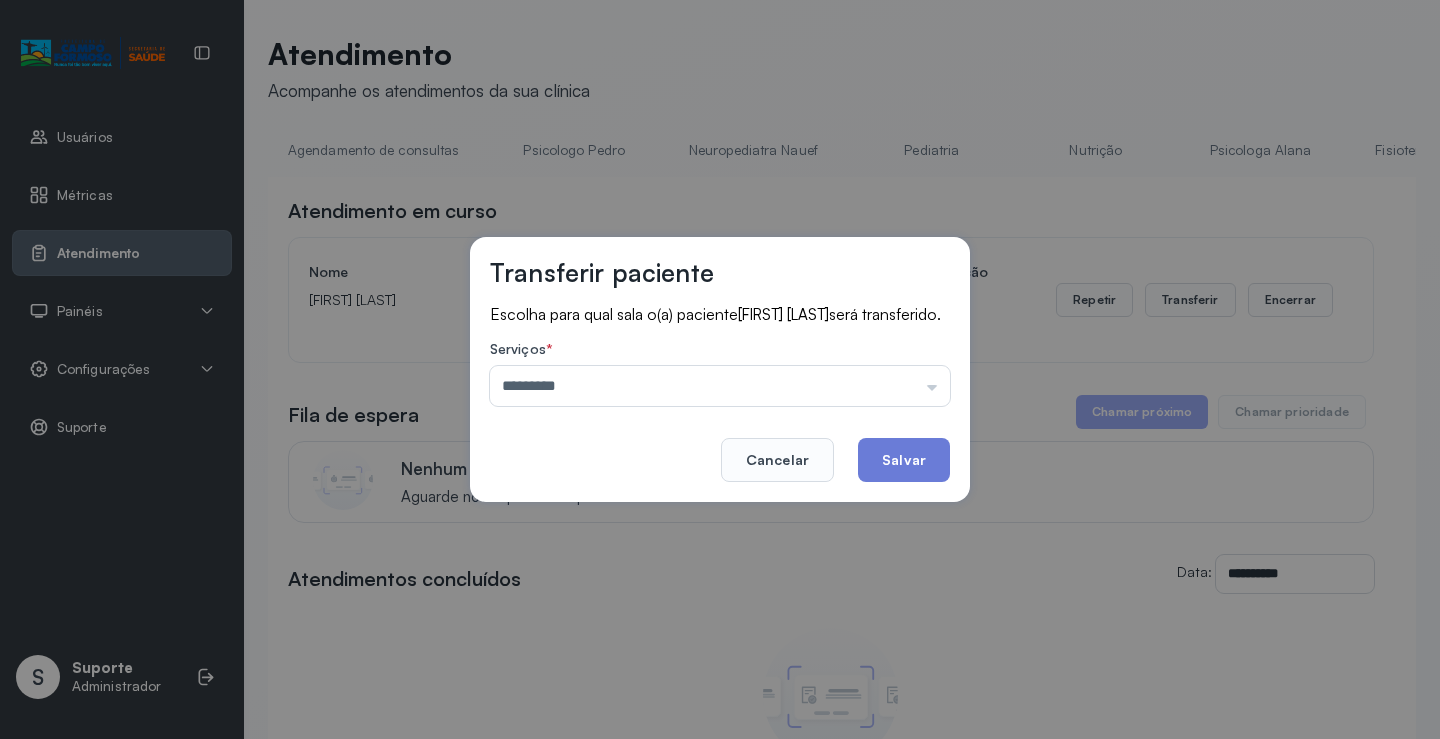 click on "Transferir paciente Escolha para qual sala o(a) paciente  AURORA SILVA BONFIM  será transferido.  Serviços  *  ********* Psicologo Pedro Neuropediatra Nauef Pediatria Nutrição Psicologa Alana Agendamento de consultas Fisioterapeuta Janusia Coordenadora Solange Consultório 2 Assistente Social Psiquiatra Fisioterapeuta Francyne Fisioterapeuta Morgana Neuropediatra João Cancelar Salvar" at bounding box center [720, 369] 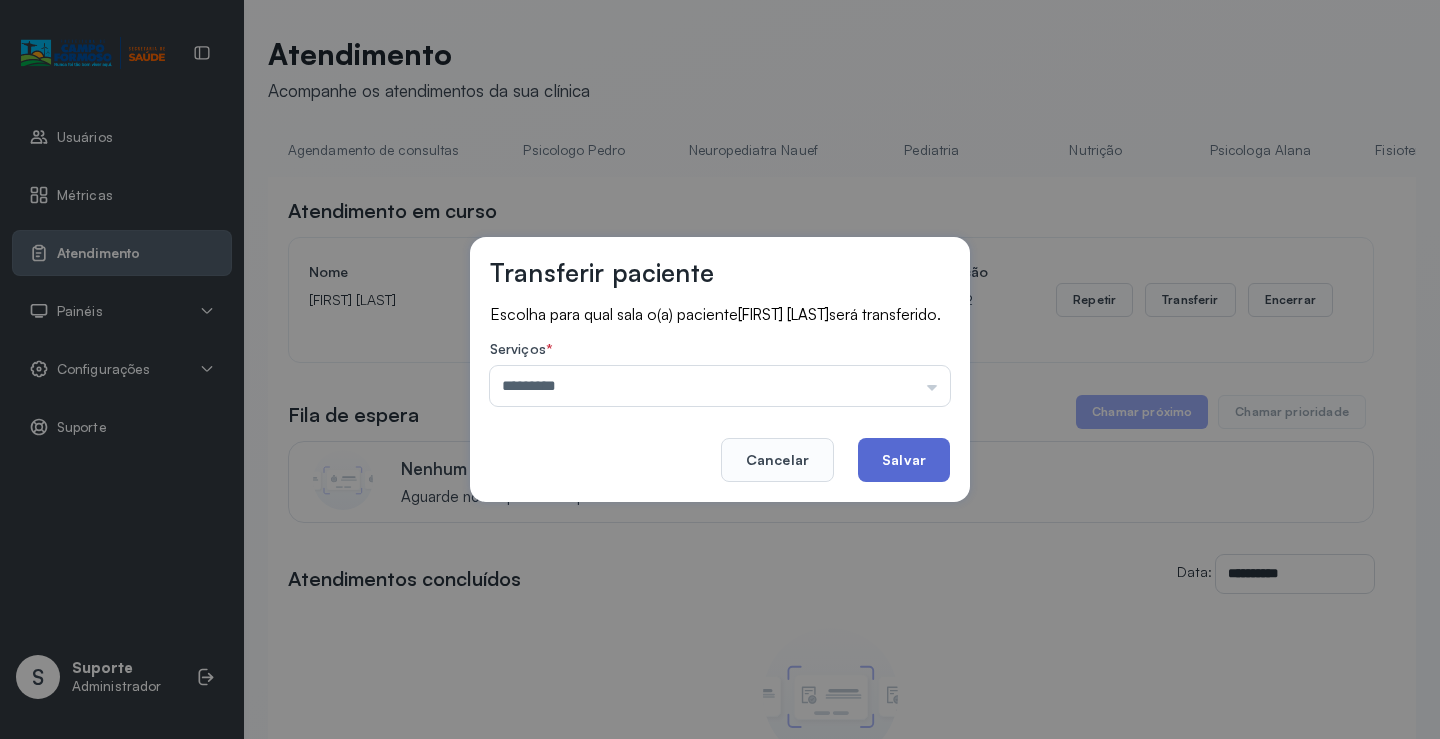 click on "Salvar" 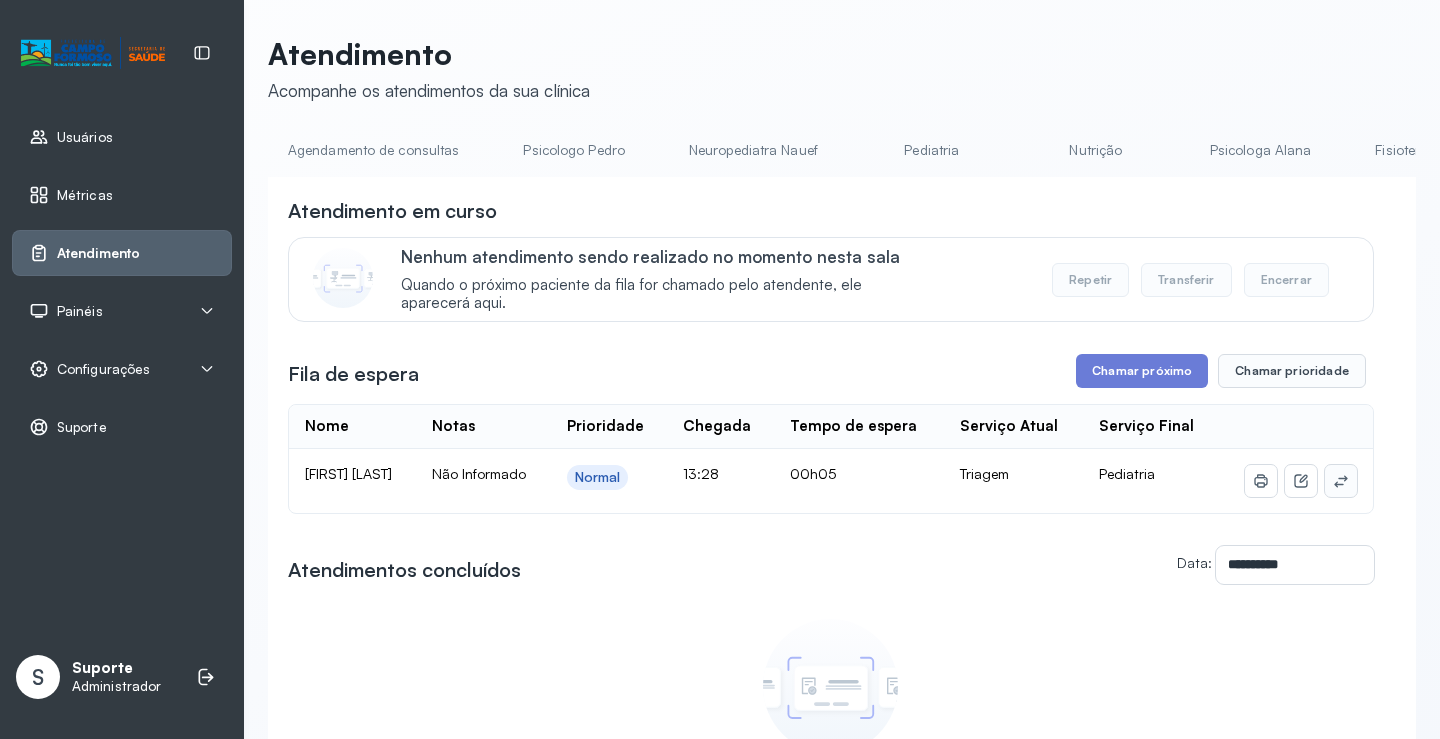 click 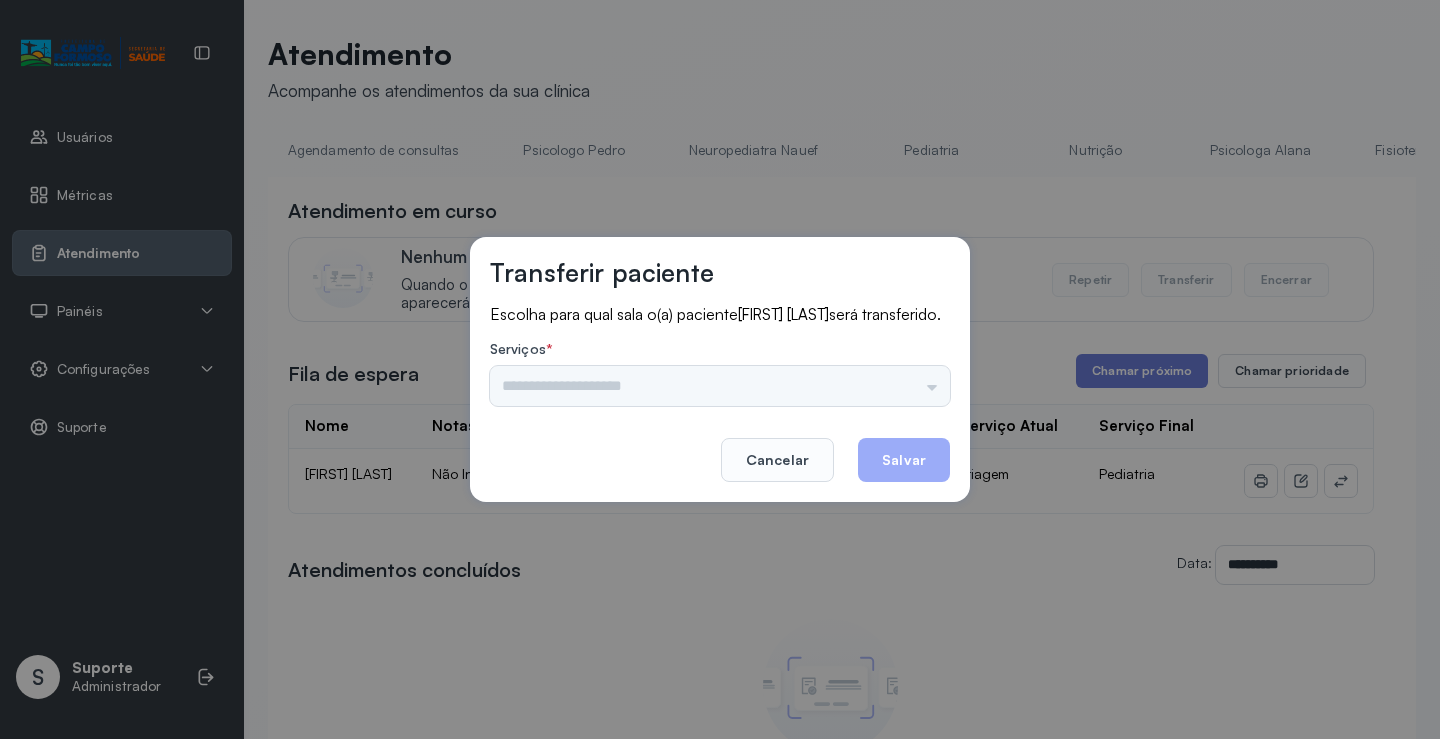 drag, startPoint x: 614, startPoint y: 394, endPoint x: 605, endPoint y: 408, distance: 16.643316 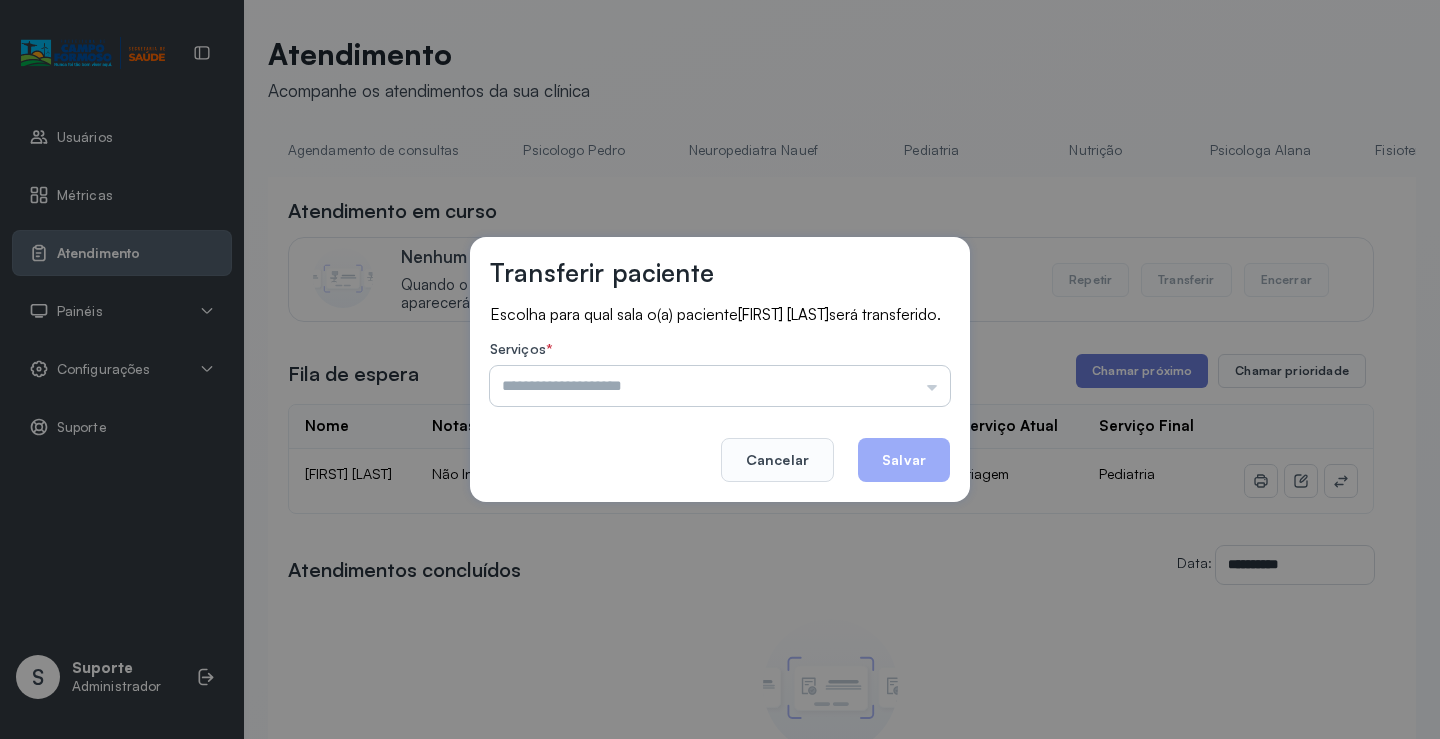 click at bounding box center [720, 386] 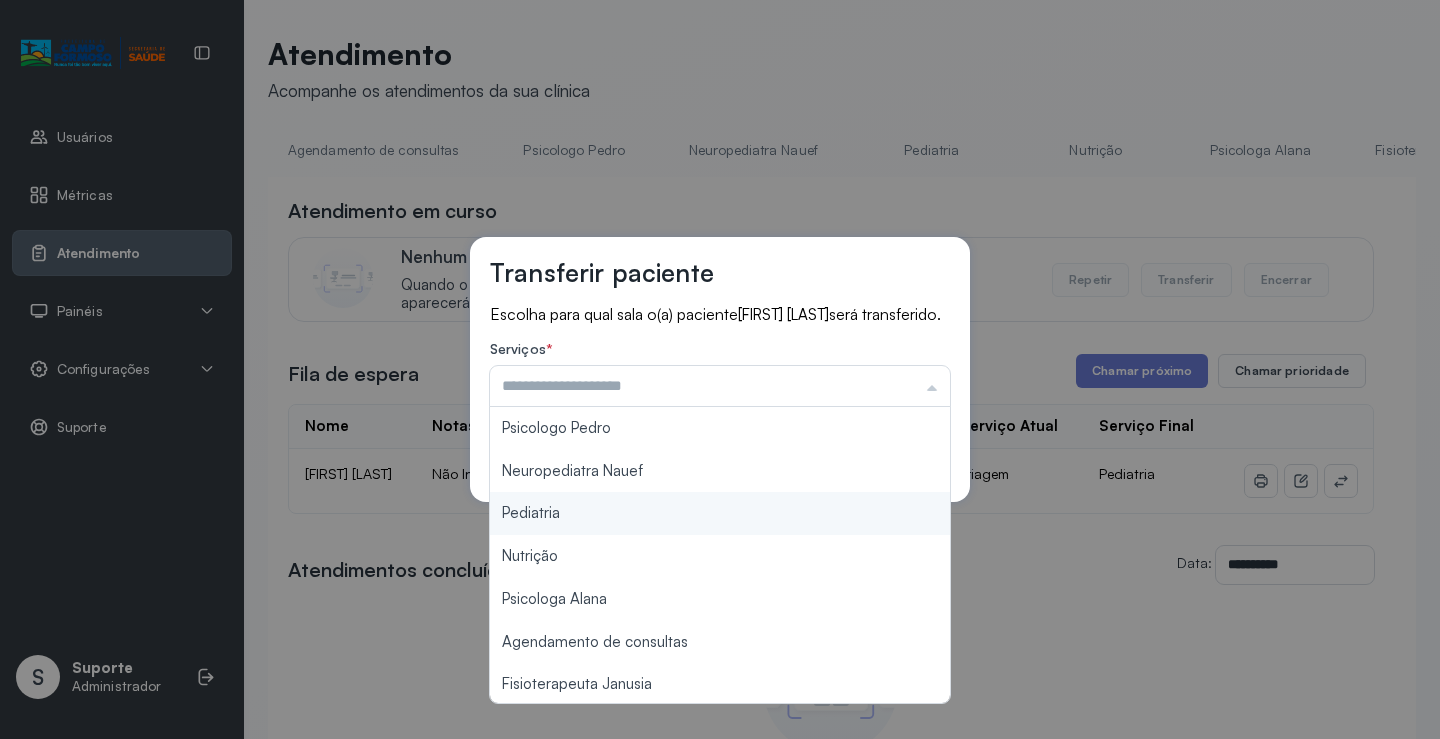 type on "*********" 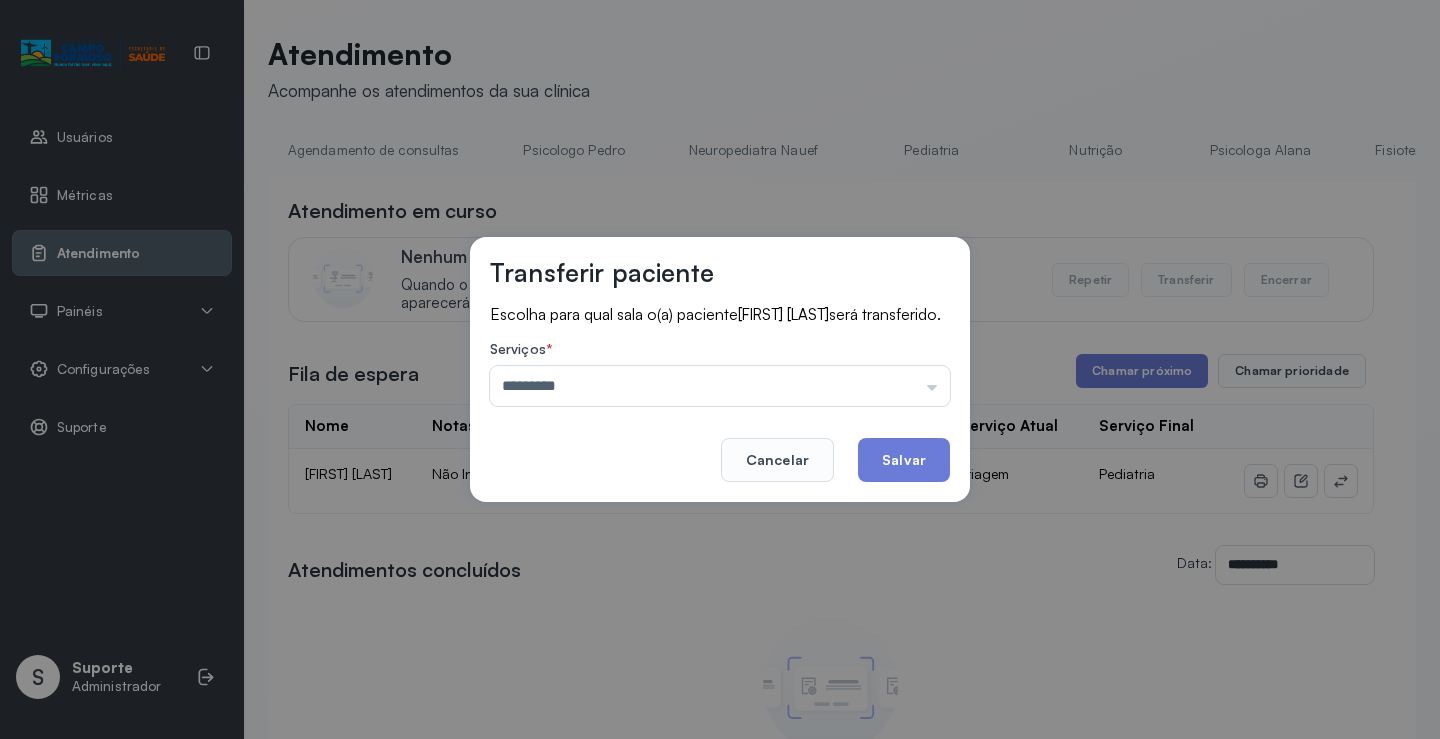 click on "Transferir paciente Escolha para qual sala o(a) paciente  GAEL NASCIMENTO COSTA  será transferido.  Serviços  *  ********* Psicologo Pedro Neuropediatra Nauef Pediatria Nutrição Psicologa Alana Agendamento de consultas Fisioterapeuta Janusia Coordenadora Solange Consultório 2 Assistente Social Psiquiatra Fisioterapeuta Francyne Fisioterapeuta Morgana Neuropediatra João Cancelar Salvar" at bounding box center (720, 369) 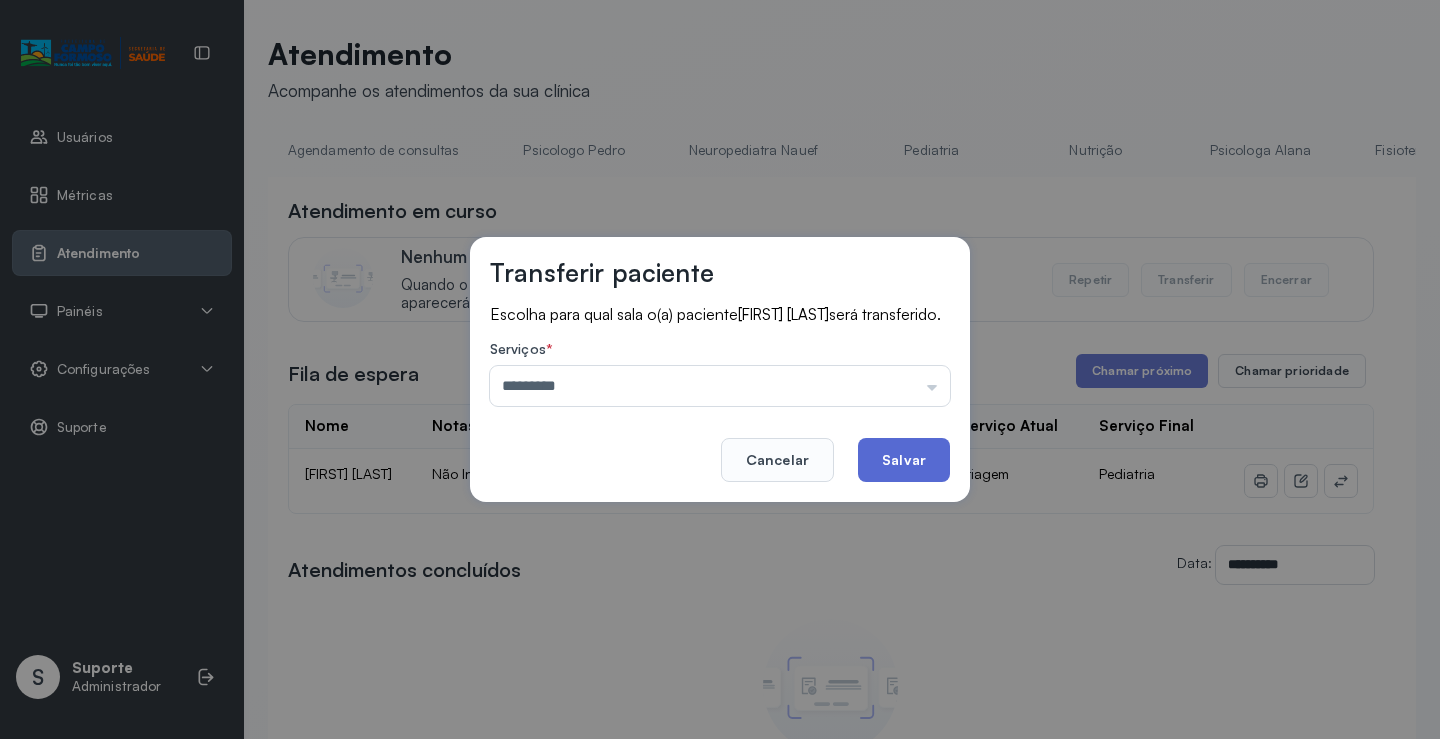click on "Salvar" 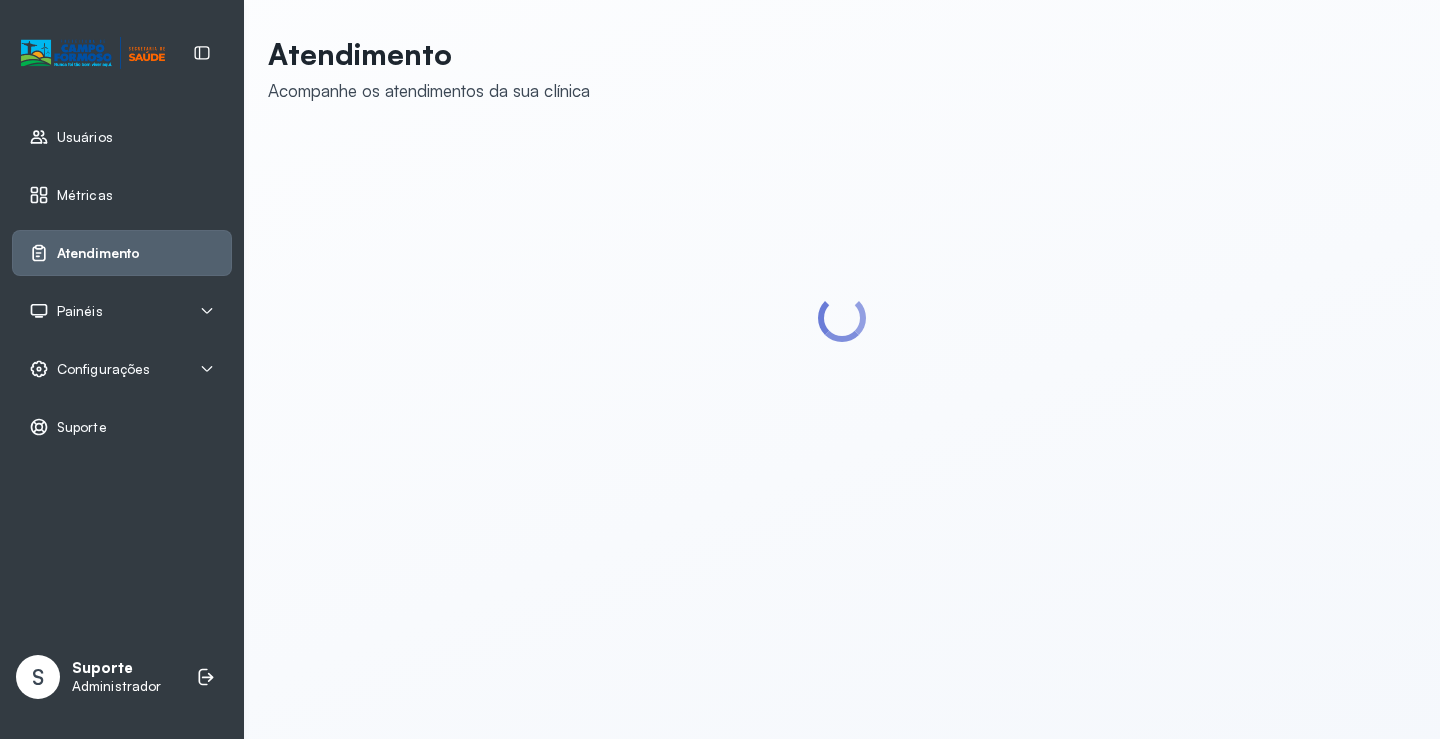 scroll, scrollTop: 0, scrollLeft: 0, axis: both 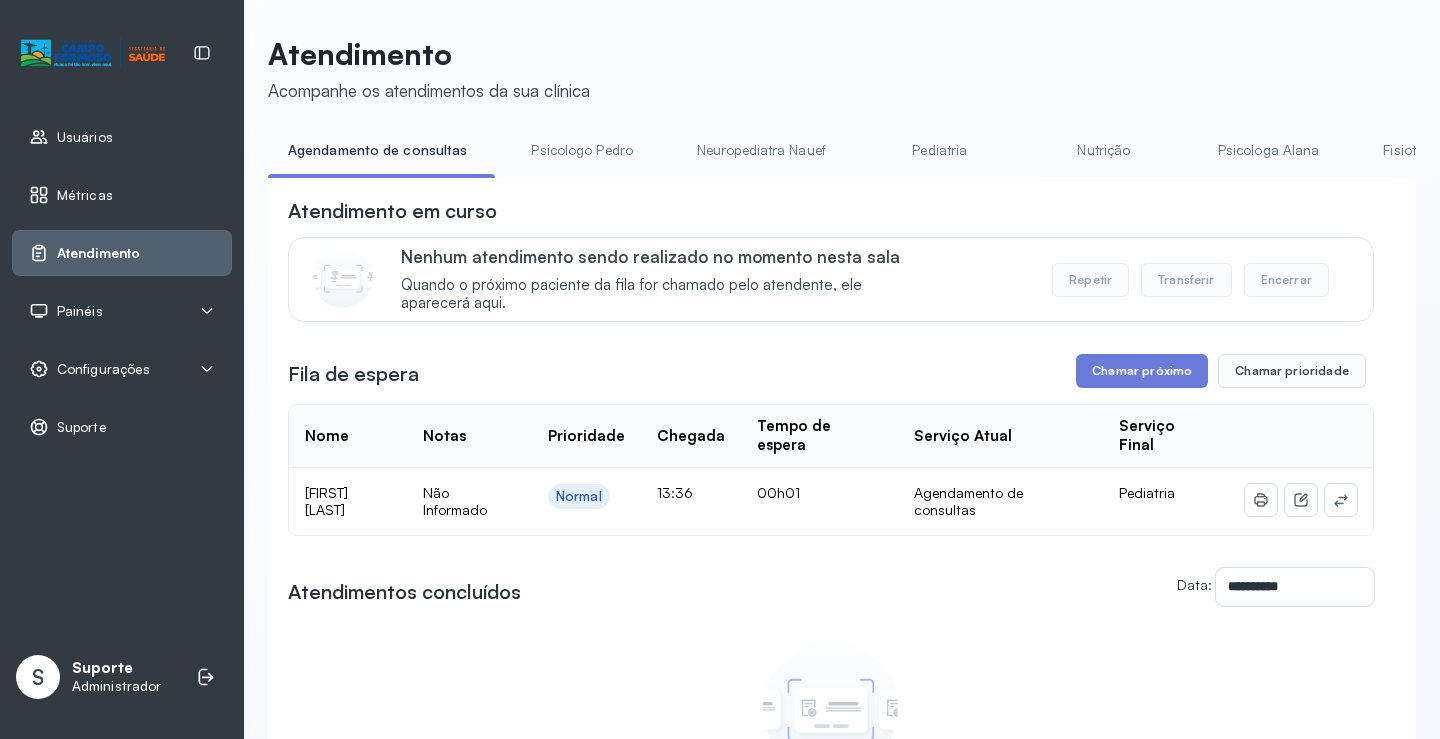 drag, startPoint x: 613, startPoint y: 183, endPoint x: 886, endPoint y: 202, distance: 273.66037 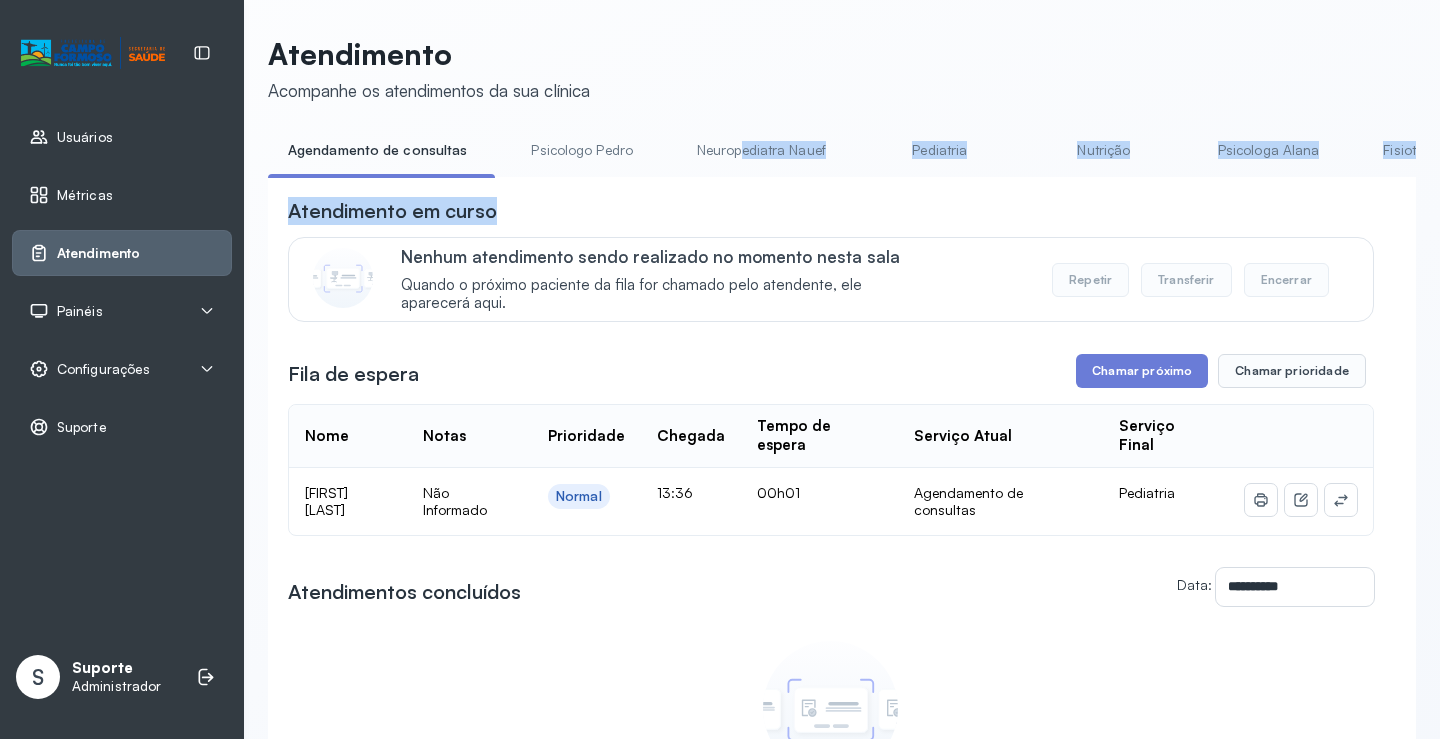 drag, startPoint x: 729, startPoint y: 176, endPoint x: 739, endPoint y: 183, distance: 12.206555 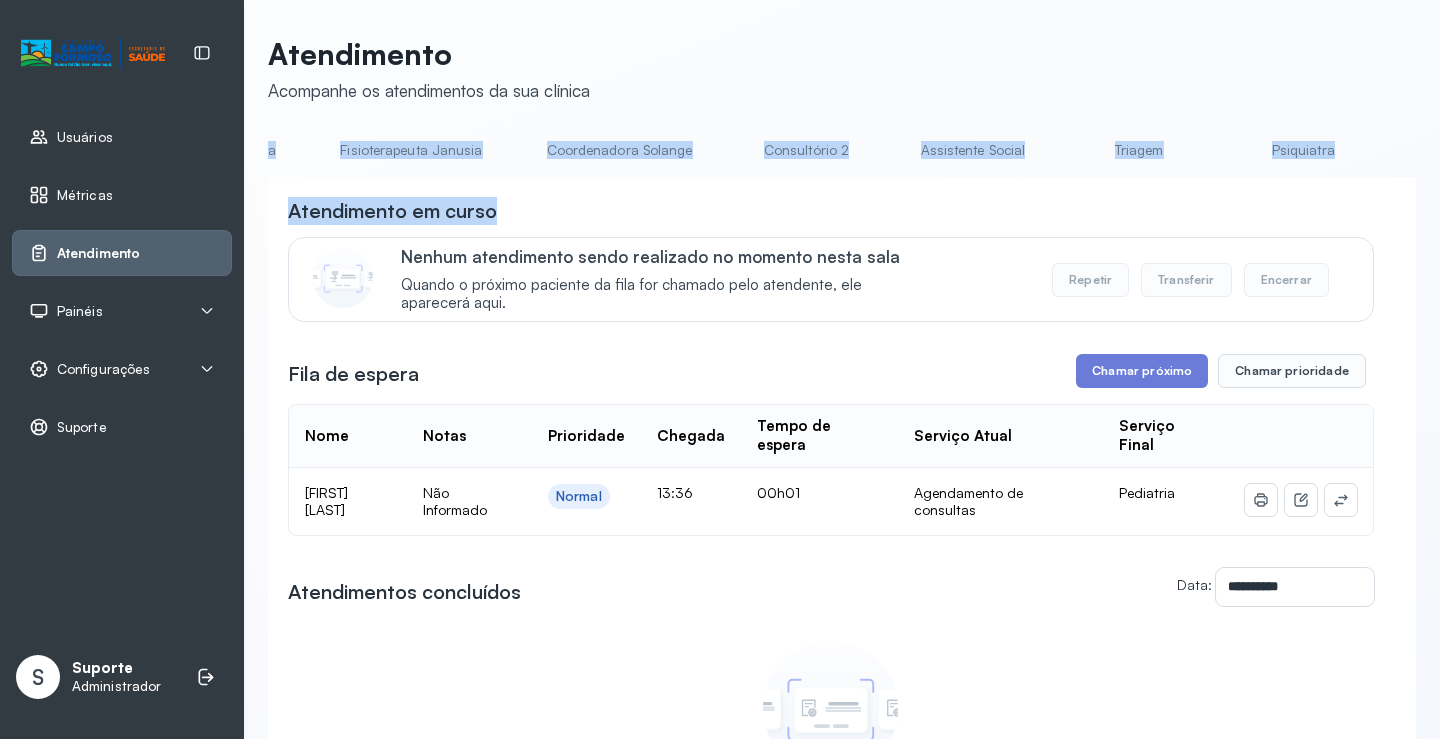 scroll, scrollTop: 0, scrollLeft: 1048, axis: horizontal 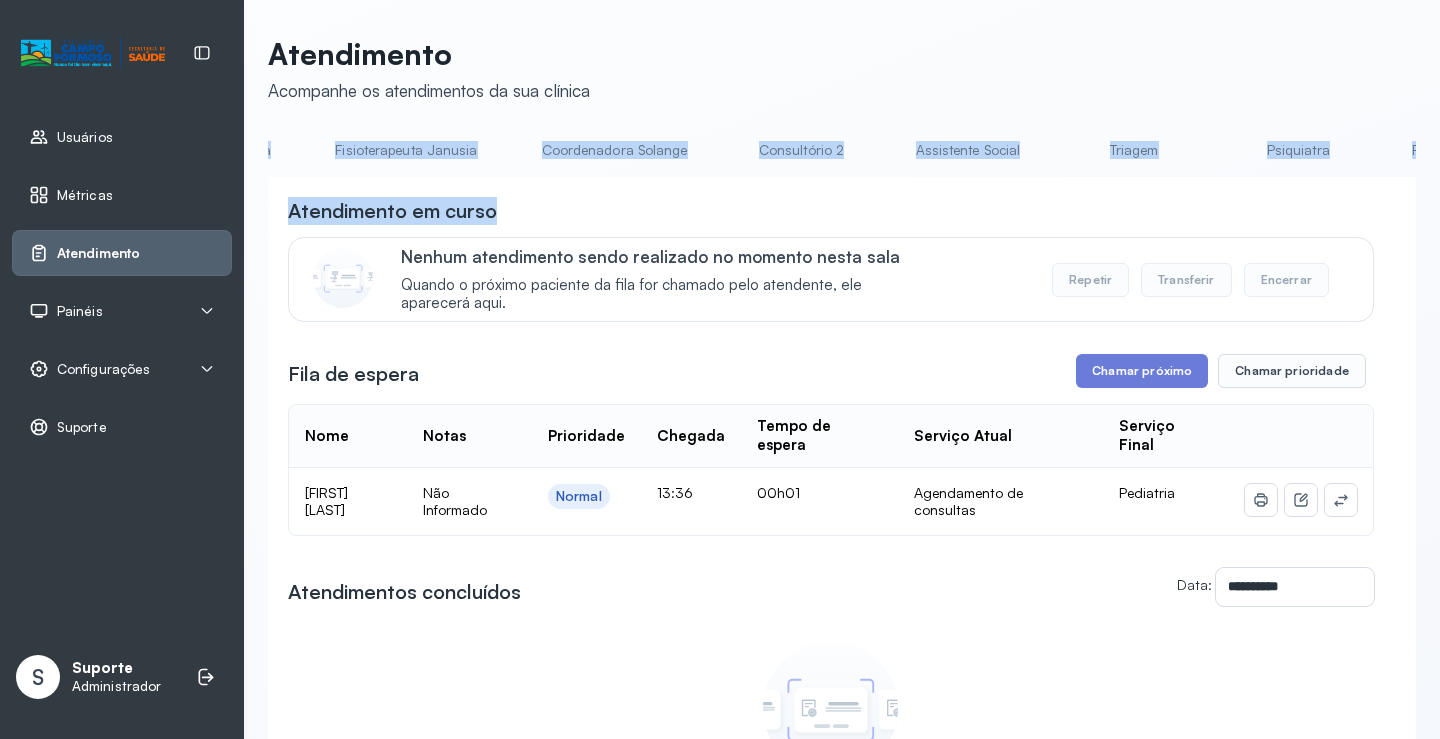 click on "Triagem" at bounding box center (1134, 150) 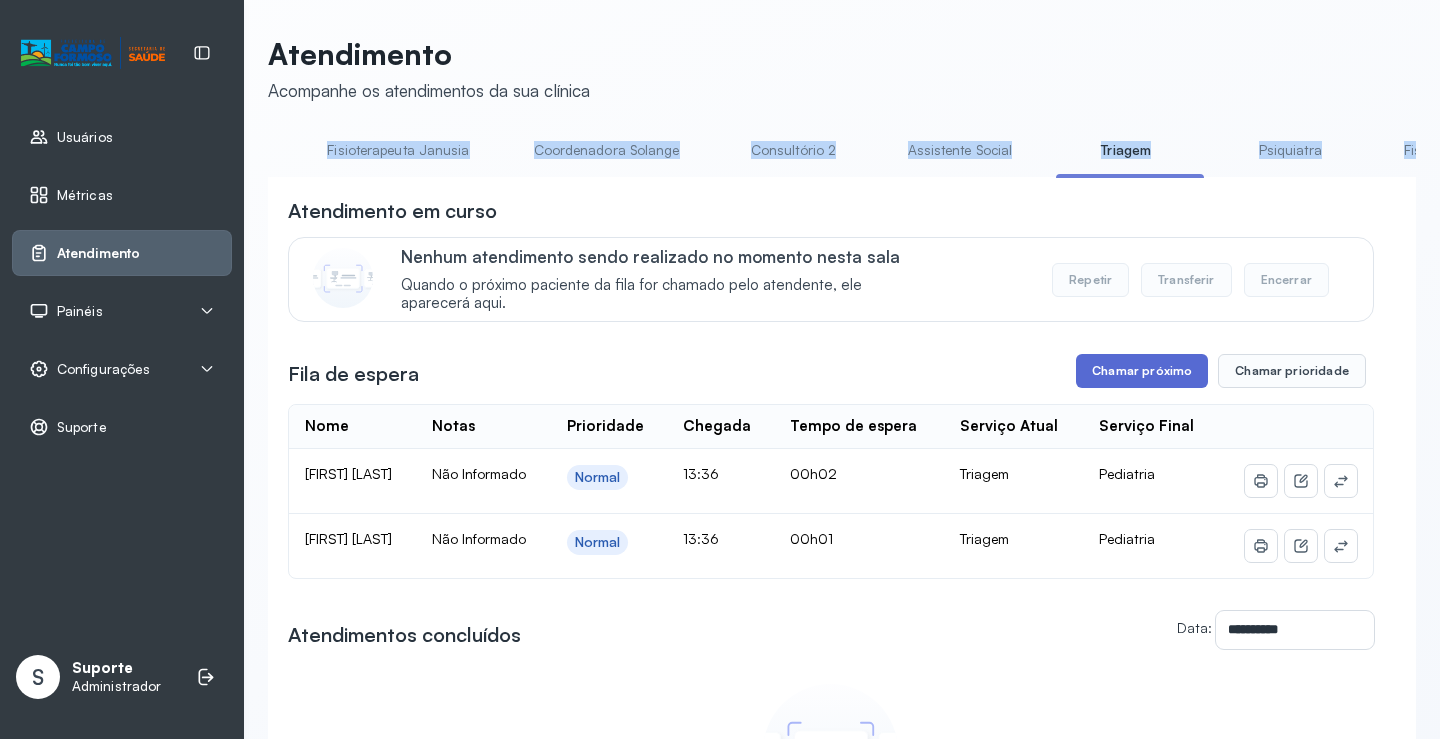 click on "Chamar próximo" at bounding box center (1142, 371) 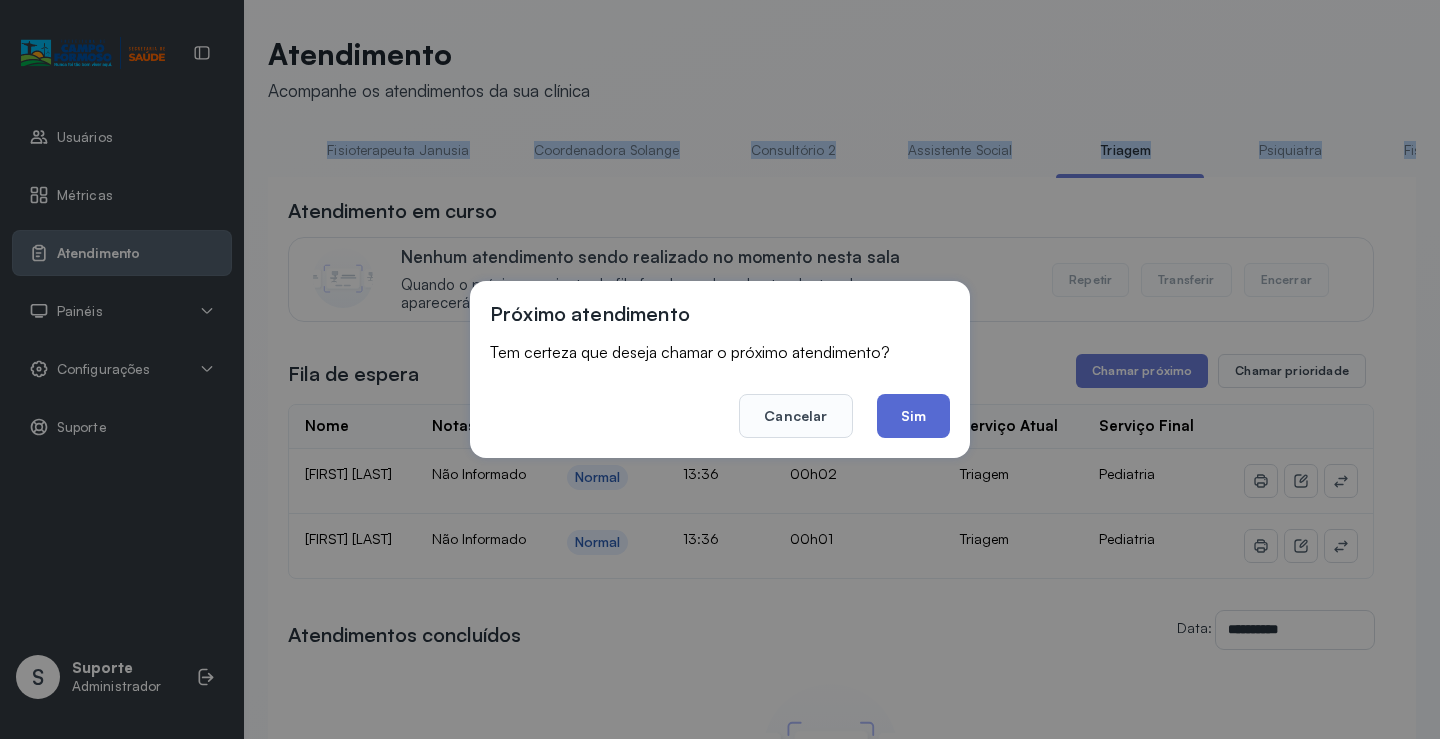 click on "Sim" 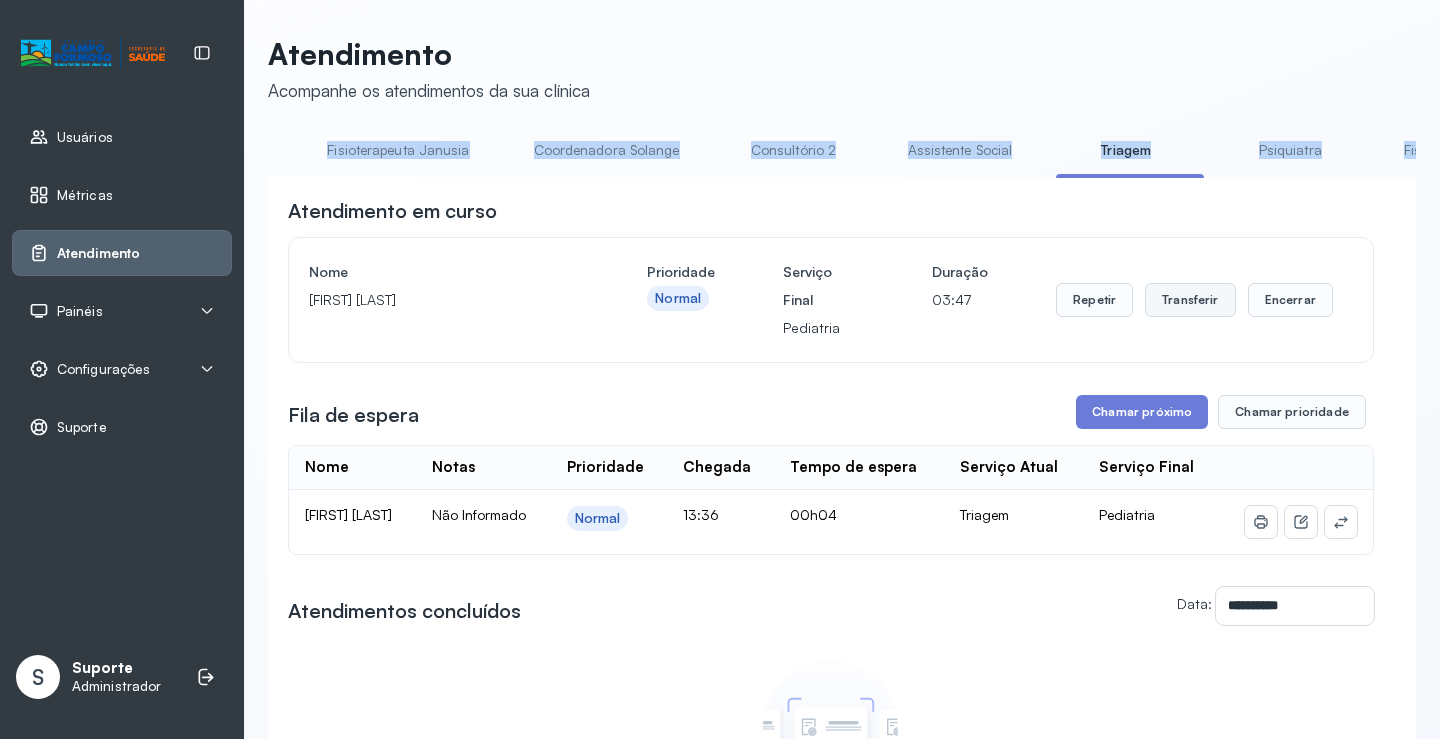 click on "Transferir" at bounding box center (1190, 300) 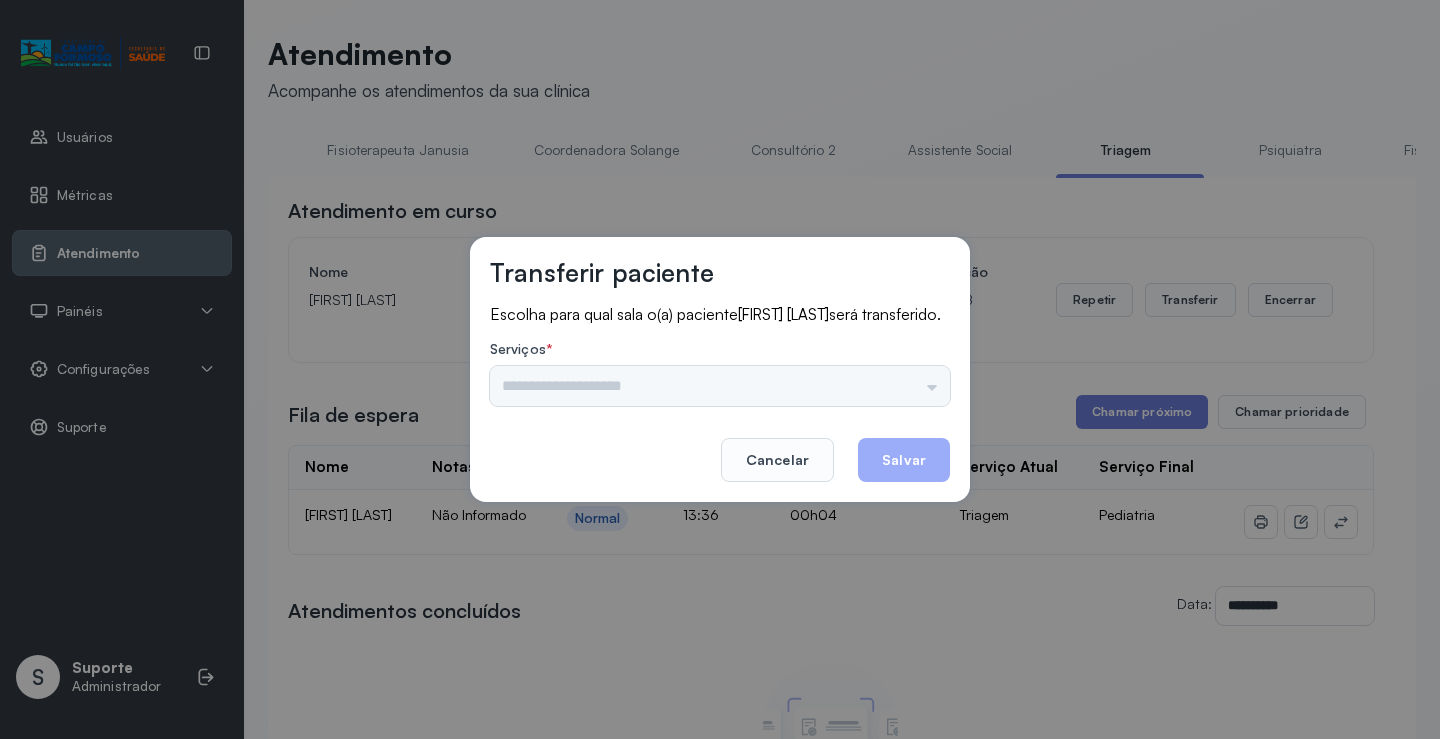 click on "Nenhuma opção encontrada" at bounding box center [720, 386] 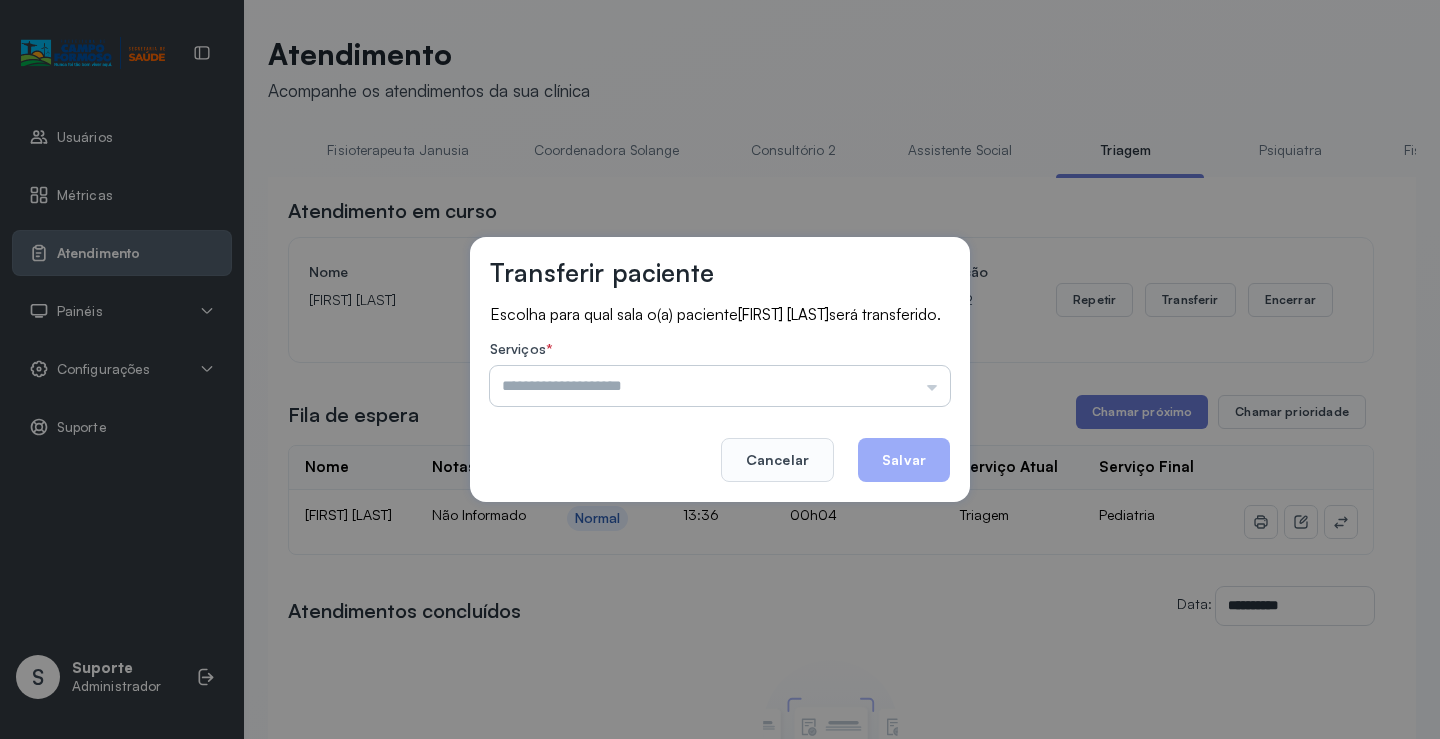click at bounding box center [720, 386] 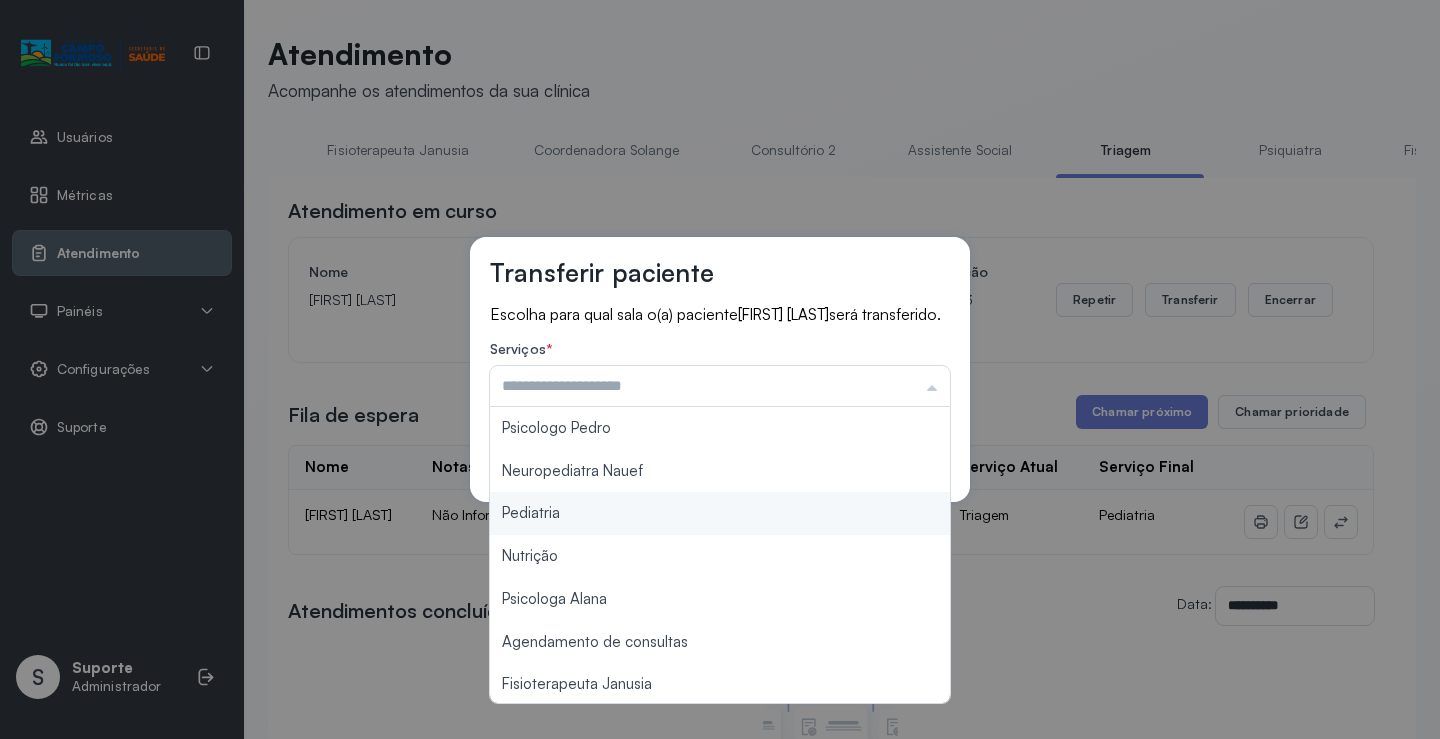 type on "*********" 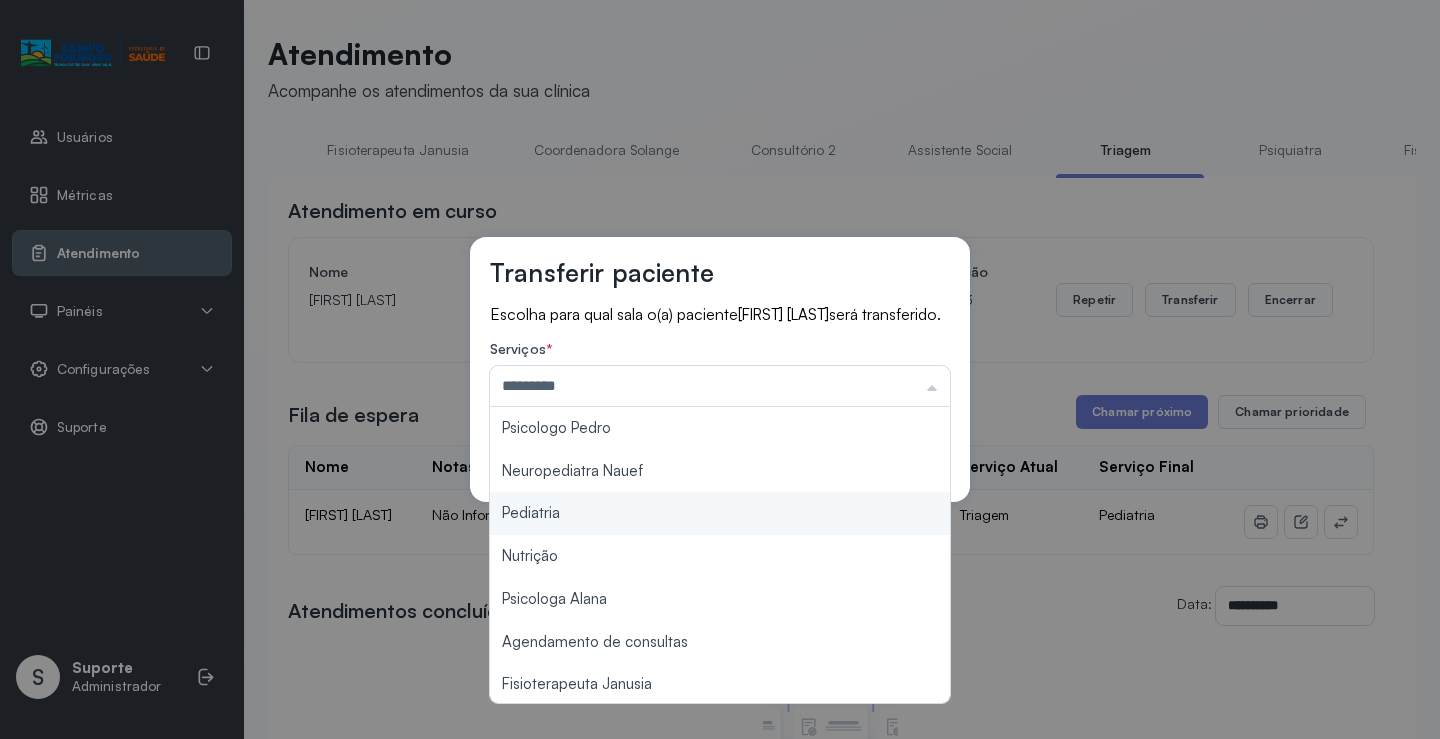 click on "Transferir paciente Escolha para qual sala o(a) paciente  [FIRST] [LAST]  será transferido.  Serviços  *  ********* Psicologo Pedro Neuropediatra Nauef Pediatria Nutrição Psicologa Alana Agendamento de consultas Fisioterapeuta Janusia Coordenadora Solange Consultório 2 Assistente Social Psiquiatra Fisioterapeuta Francyne Fisioterapeuta Morgana Neuropediatra João Cancelar Salvar" at bounding box center (720, 369) 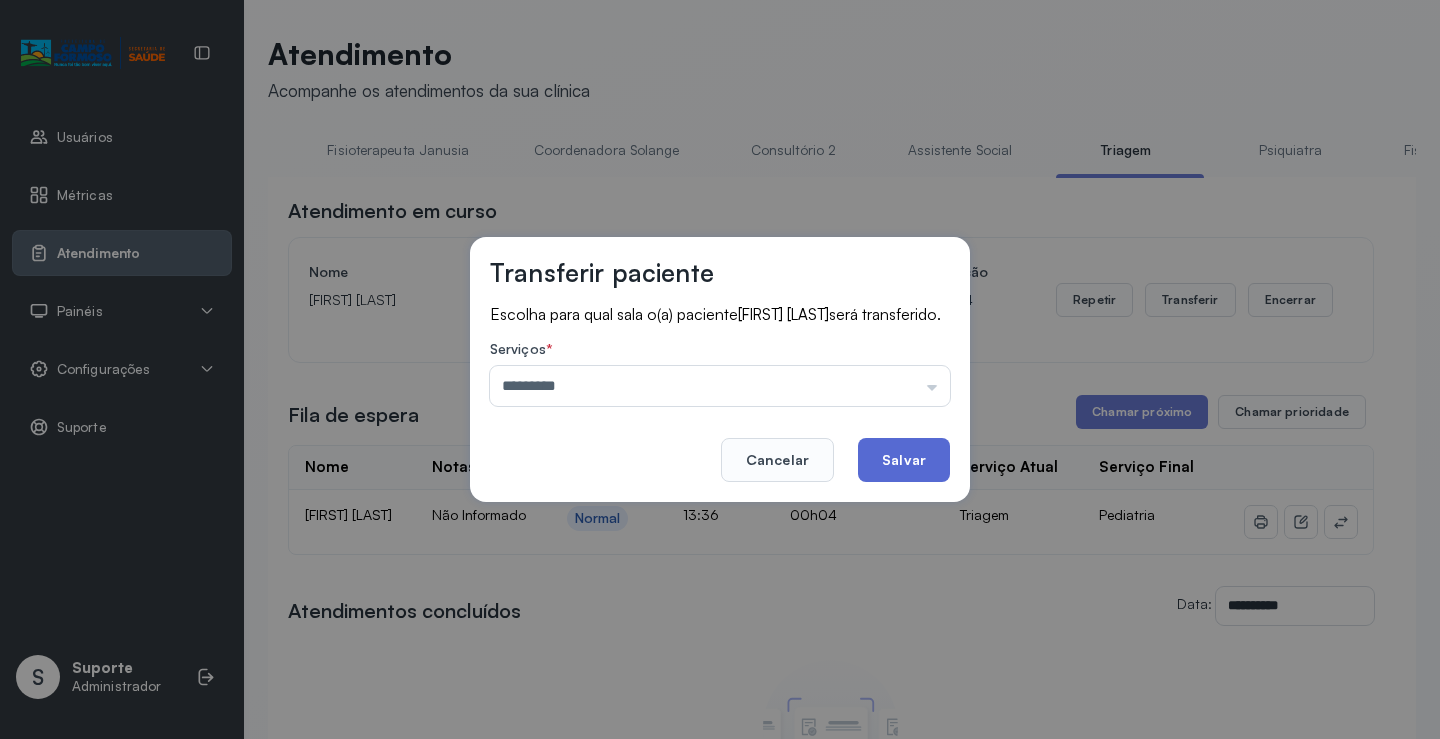 click on "Salvar" 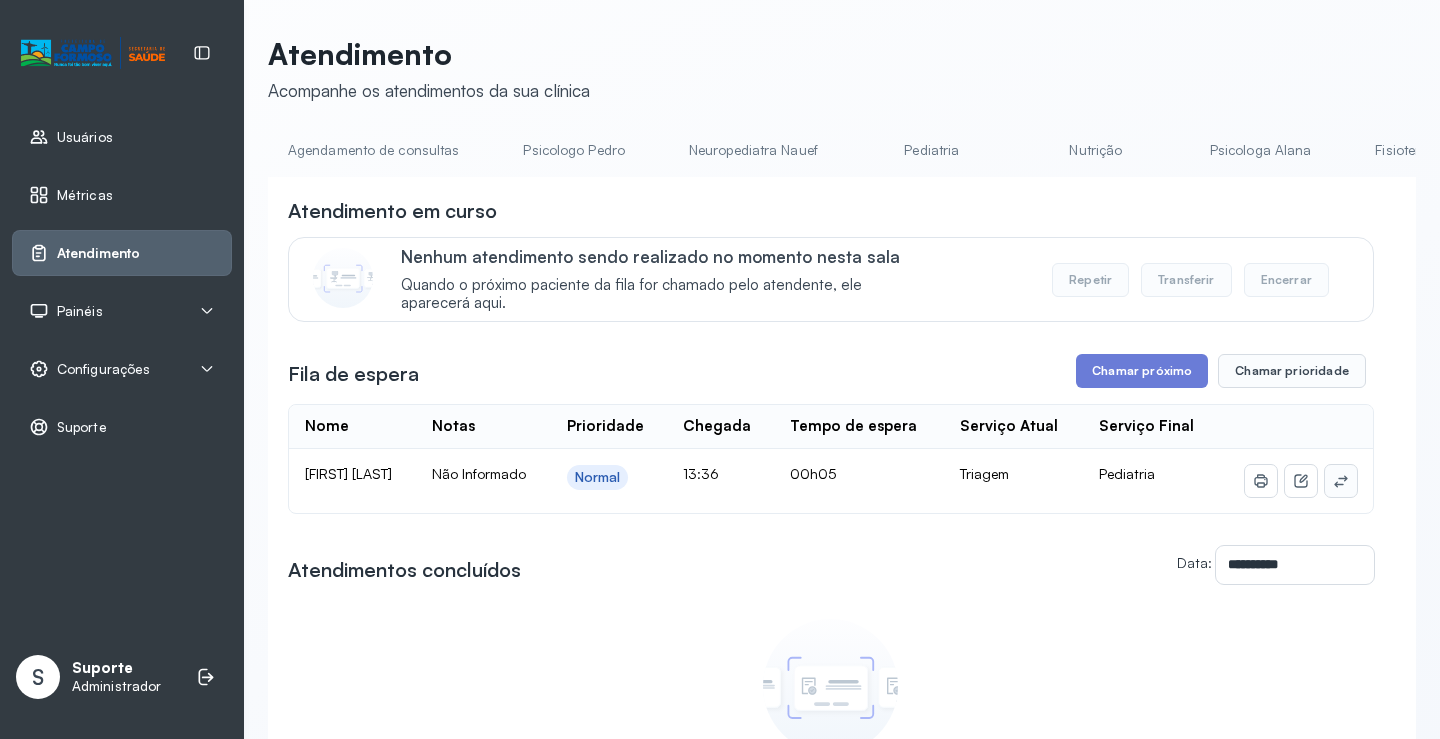 click 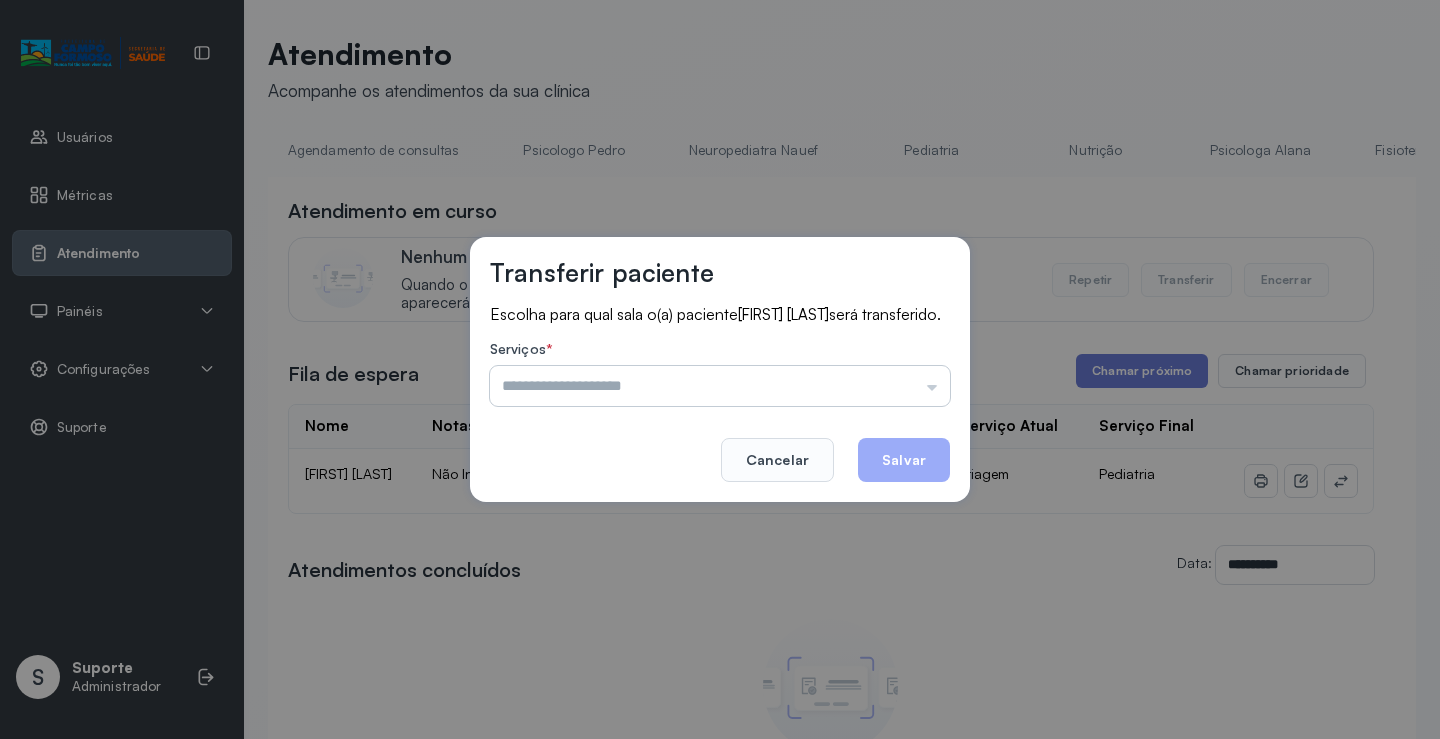 click at bounding box center (720, 386) 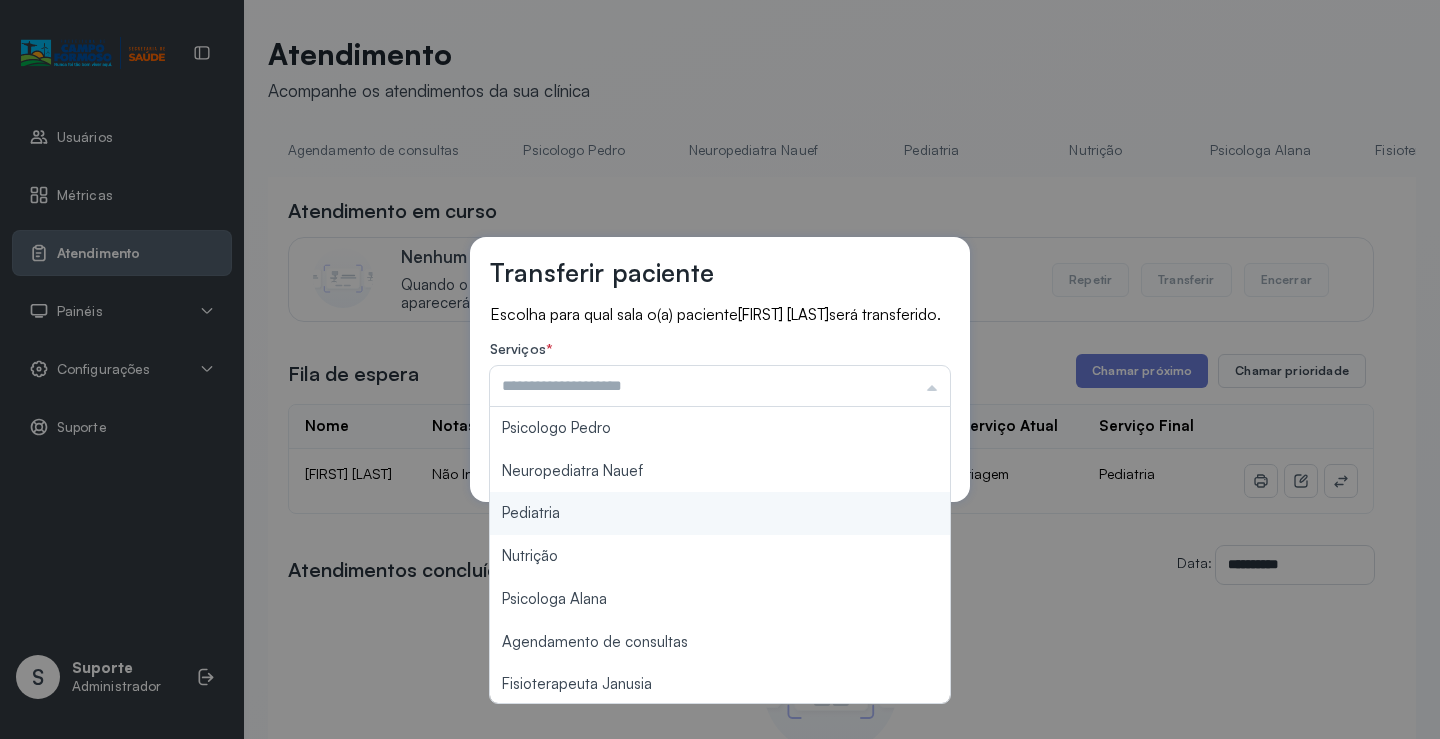 type on "*********" 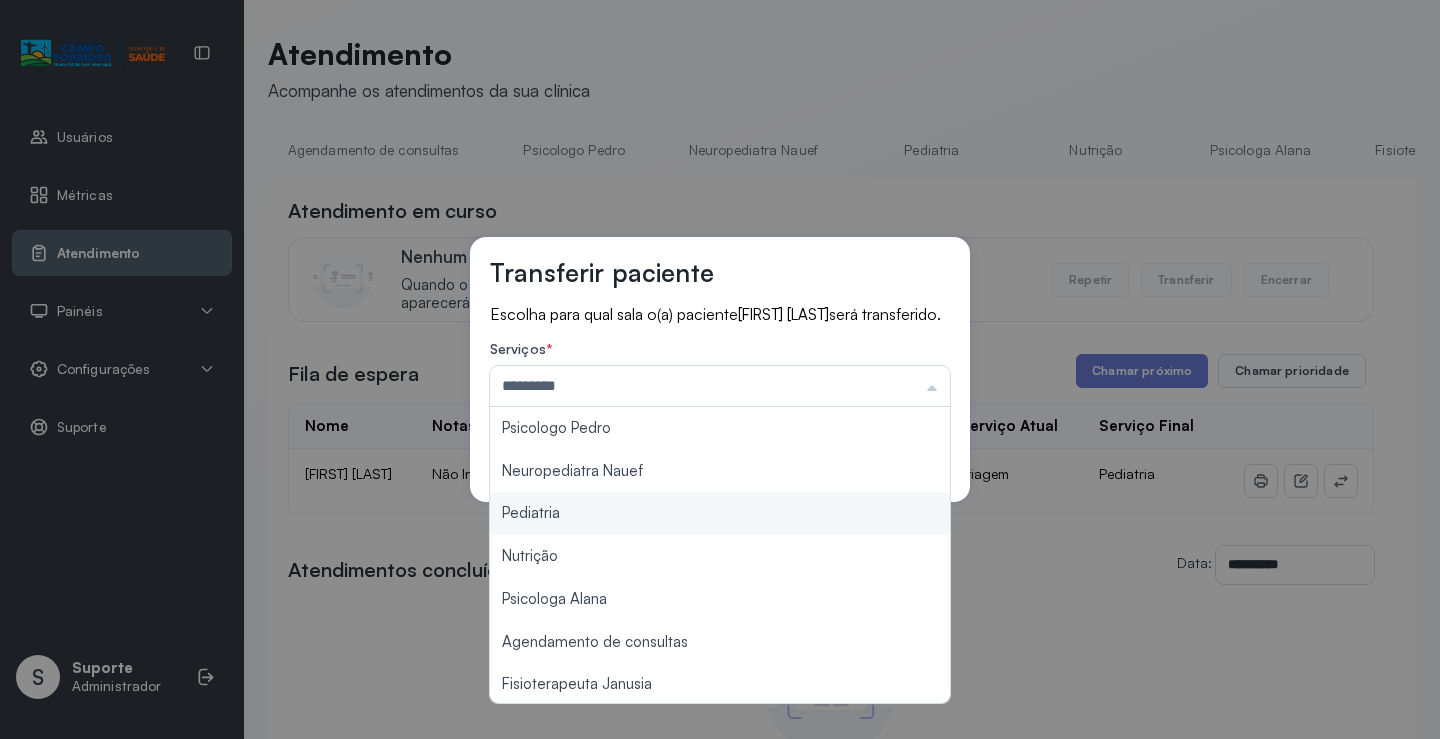 click on "Transferir paciente Escolha para qual sala o(a) paciente  [FIRST] [LAST]  será transferido.  Serviços  *  ********* Psicologo Pedro Neuropediatra Nauef Pediatria Nutrição Psicologa Alana Agendamento de consultas Fisioterapeuta Janusia Coordenadora Solange Consultório 2 Assistente Social Psiquiatra Fisioterapeuta Francyne Fisioterapeuta Morgana Neuropediatra João Cancelar Salvar" at bounding box center (720, 369) 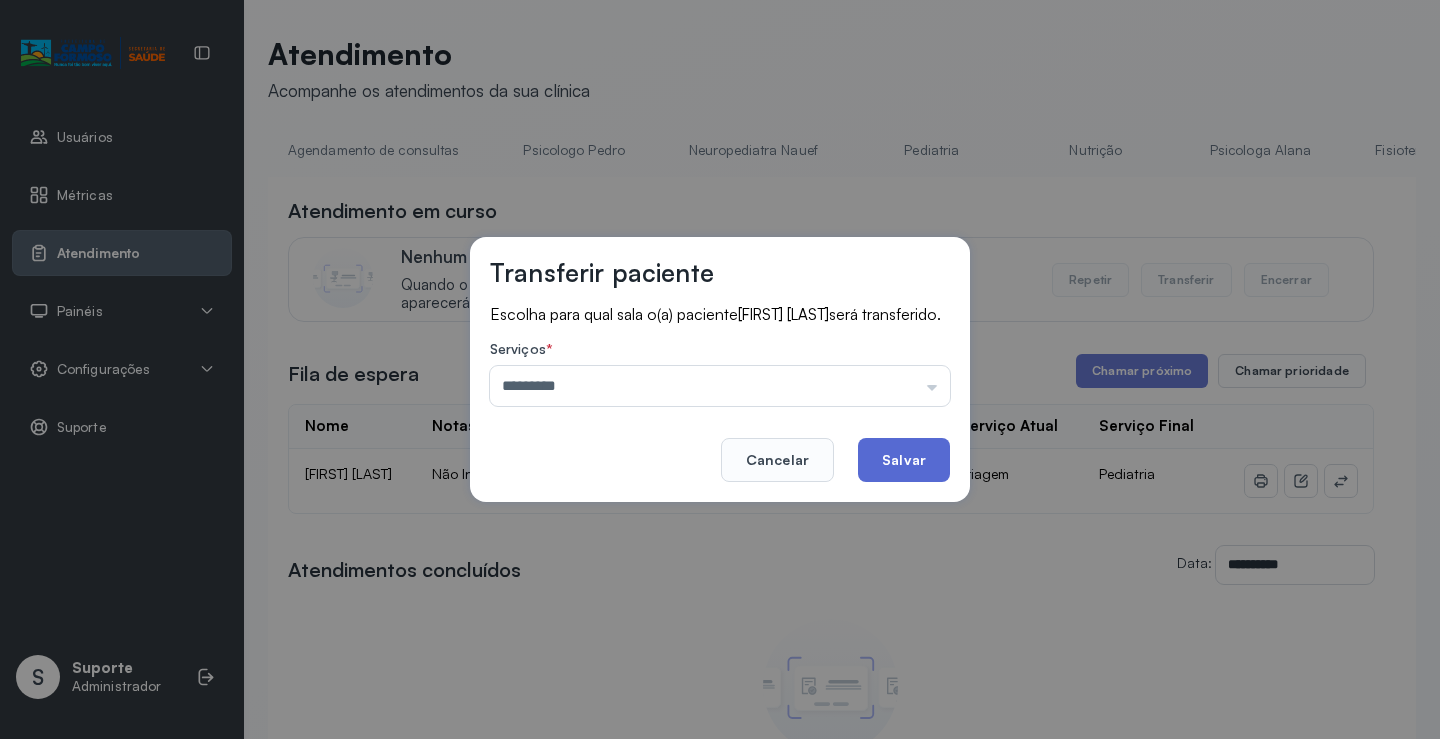 click on "Salvar" 